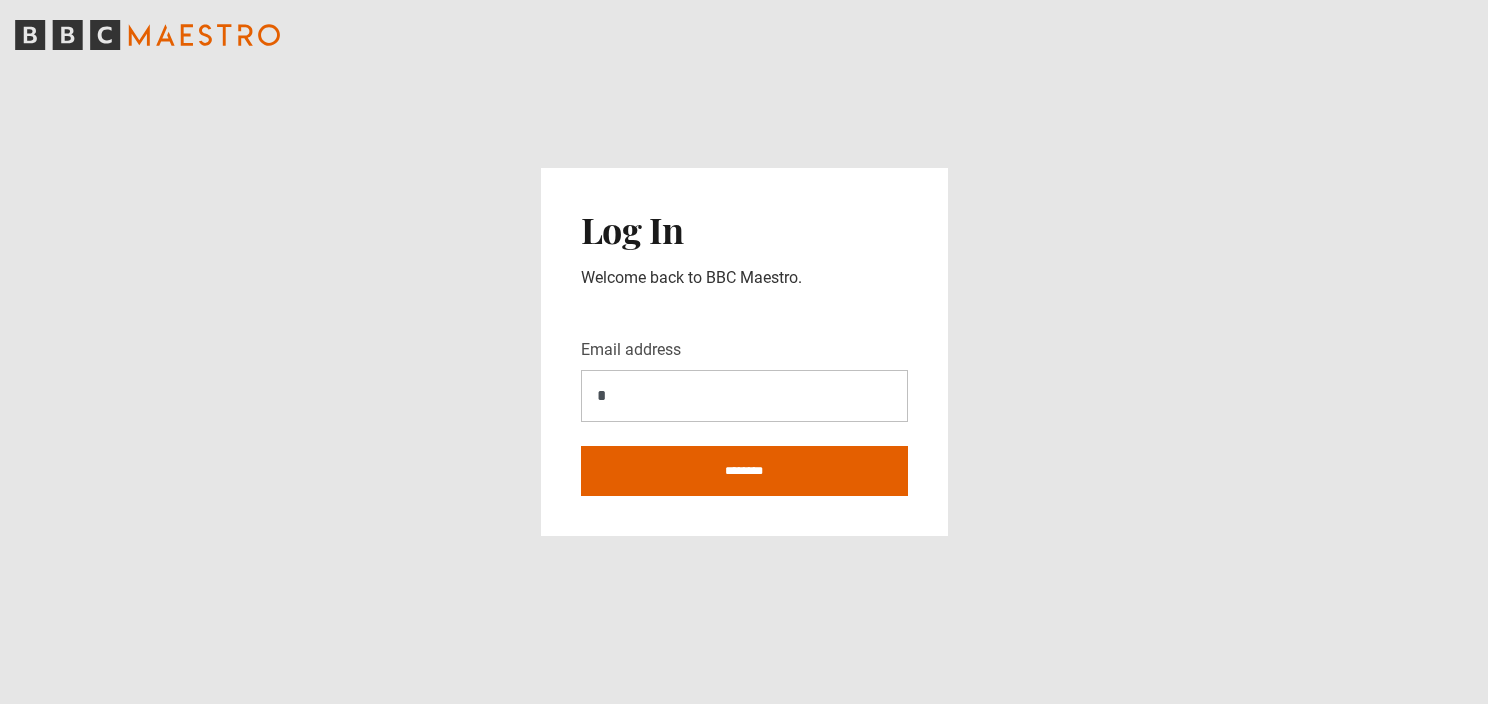 scroll, scrollTop: 0, scrollLeft: 0, axis: both 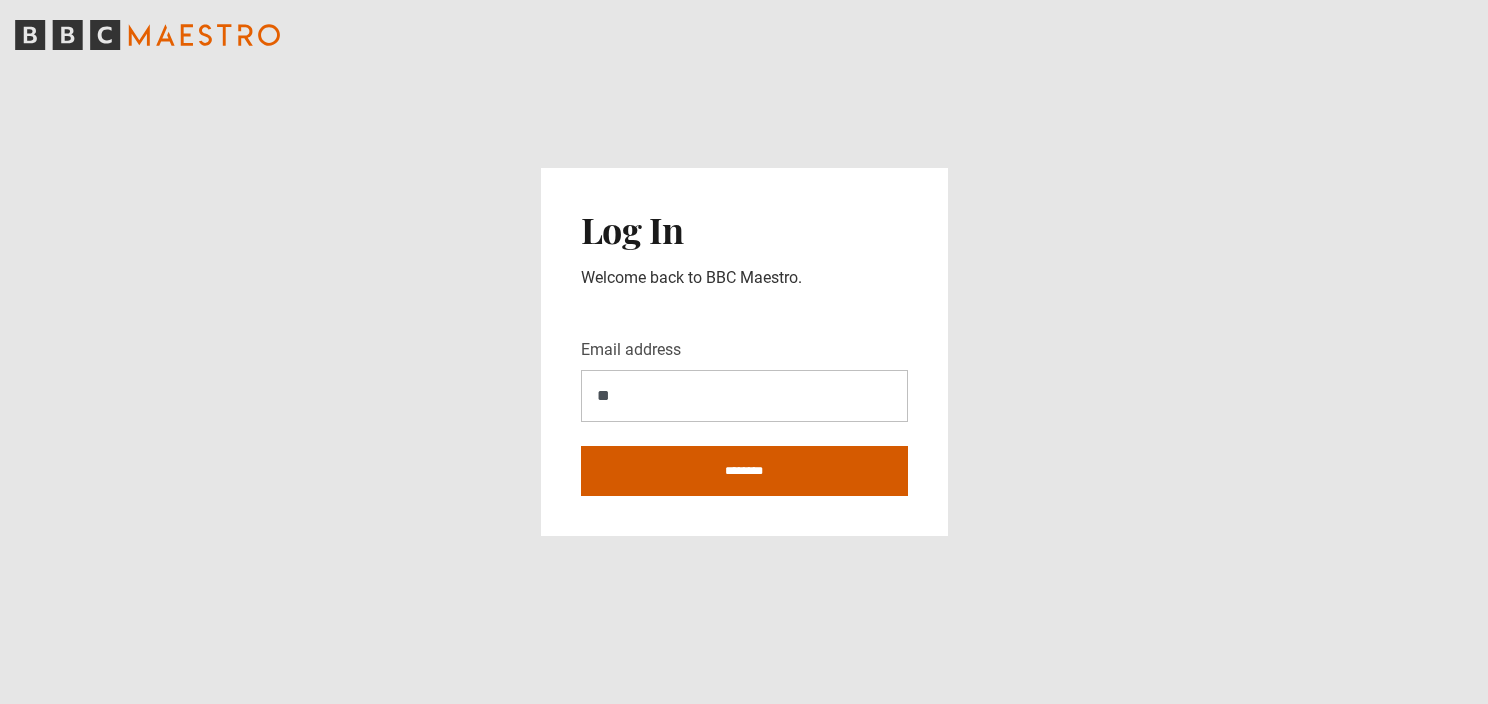 type on "**********" 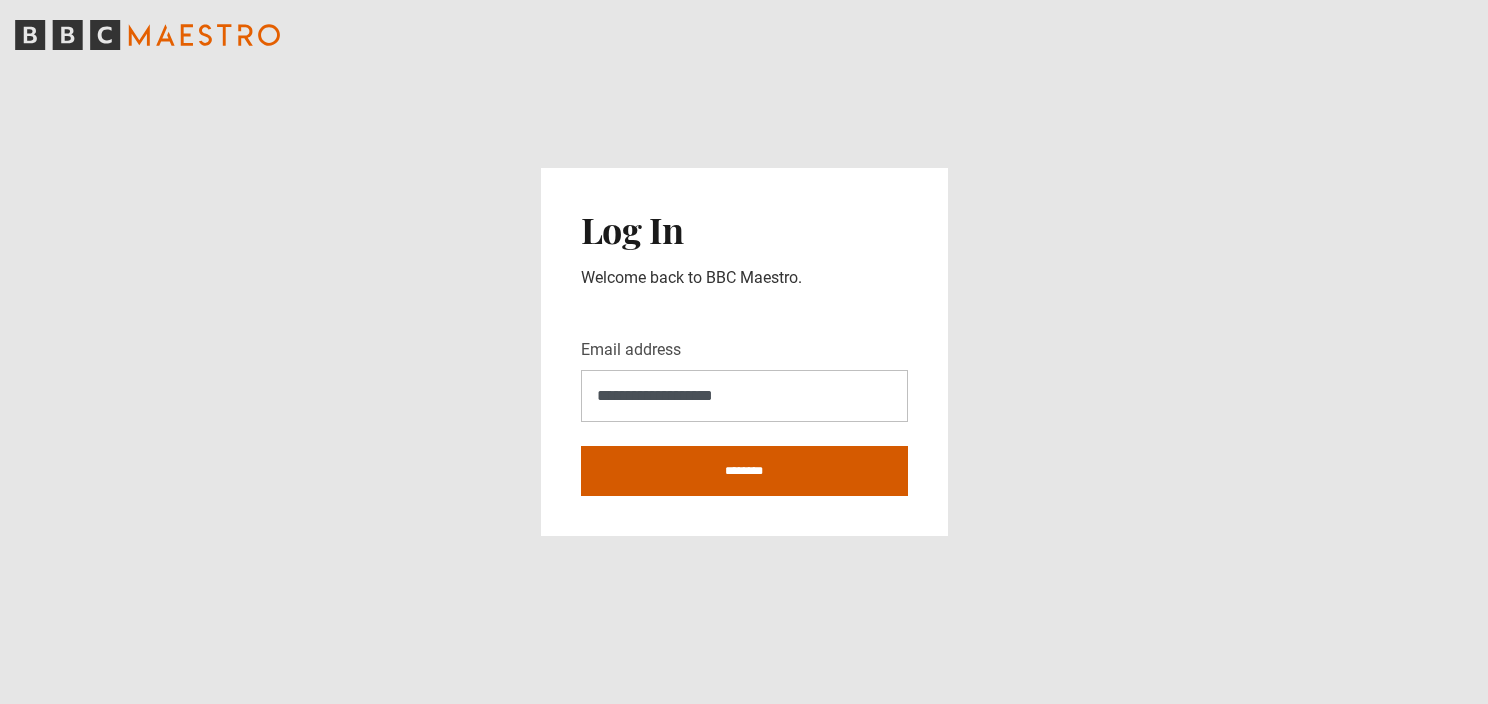 click on "********" at bounding box center [744, 471] 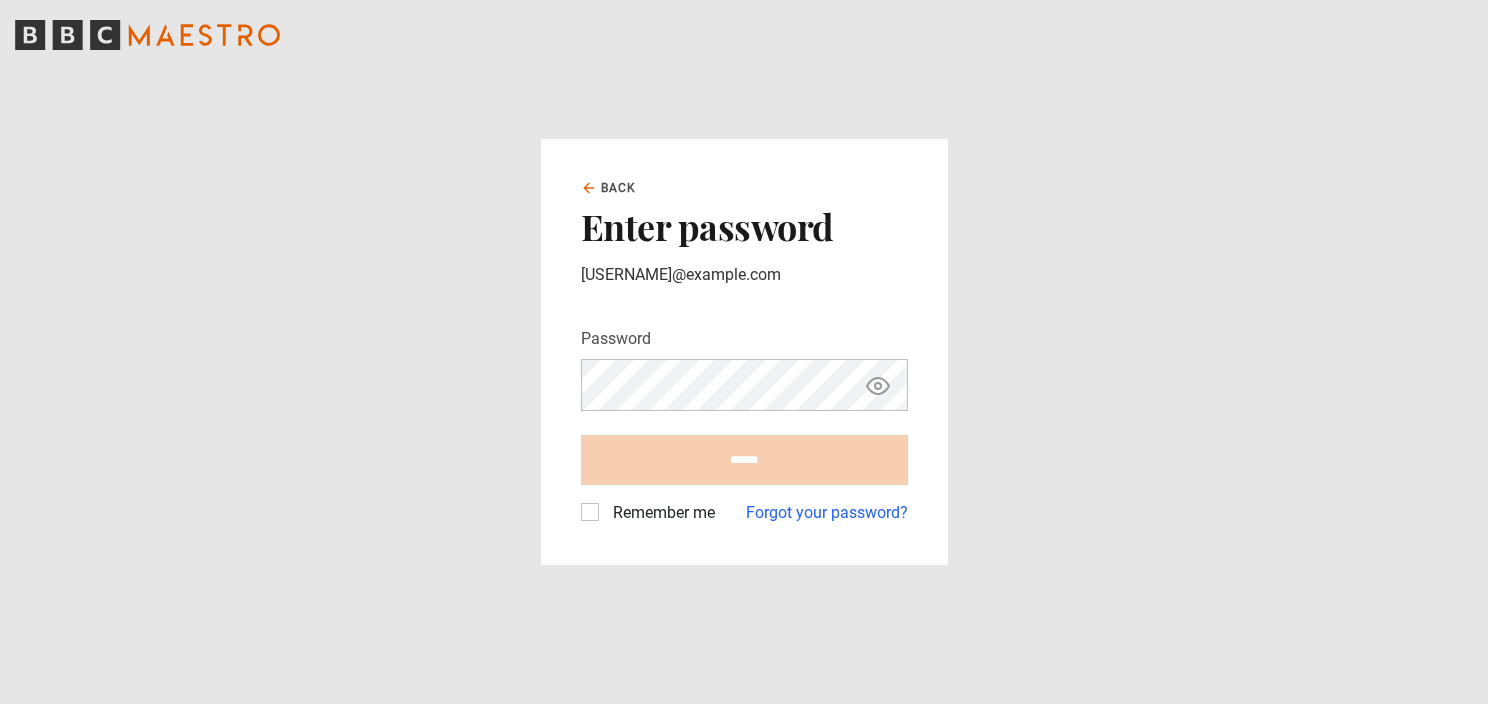 scroll, scrollTop: 0, scrollLeft: 0, axis: both 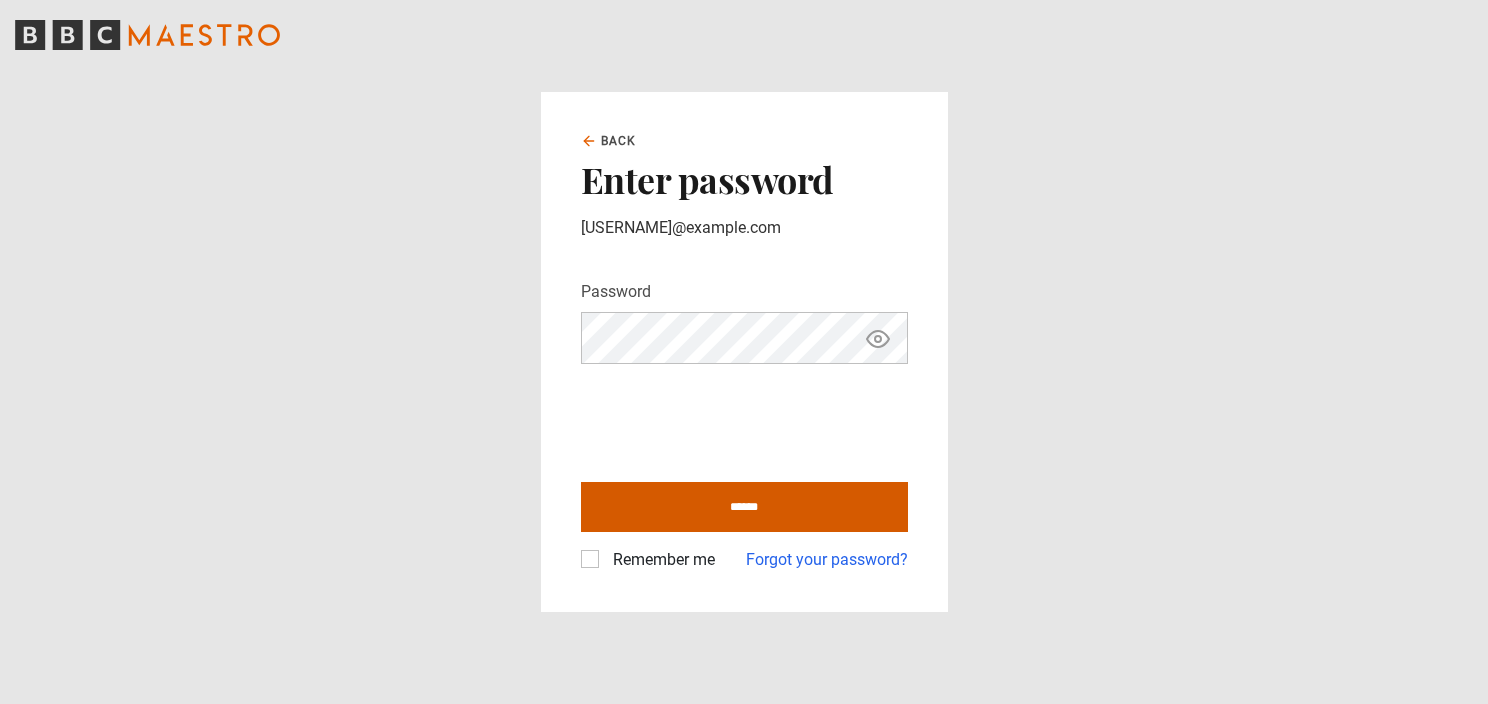 click on "******" at bounding box center (744, 507) 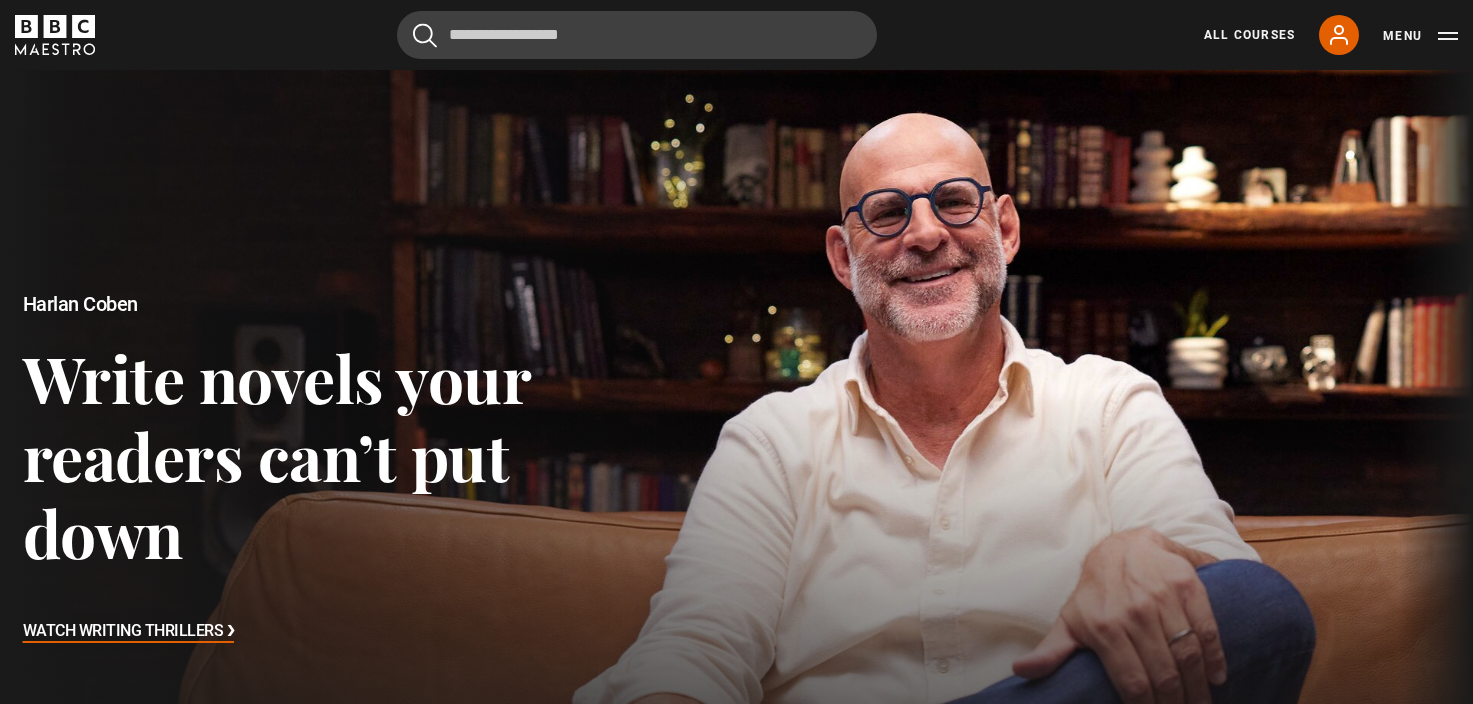 scroll, scrollTop: 0, scrollLeft: 0, axis: both 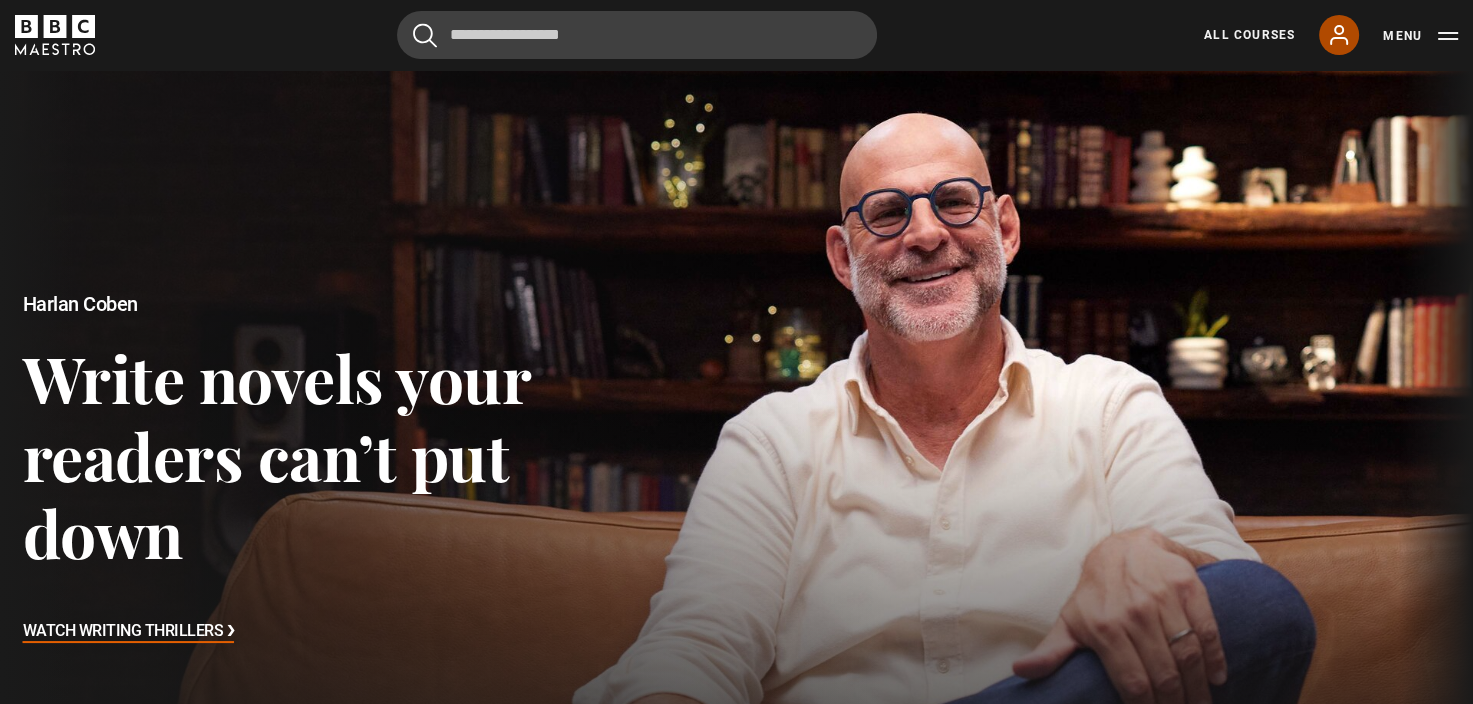 click 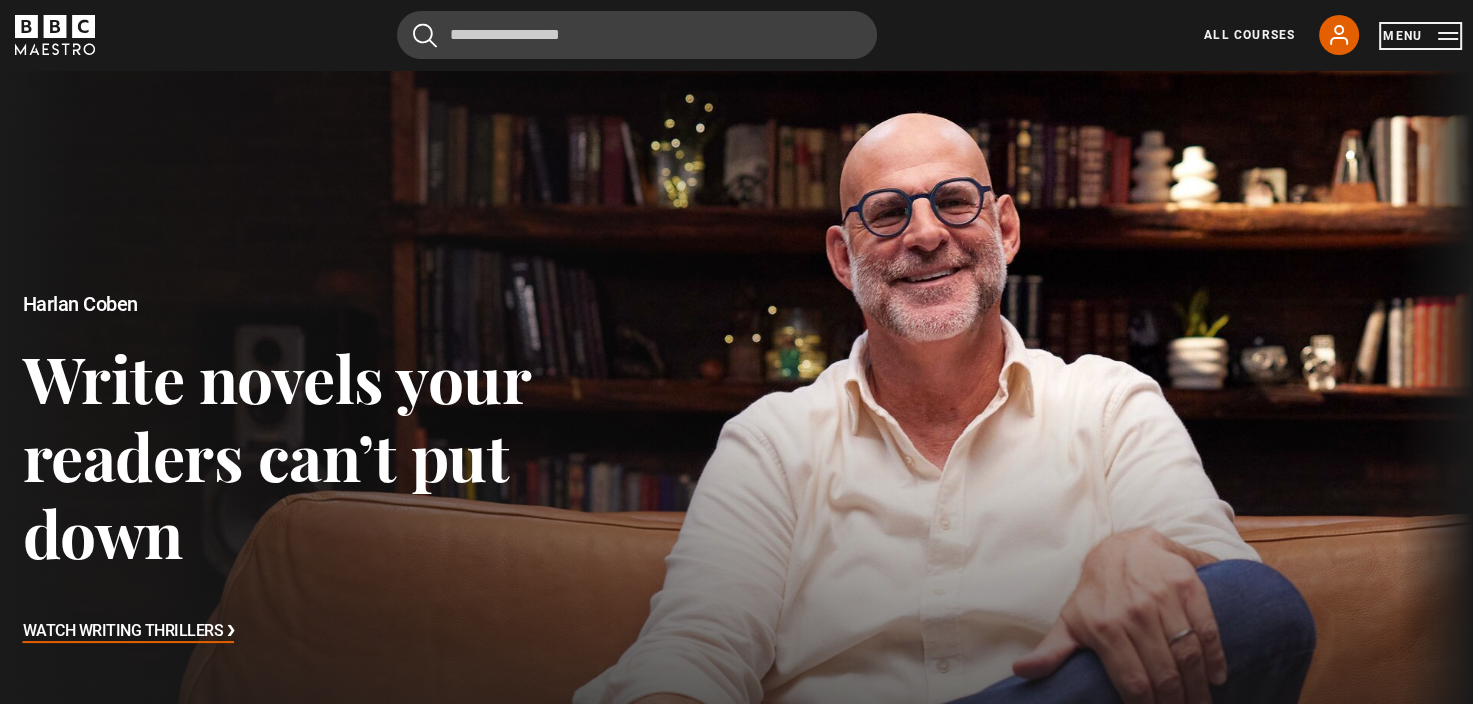 click on "Menu" at bounding box center [1420, 36] 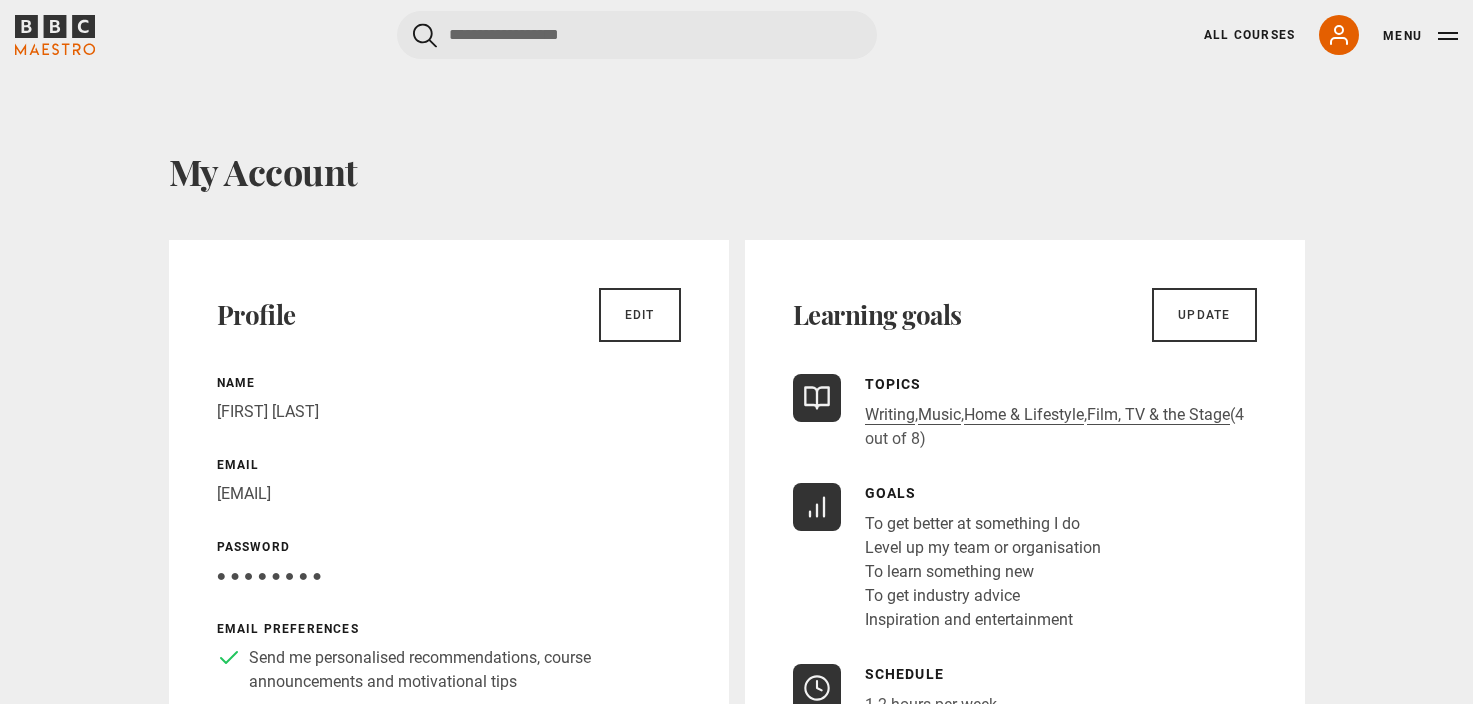 scroll, scrollTop: 0, scrollLeft: 0, axis: both 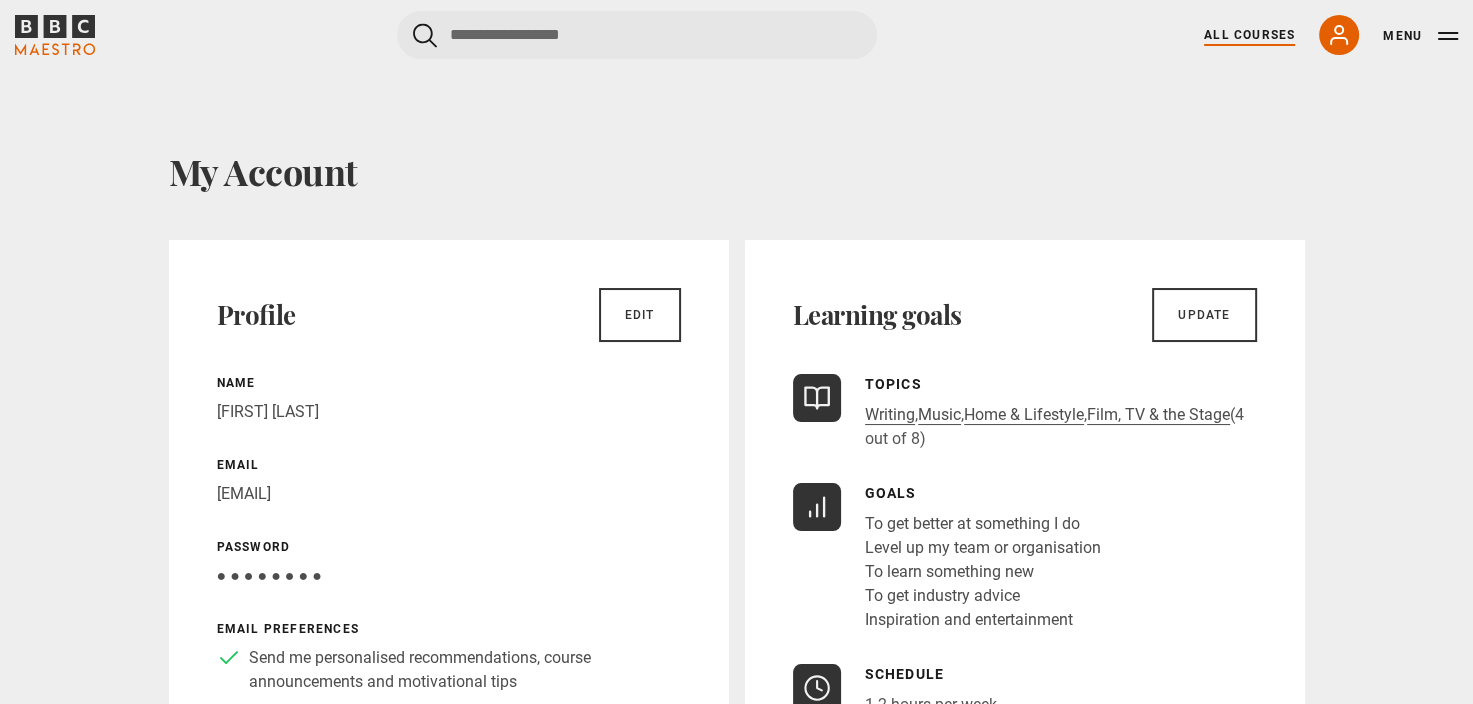 click on "All Courses" at bounding box center [1249, 35] 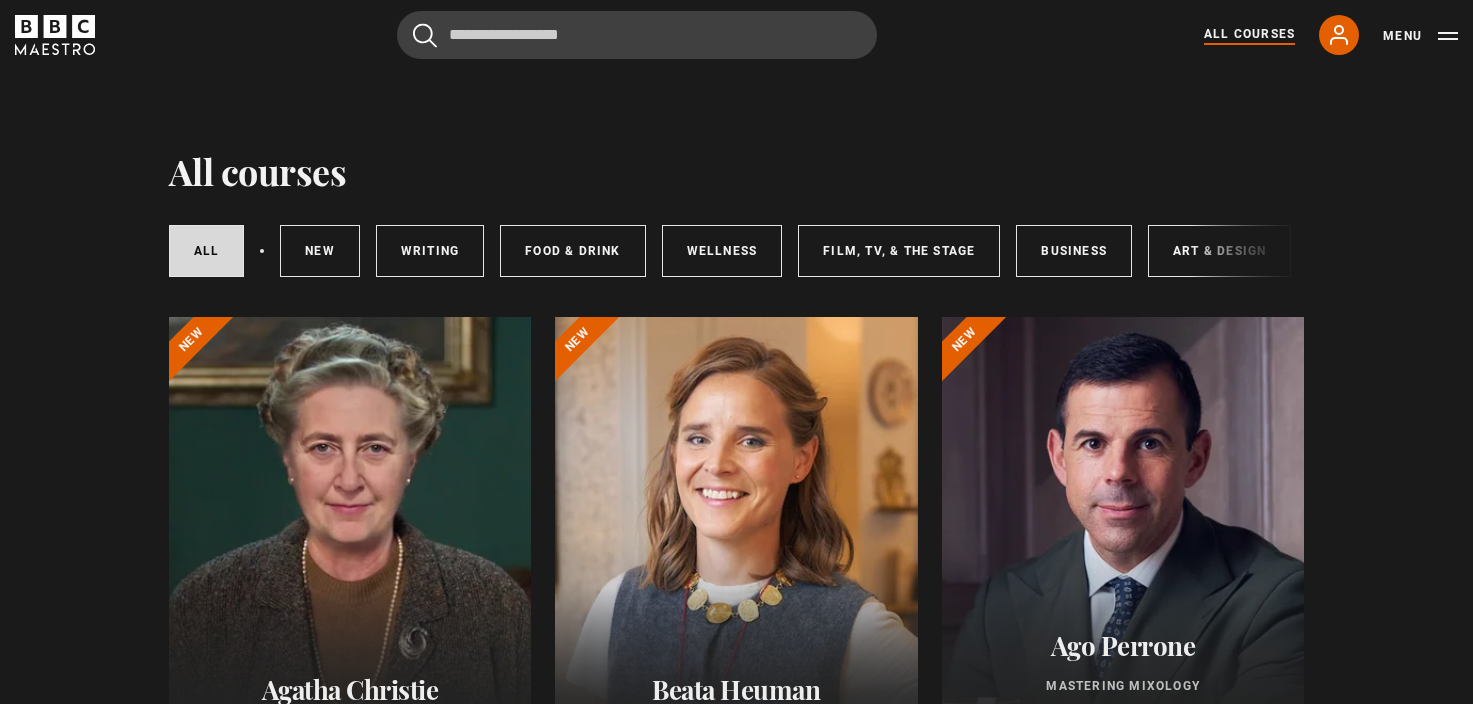 scroll, scrollTop: 0, scrollLeft: 0, axis: both 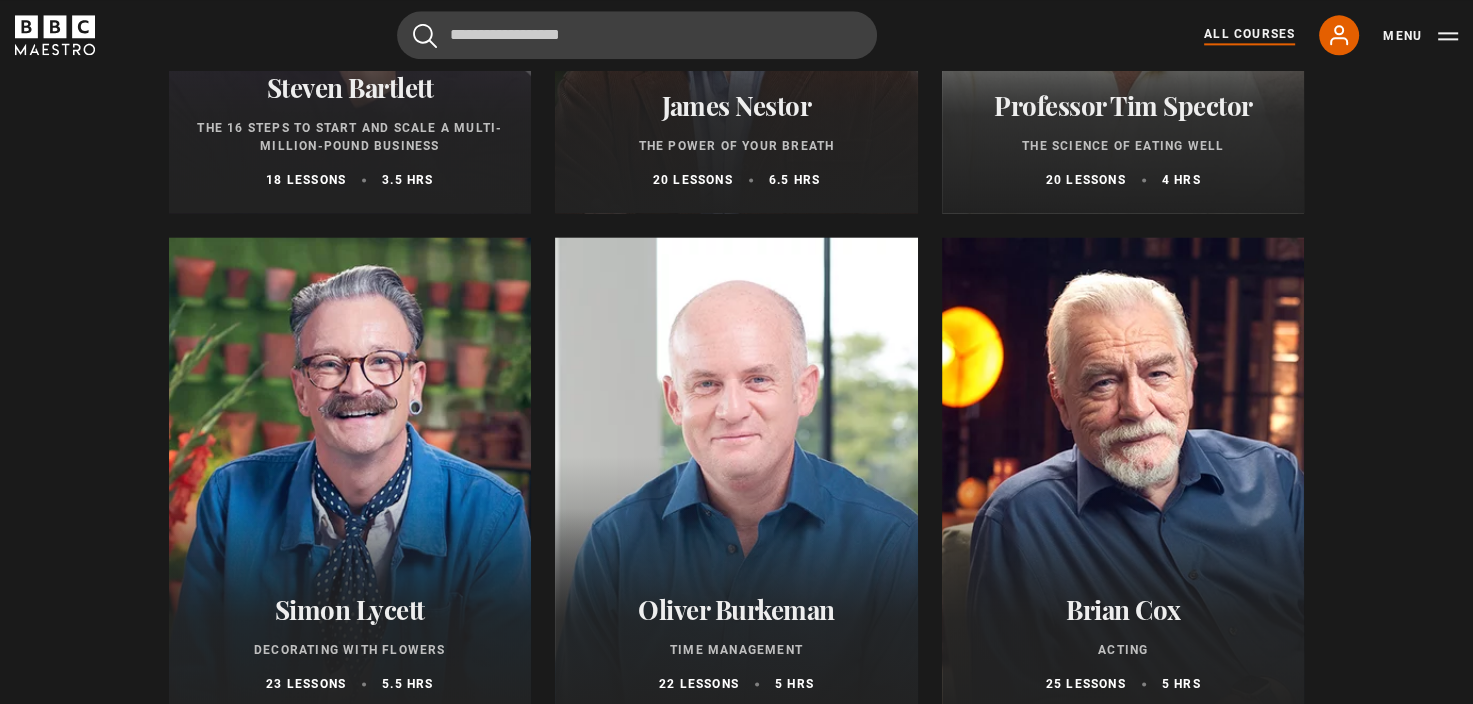 click at bounding box center [350, 477] 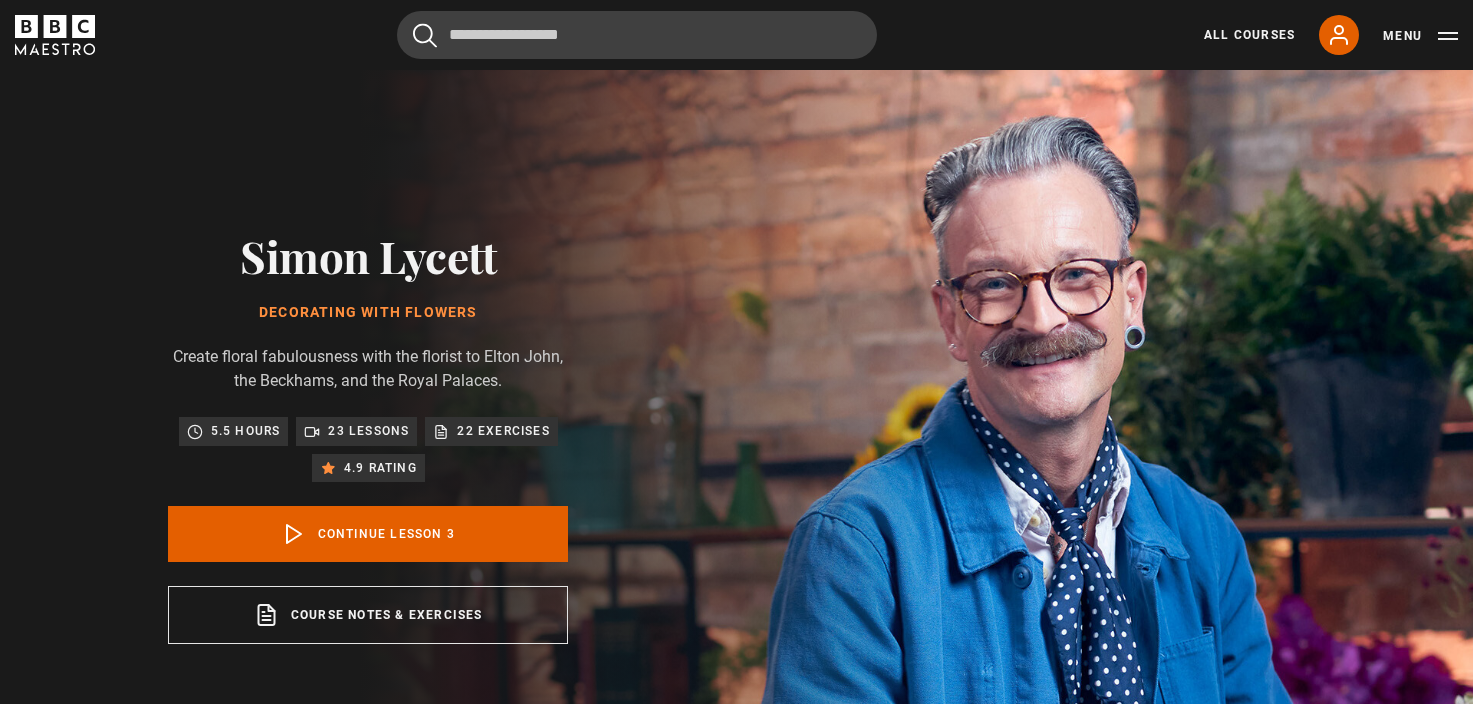 scroll, scrollTop: 804, scrollLeft: 0, axis: vertical 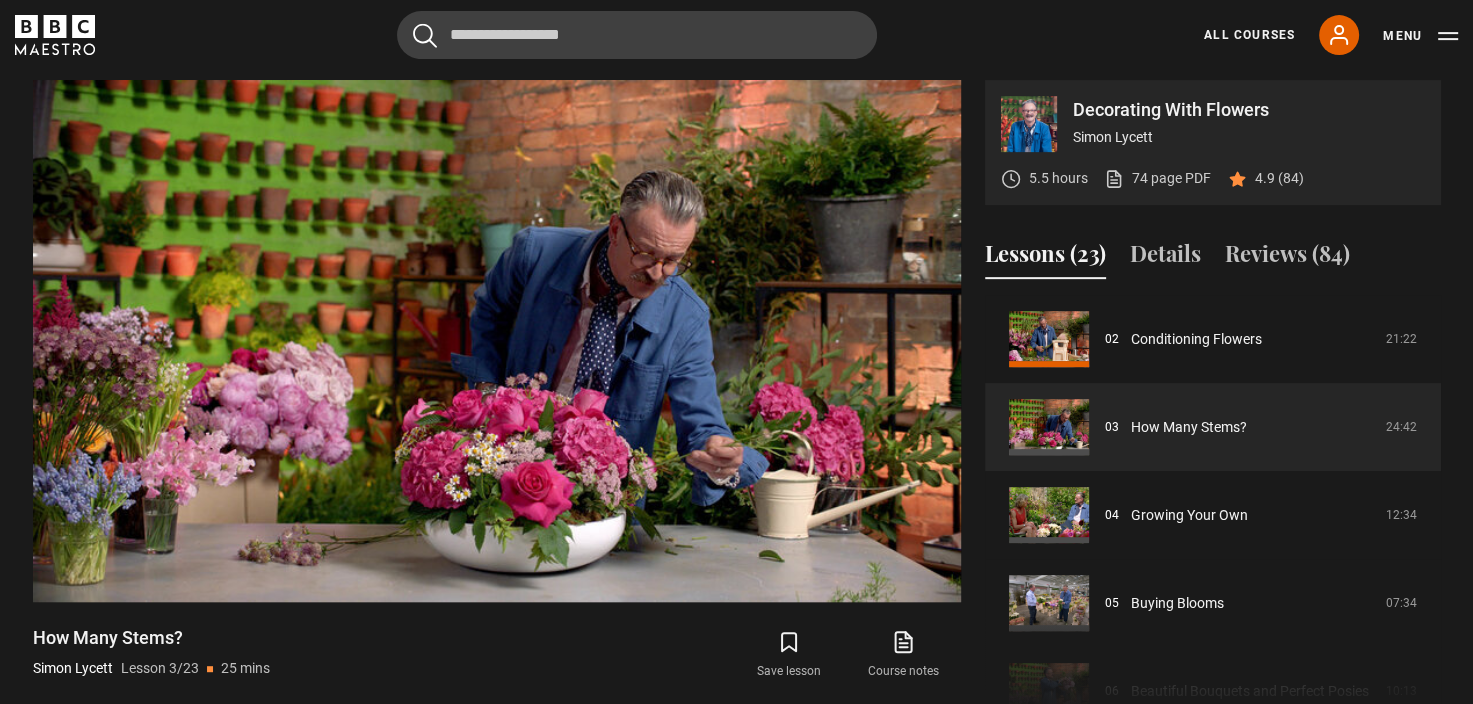 click on "Cancel
Courses
Previous courses
Next courses
Agatha Christie Writing 12  Related Lessons New Ago Perrone Mastering Mixology 22  Related Lessons New Isabel Allende Magical Storytelling 22  Related Lessons New Evy Poumpouras The Art of Influence 24  Related Lessons New Trinny Woodall Thriving in Business 24  Related Lessons Beata Heuman Interior Design 20  Related Lessons New Eric Vetro Sing Like the Stars 31  Related Lessons Stephanie Romiszewski  Sleep Better 21  Related Lessons Jo Malone CBE Think Like an Entrepreneur 19  Related Lessons New 21 7   12" at bounding box center (736, 35) 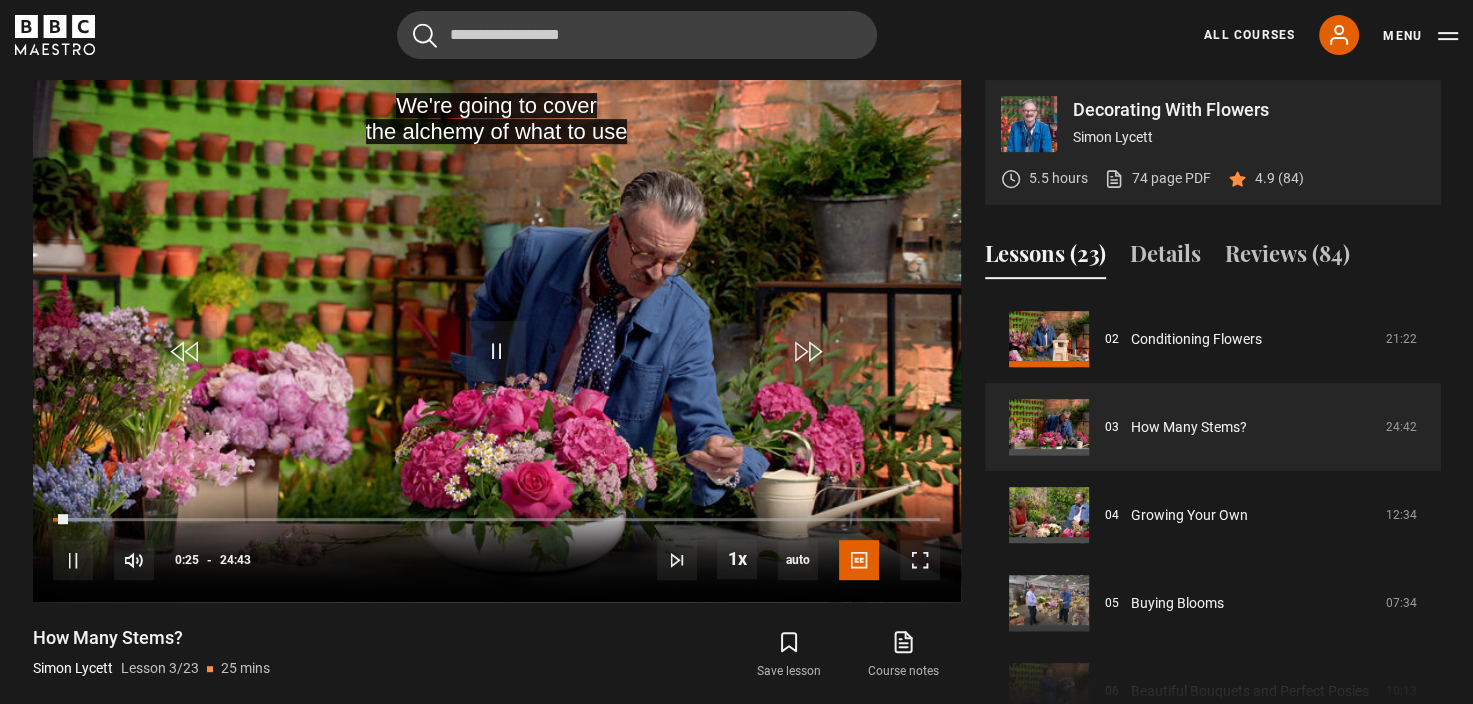 click on "Cancel
Courses
Previous courses
Next courses
Agatha Christie Writing 12  Related Lessons New Ago Perrone Mastering Mixology 22  Related Lessons New Isabel Allende Magical Storytelling 22  Related Lessons New Evy Poumpouras The Art of Influence 24  Related Lessons New Trinny Woodall Thriving in Business 24  Related Lessons Beata Heuman Interior Design 20  Related Lessons New Eric Vetro Sing Like the Stars 31  Related Lessons Stephanie Romiszewski  Sleep Better 21  Related Lessons Jo Malone CBE Think Like an Entrepreneur 19  Related Lessons New 21 7   12" at bounding box center (736, 35) 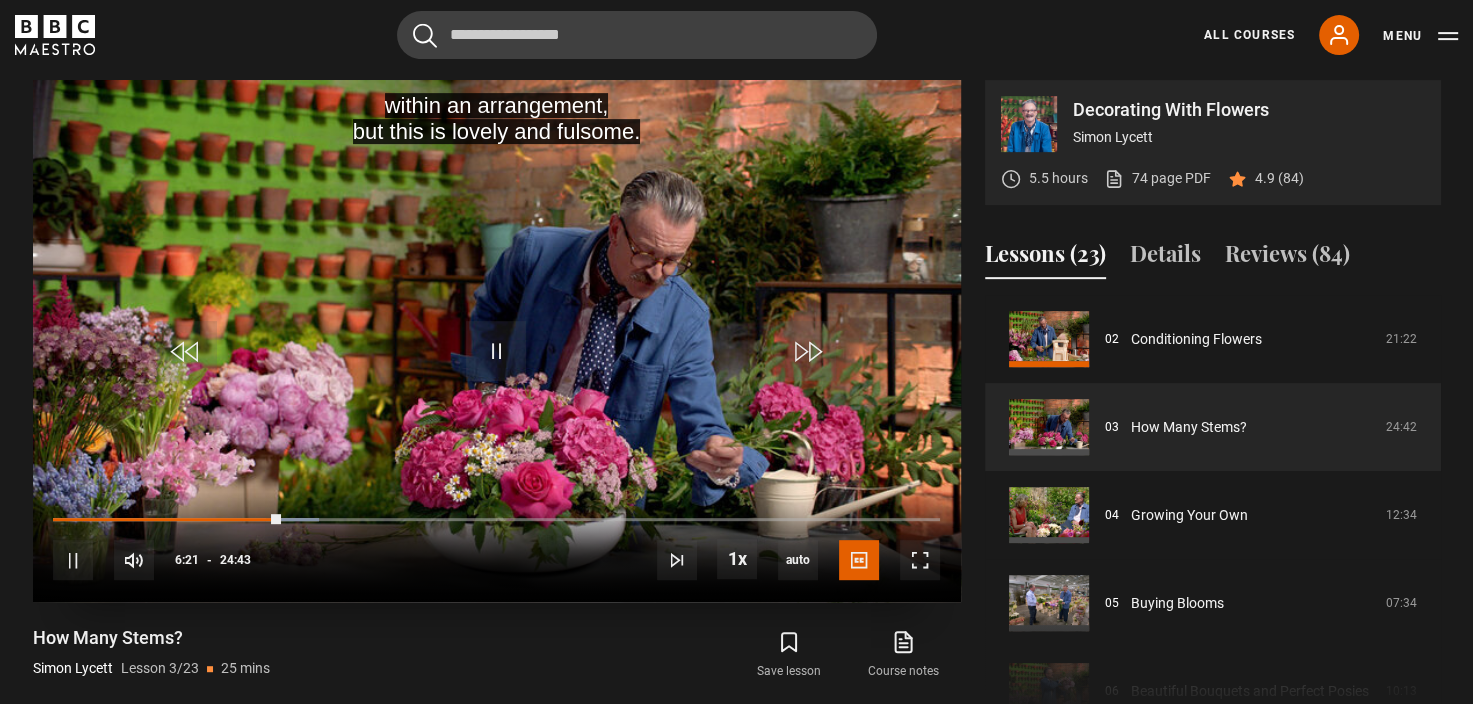 click on "10s Skip Back 10 seconds Pause 10s Skip Forward 10 seconds Loaded :  30.01% 08:25 06:21 Pause Mute Current Time  6:21 - Duration  24:43
Simon Lycett
Lesson 3
How Many Stems?
1x Playback Rate 2x 1.5x 1x , selected 0.5x auto Quality 360p 720p 1080p 2160p Auto , selected Captions captions off English  Captions , selected" at bounding box center [497, 547] 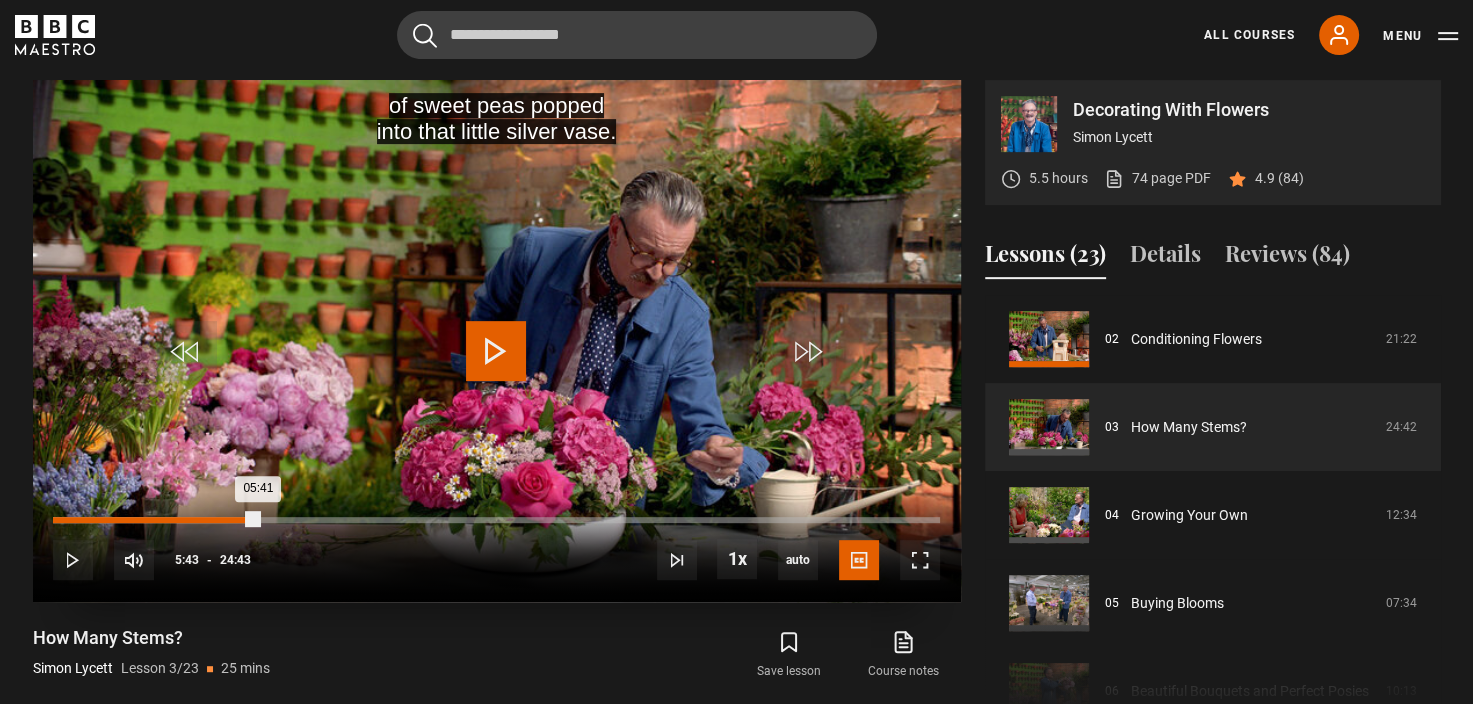 drag, startPoint x: 273, startPoint y: 516, endPoint x: 256, endPoint y: 515, distance: 17.029387 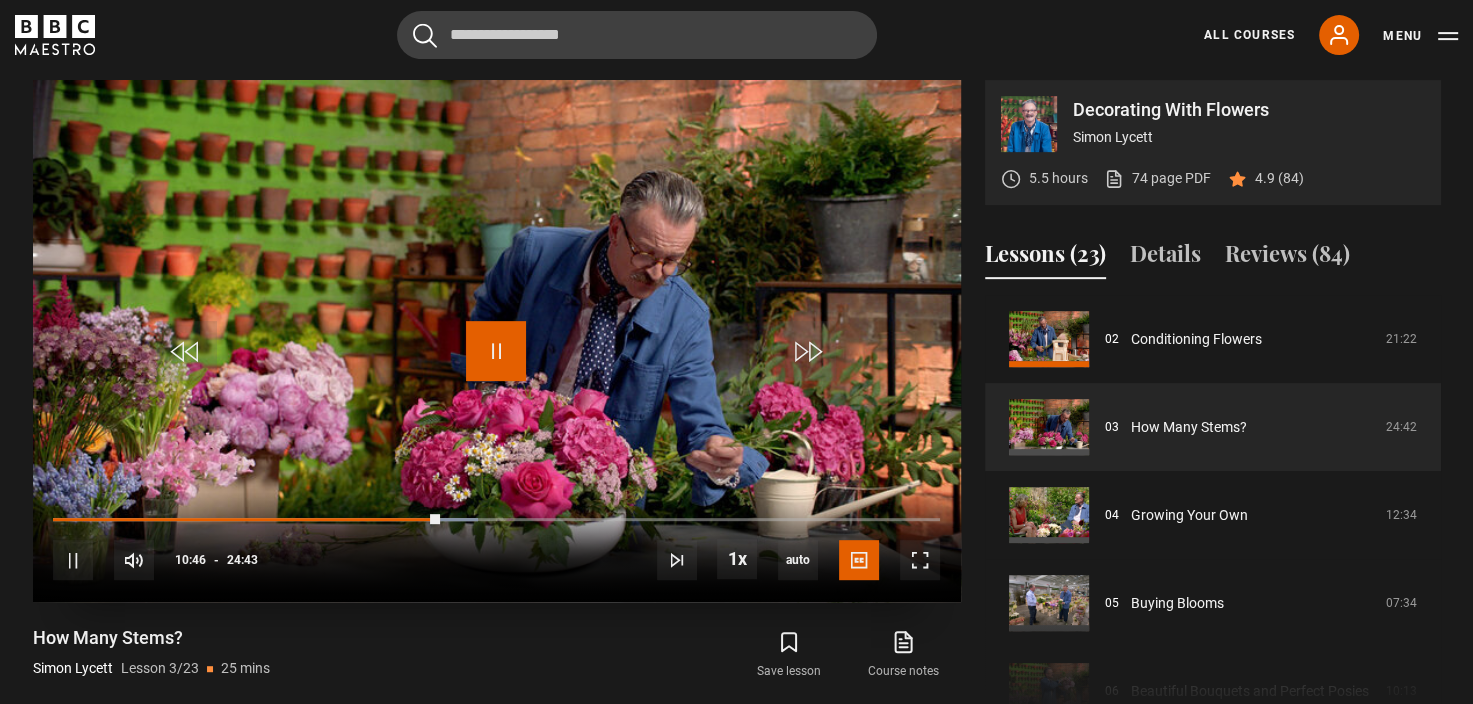 click at bounding box center (496, 351) 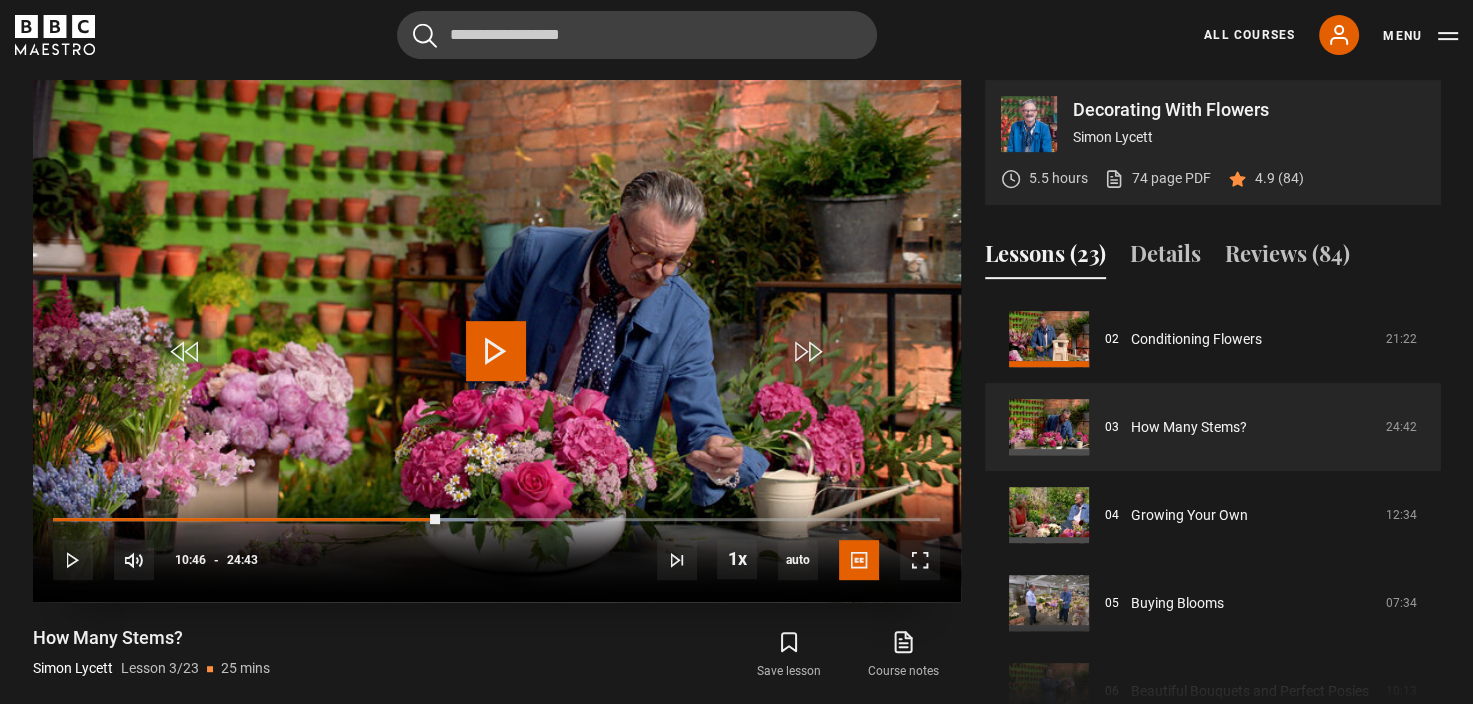 click at bounding box center (496, 351) 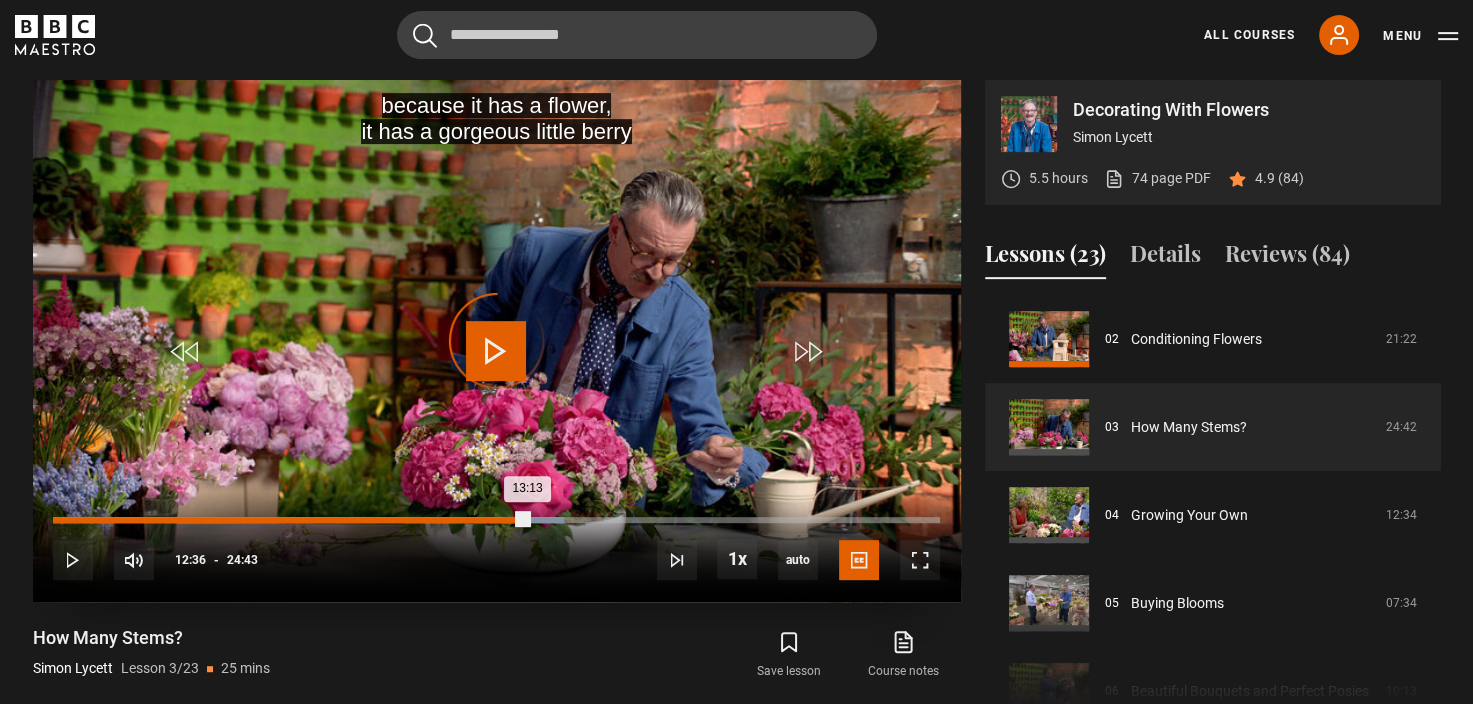 click on "12:36" at bounding box center (506, 520) 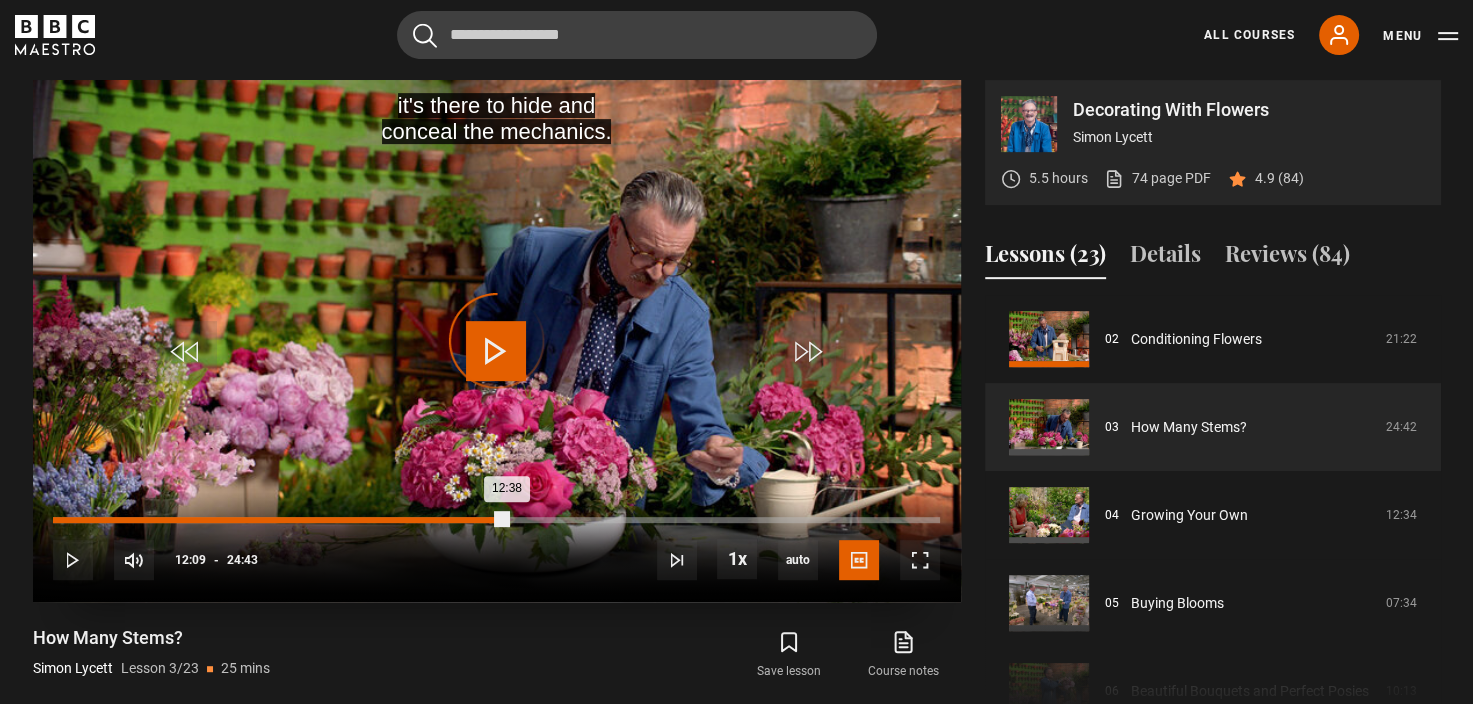click on "12:09" at bounding box center (490, 520) 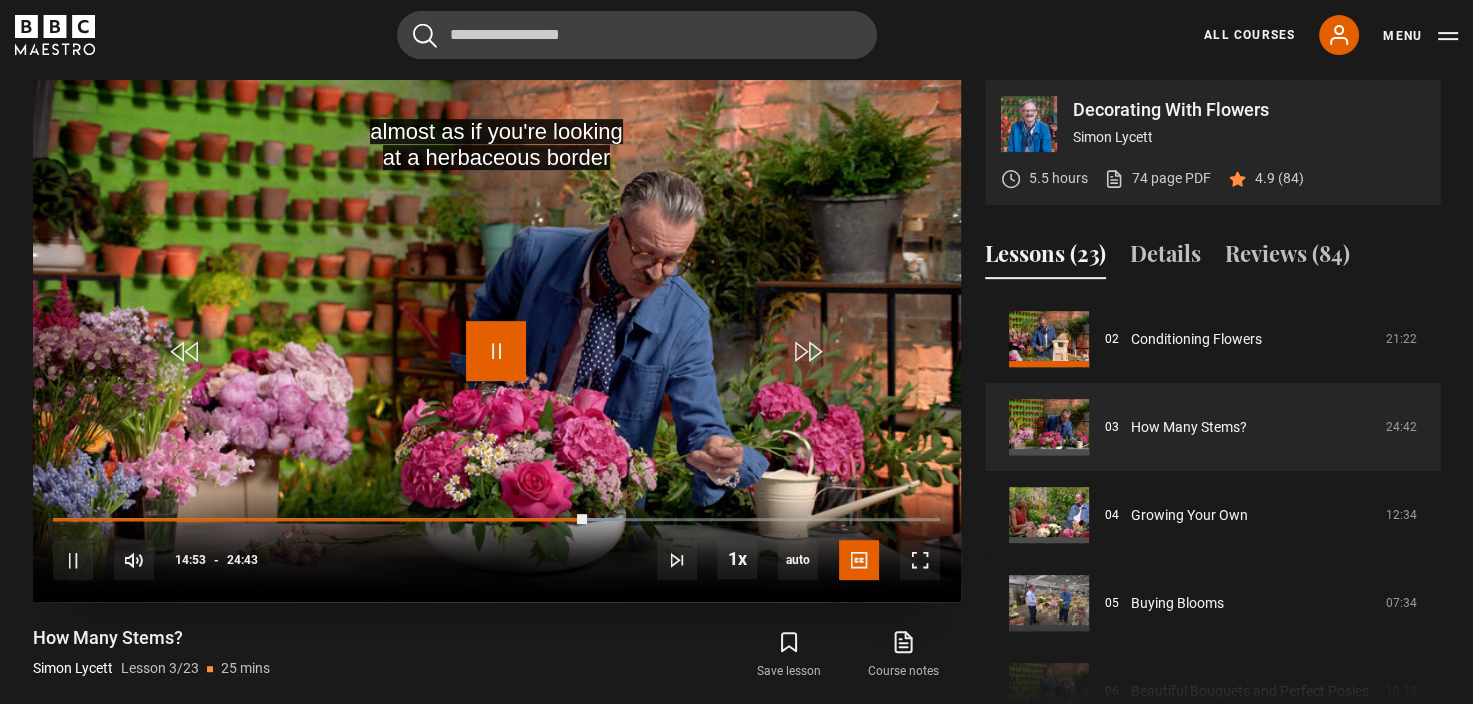 click at bounding box center (496, 351) 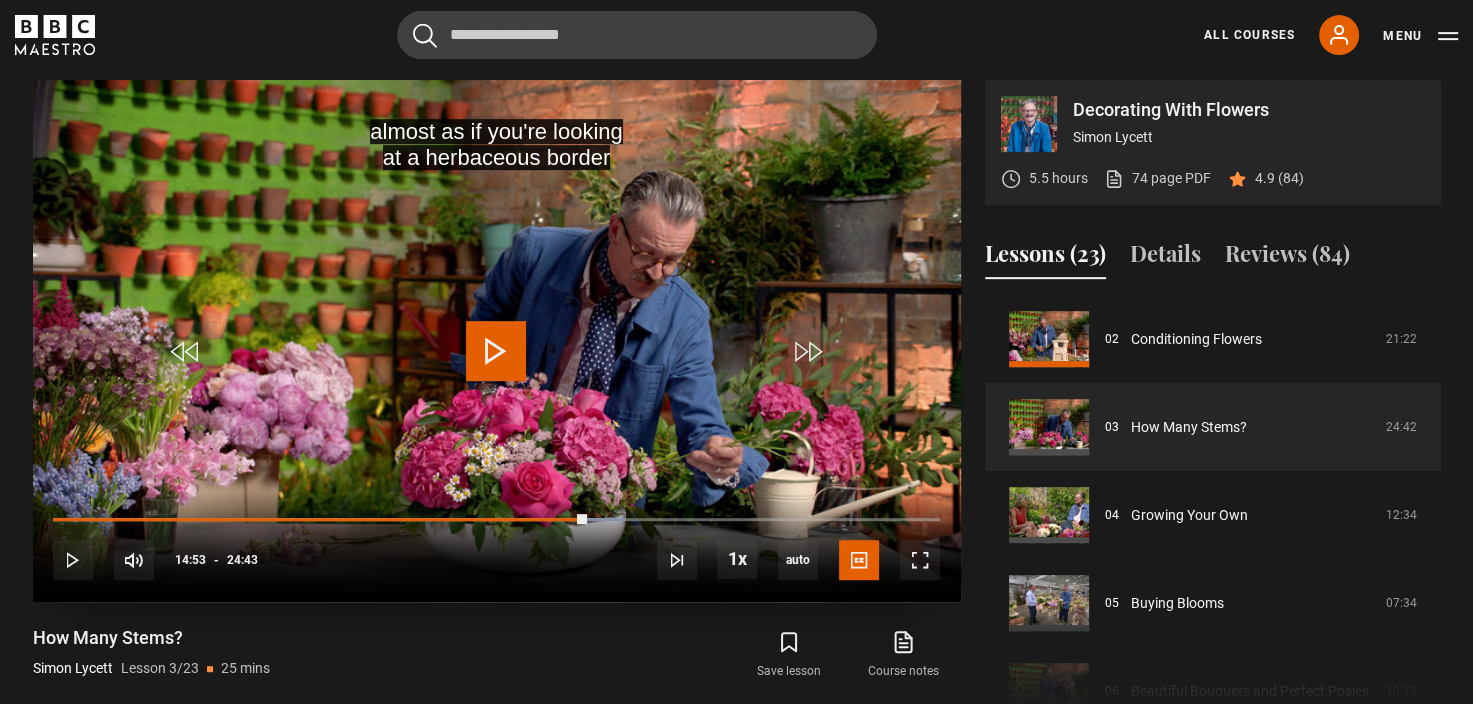 click at bounding box center (496, 351) 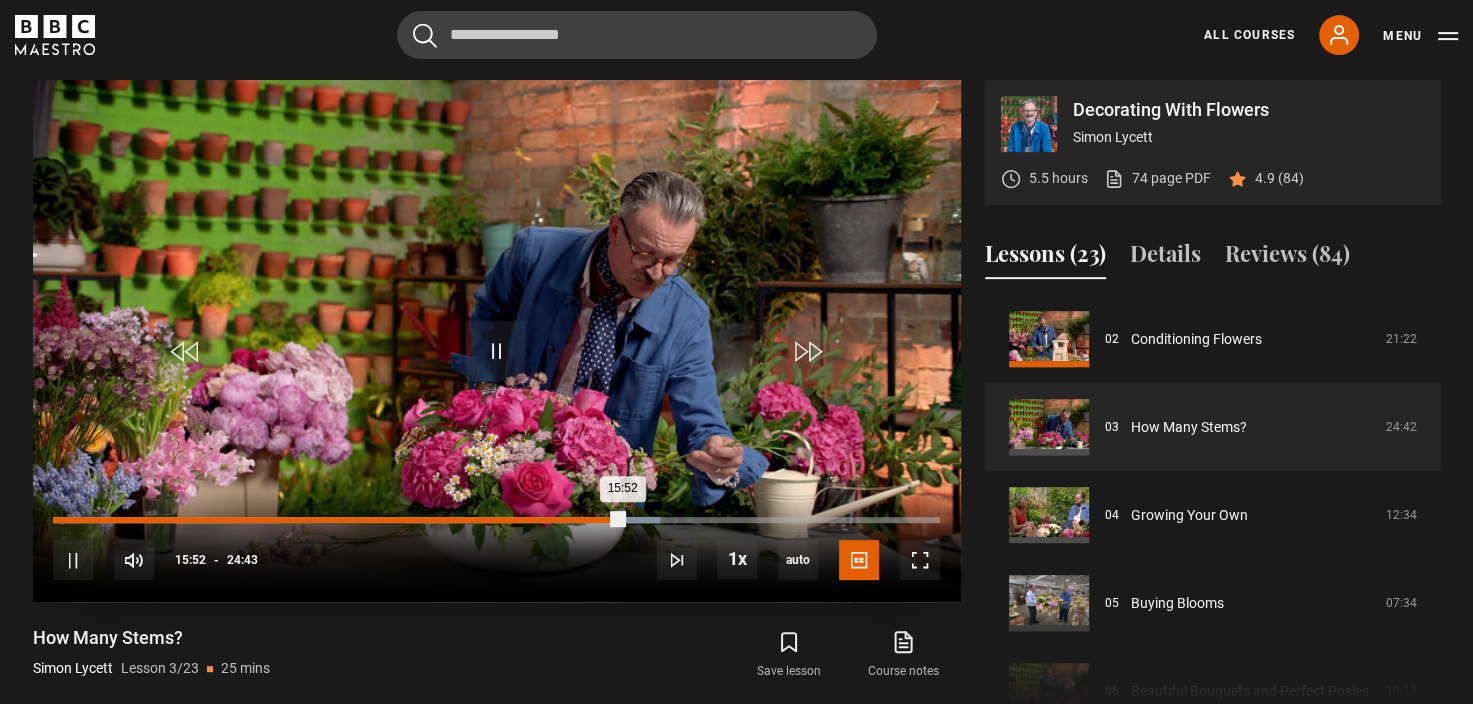 click on "15:52" at bounding box center (337, 520) 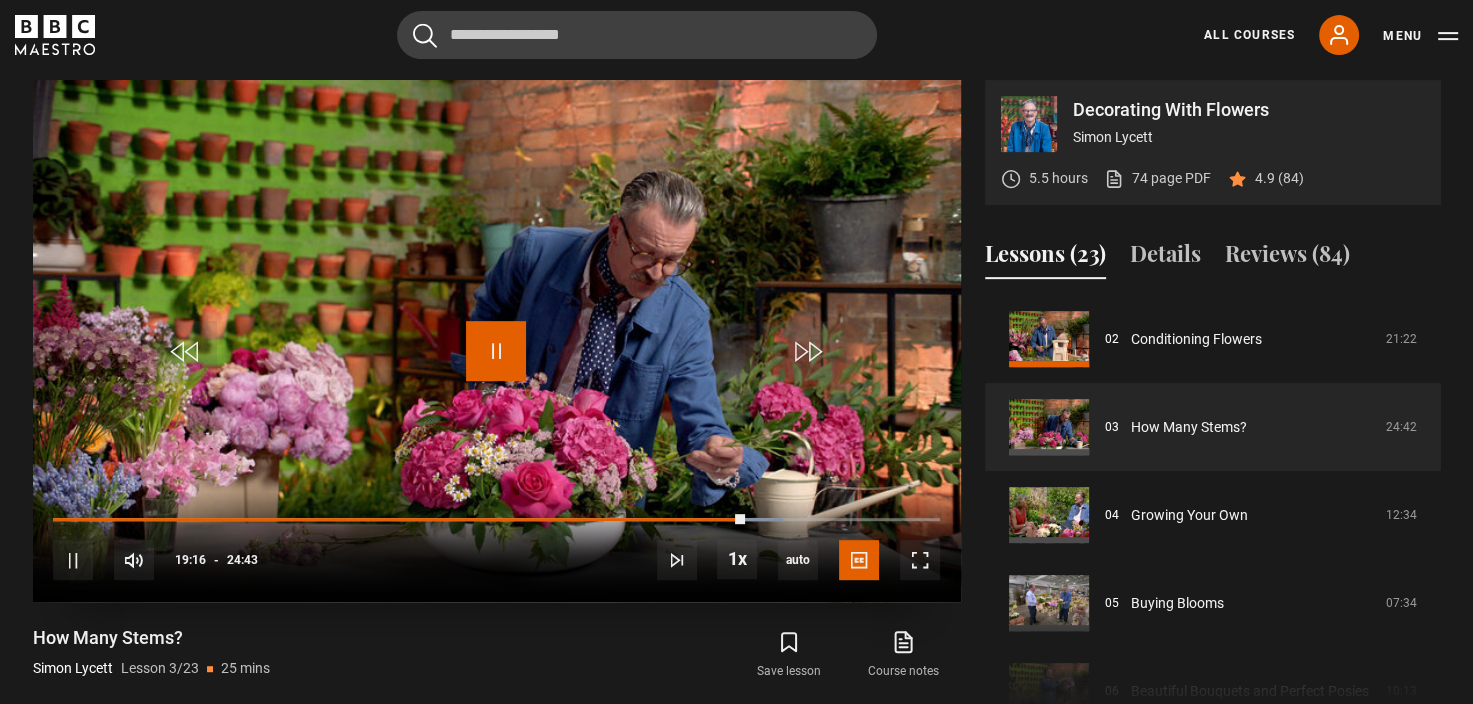 click at bounding box center [496, 351] 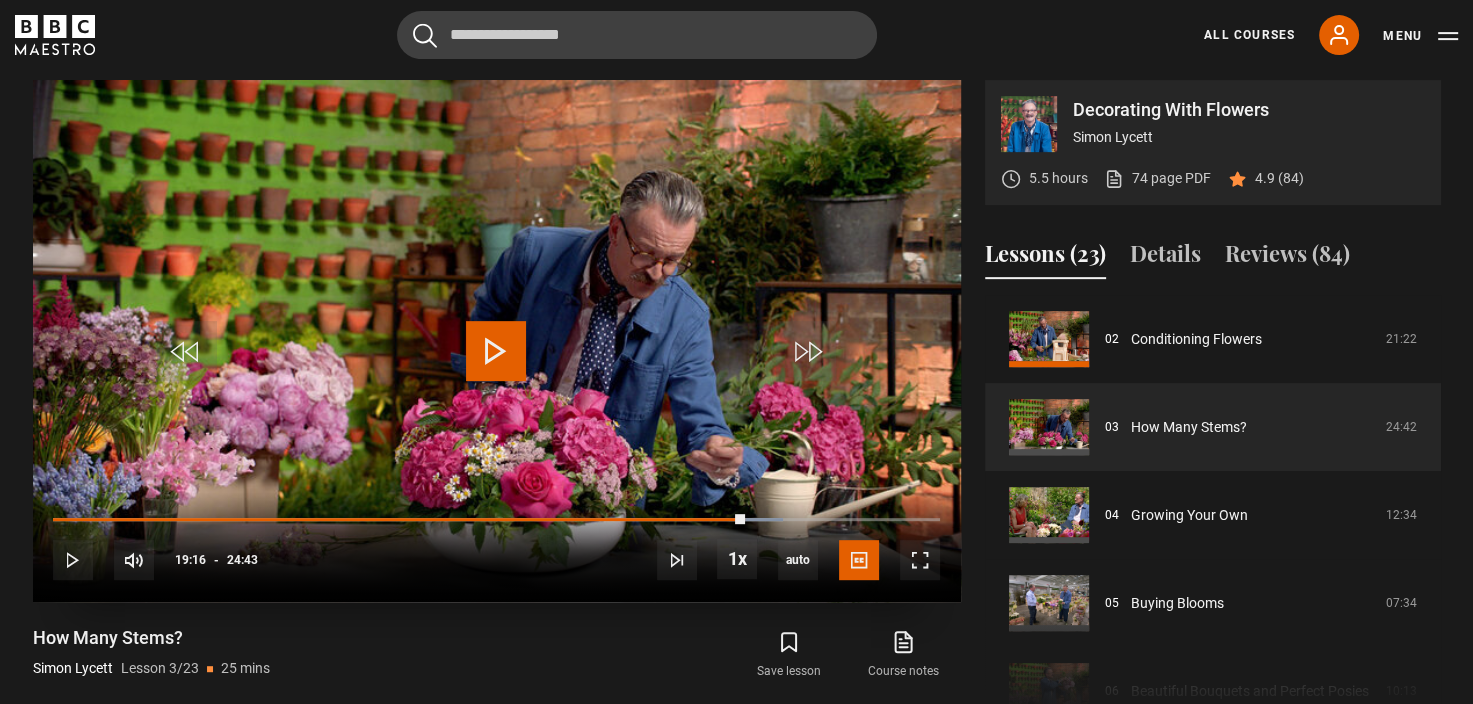 click at bounding box center (496, 351) 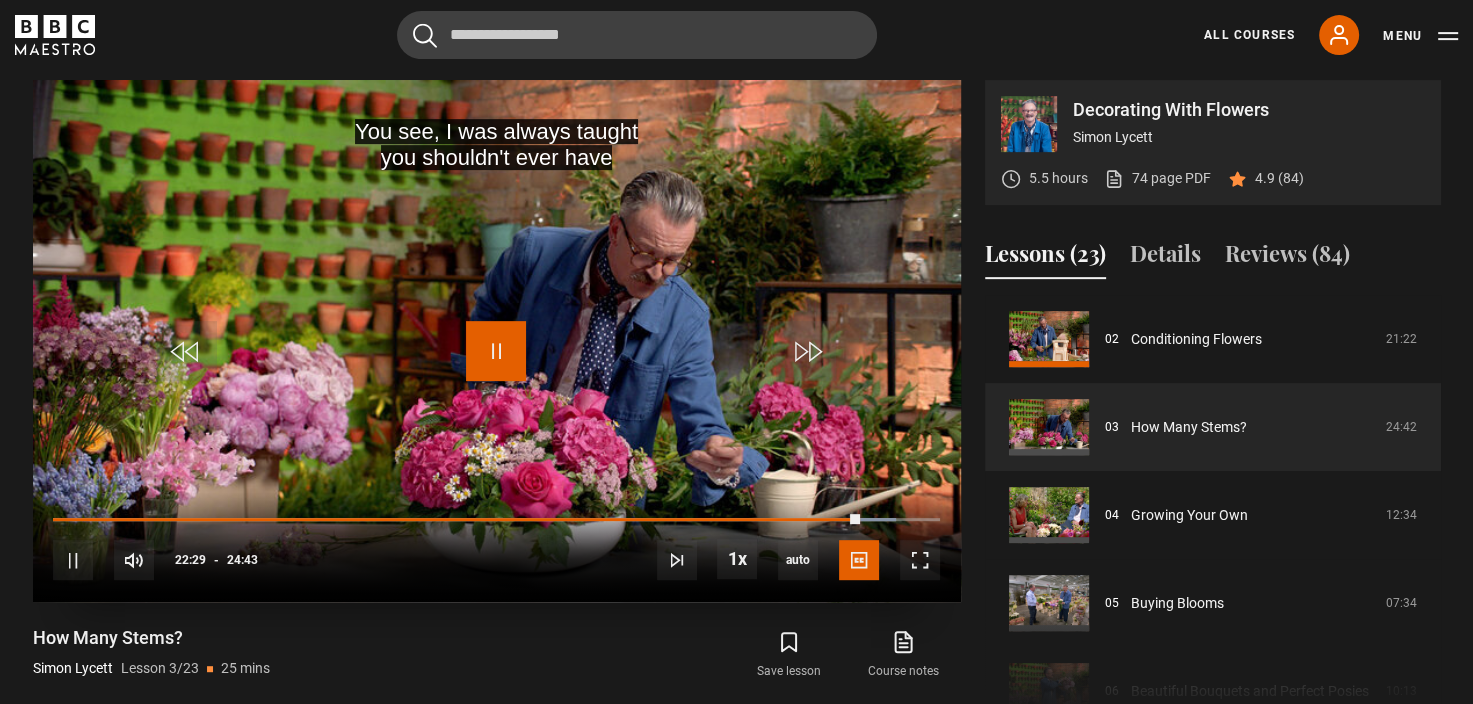 click at bounding box center [496, 351] 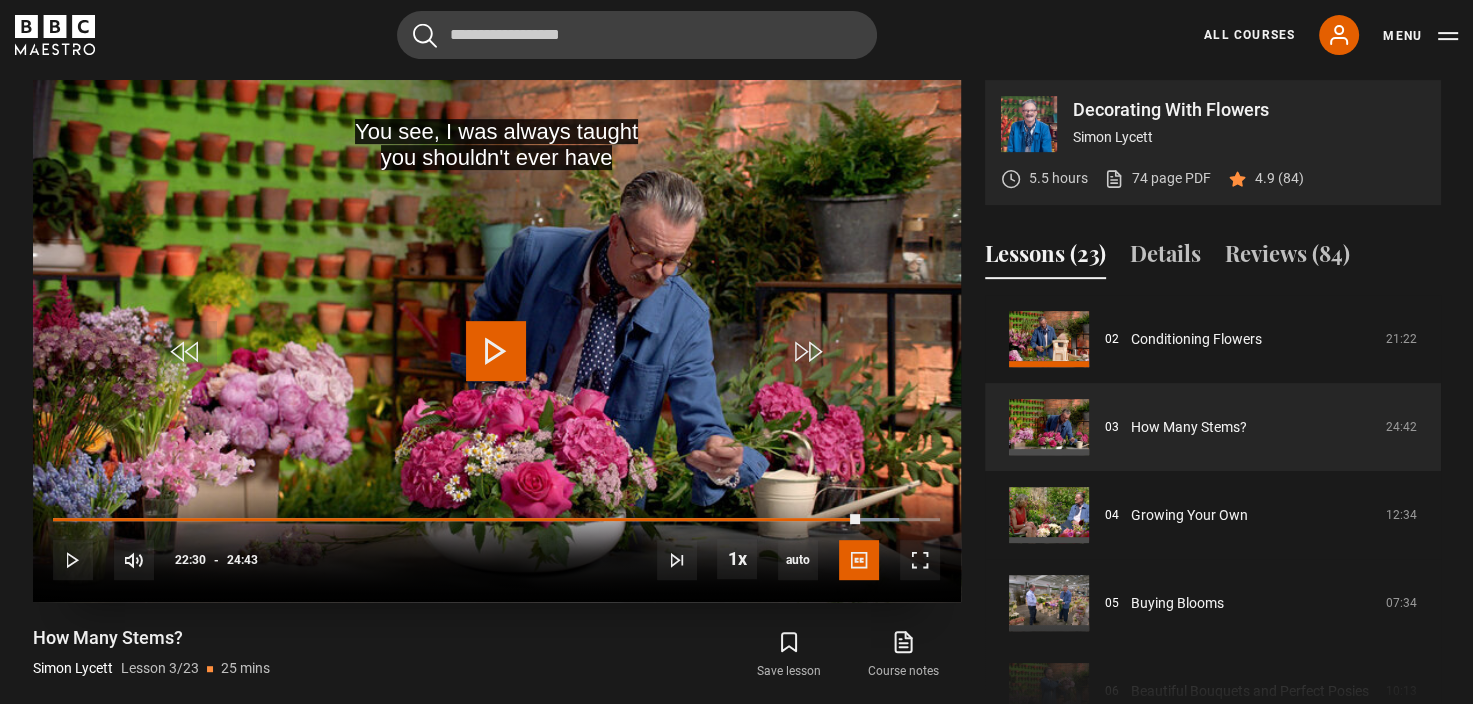 click at bounding box center (496, 351) 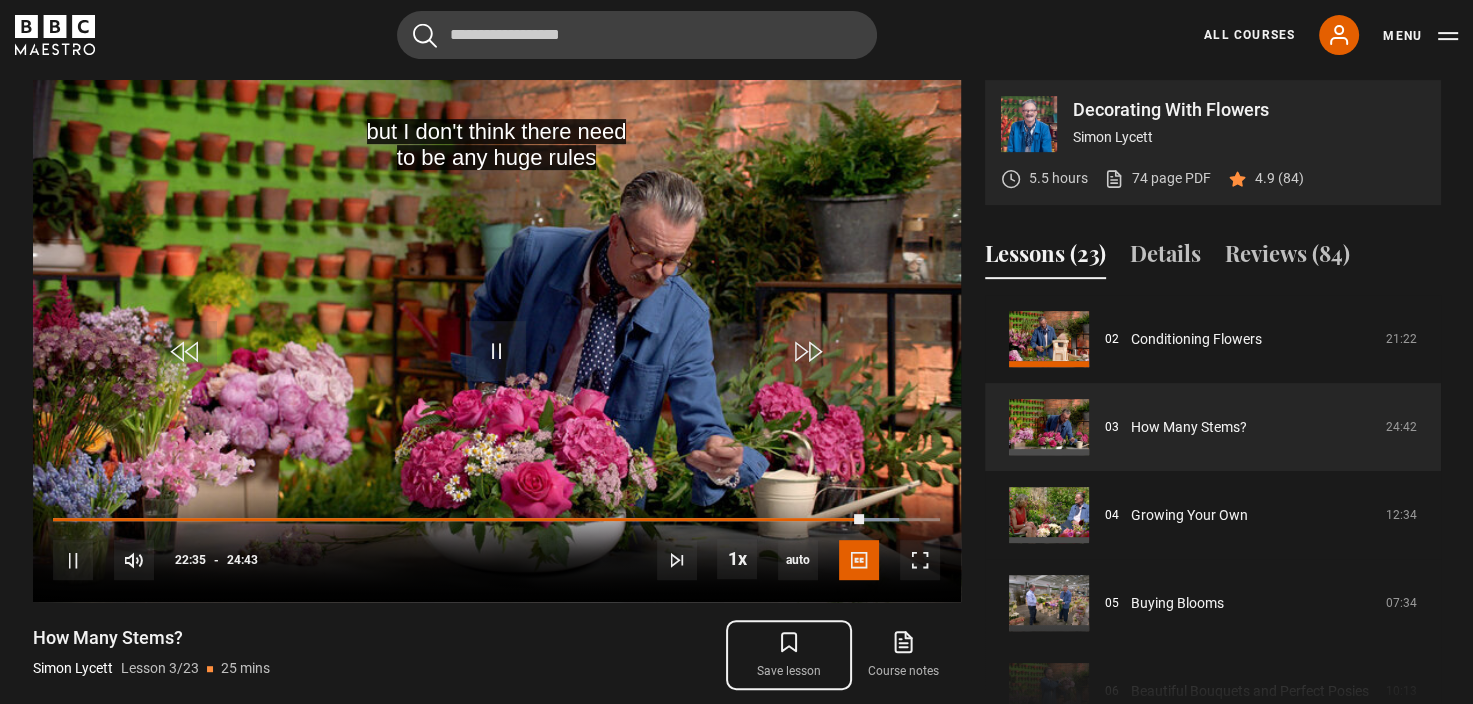 click 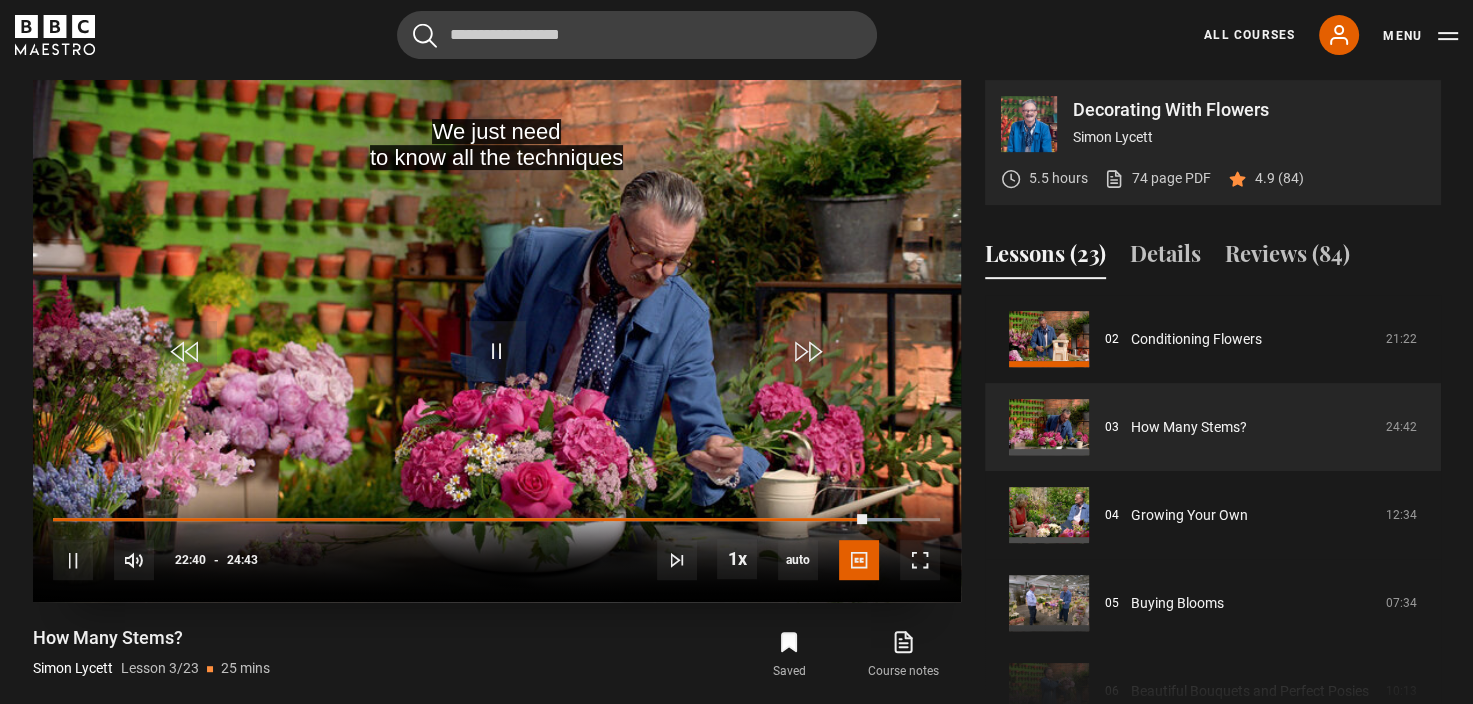 click on "10s Skip Back 10 seconds Pause 10s Skip Forward 10 seconds Loaded :  95.75% 18:01 22:40 Pause Mute Current Time  22:40 - Duration  24:43
Simon Lycett
Lesson 3
How Many Stems?
1x Playback Rate 2x 1.5x 1x , selected 0.5x auto Quality 360p 720p 1080p 2160p Auto , selected Captions captions off English  Captions , selected" at bounding box center (497, 547) 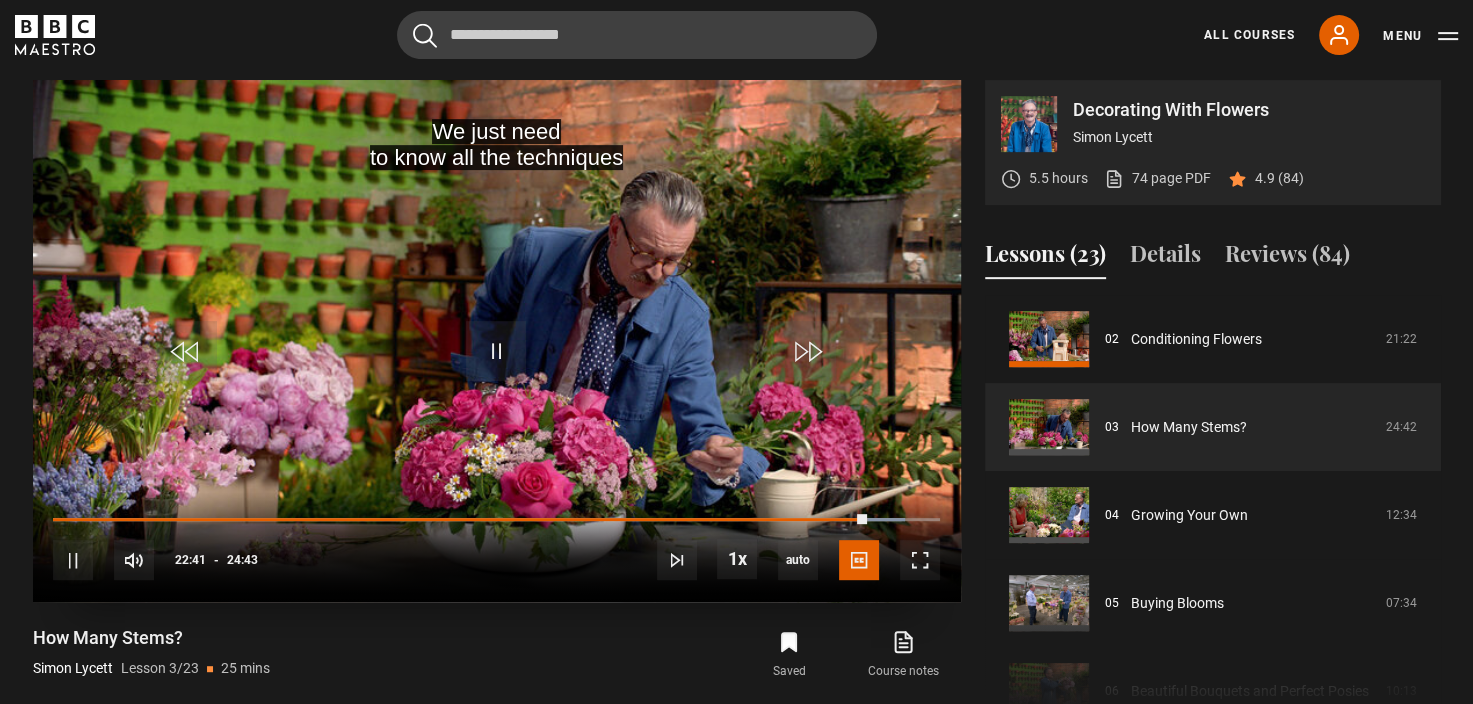 click on "10s Skip Back 10 seconds Pause 10s Skip Forward 10 seconds Loaded :  96.09% 18:01 22:41 Pause Mute Current Time  22:41 - Duration  24:43
Simon Lycett
Lesson 3
How Many Stems?
1x Playback Rate 2x 1.5x 1x , selected 0.5x auto Quality 360p 720p 1080p 2160p Auto , selected Captions captions off English  Captions , selected" at bounding box center [497, 547] 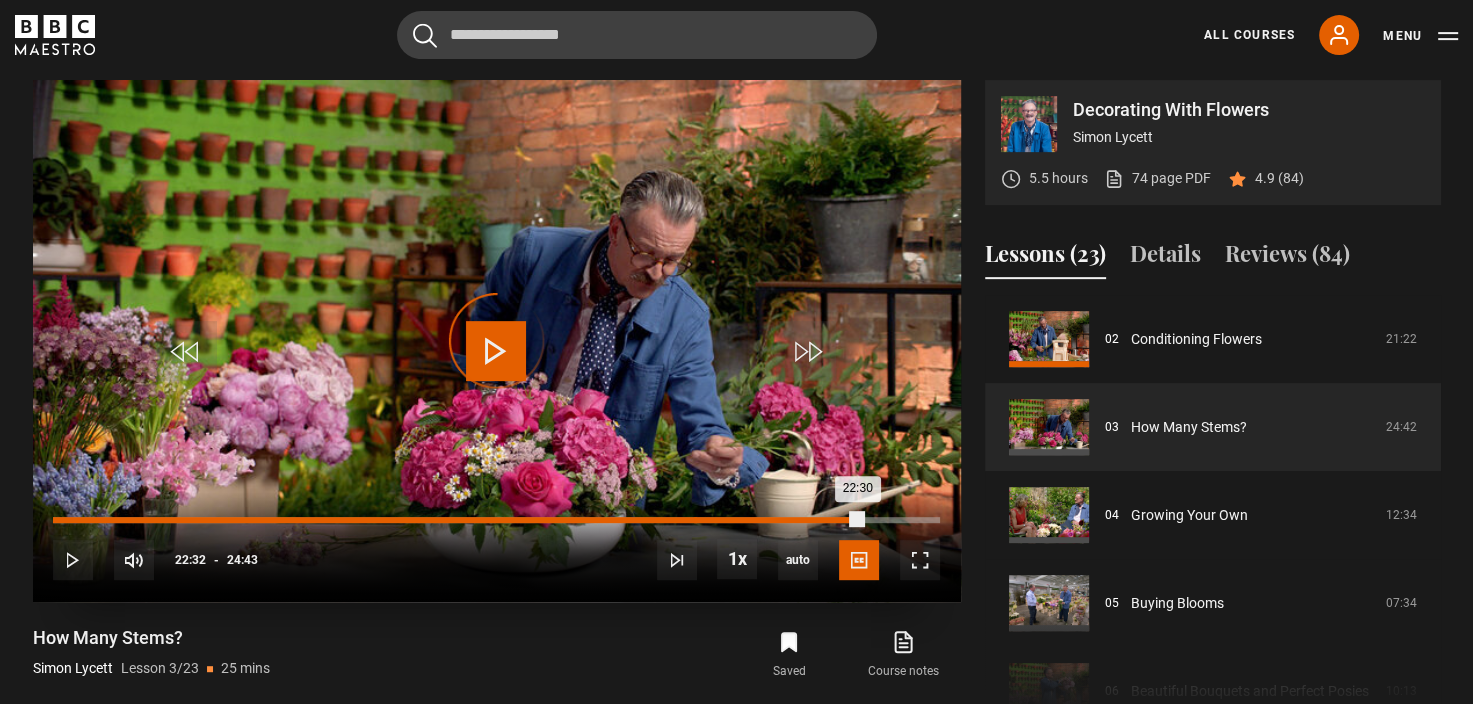 drag, startPoint x: 861, startPoint y: 513, endPoint x: 693, endPoint y: 517, distance: 168.0476 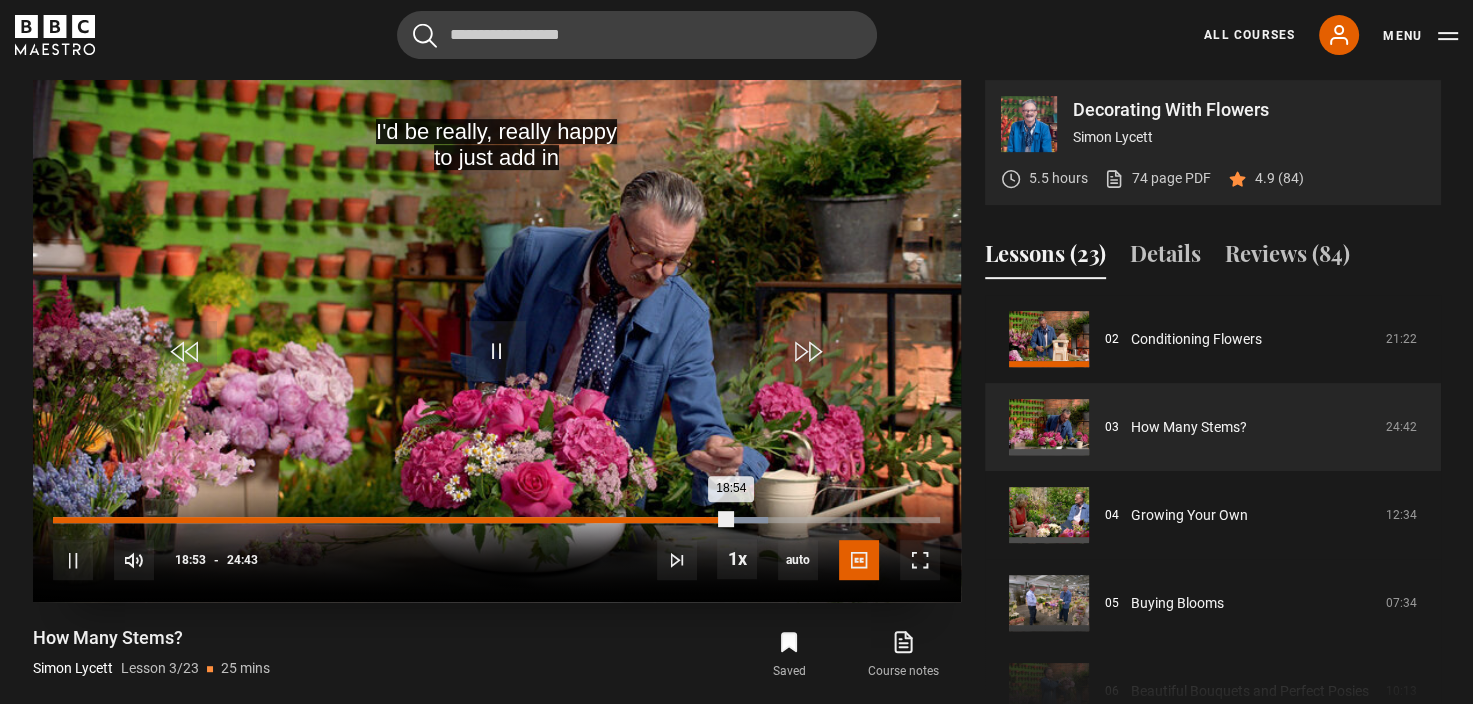 click on "18:13" at bounding box center (707, 520) 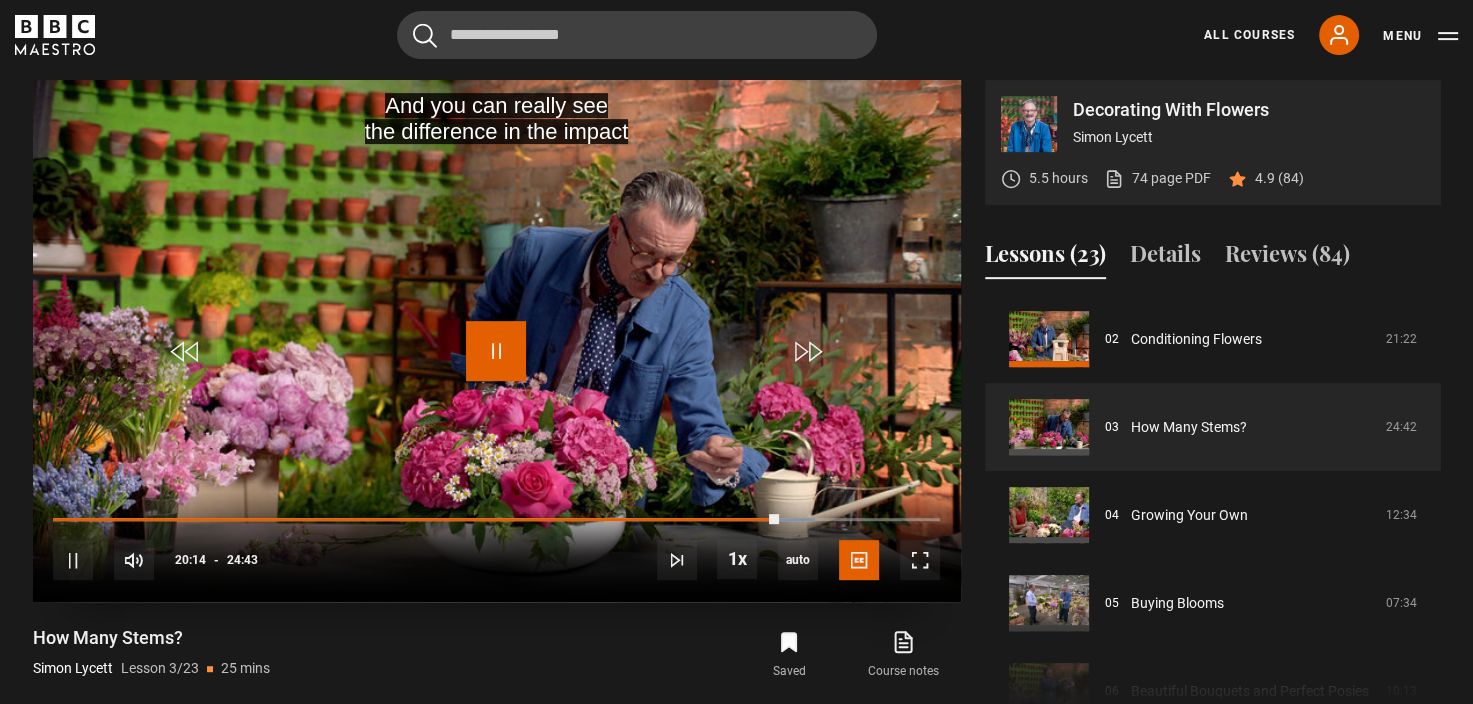 click at bounding box center (496, 351) 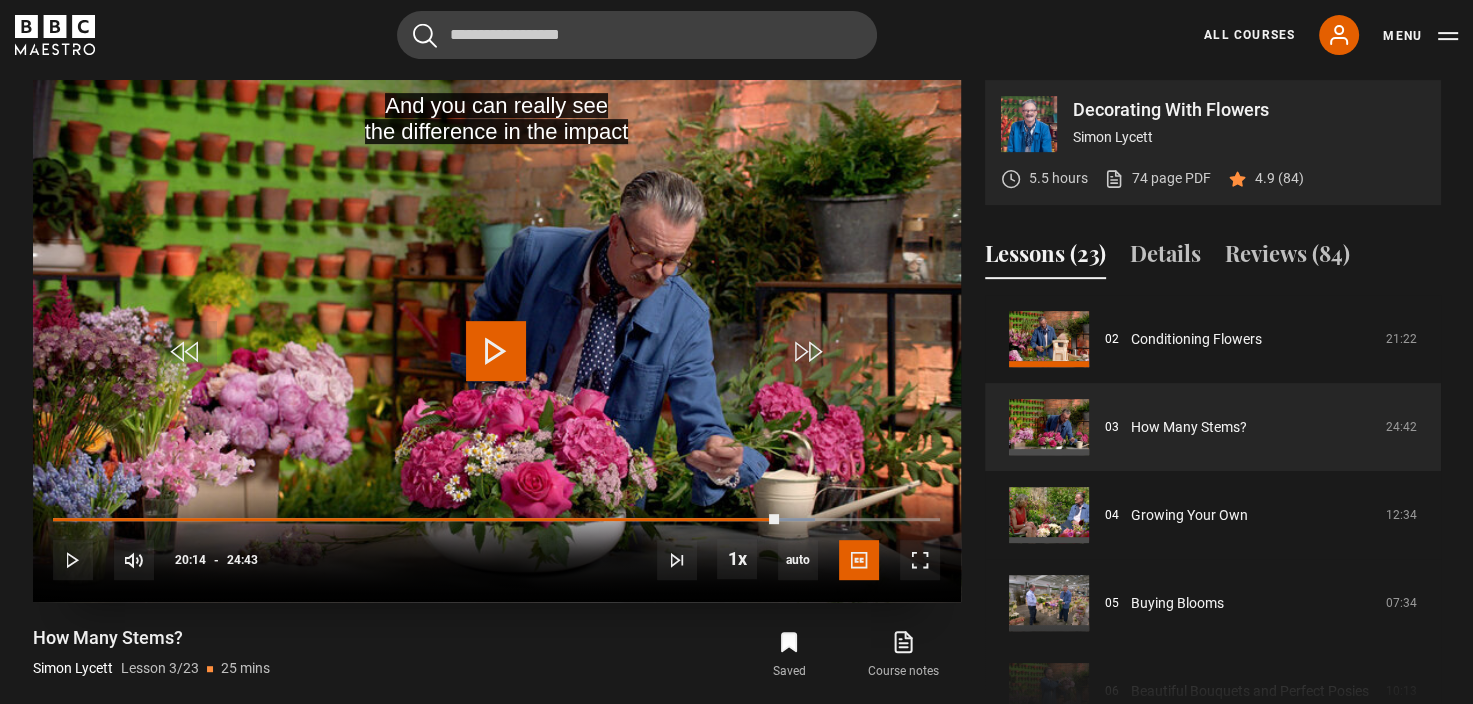 click at bounding box center [496, 351] 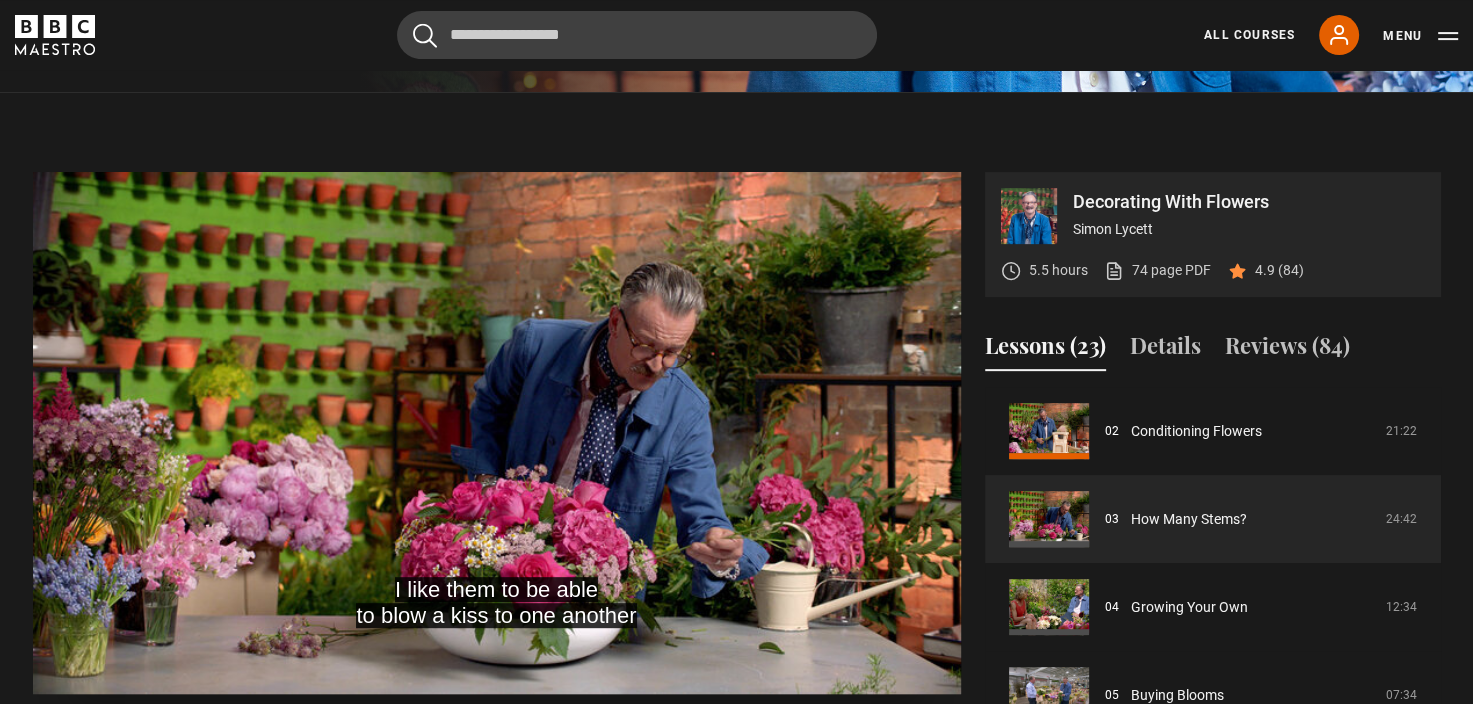 scroll, scrollTop: 704, scrollLeft: 0, axis: vertical 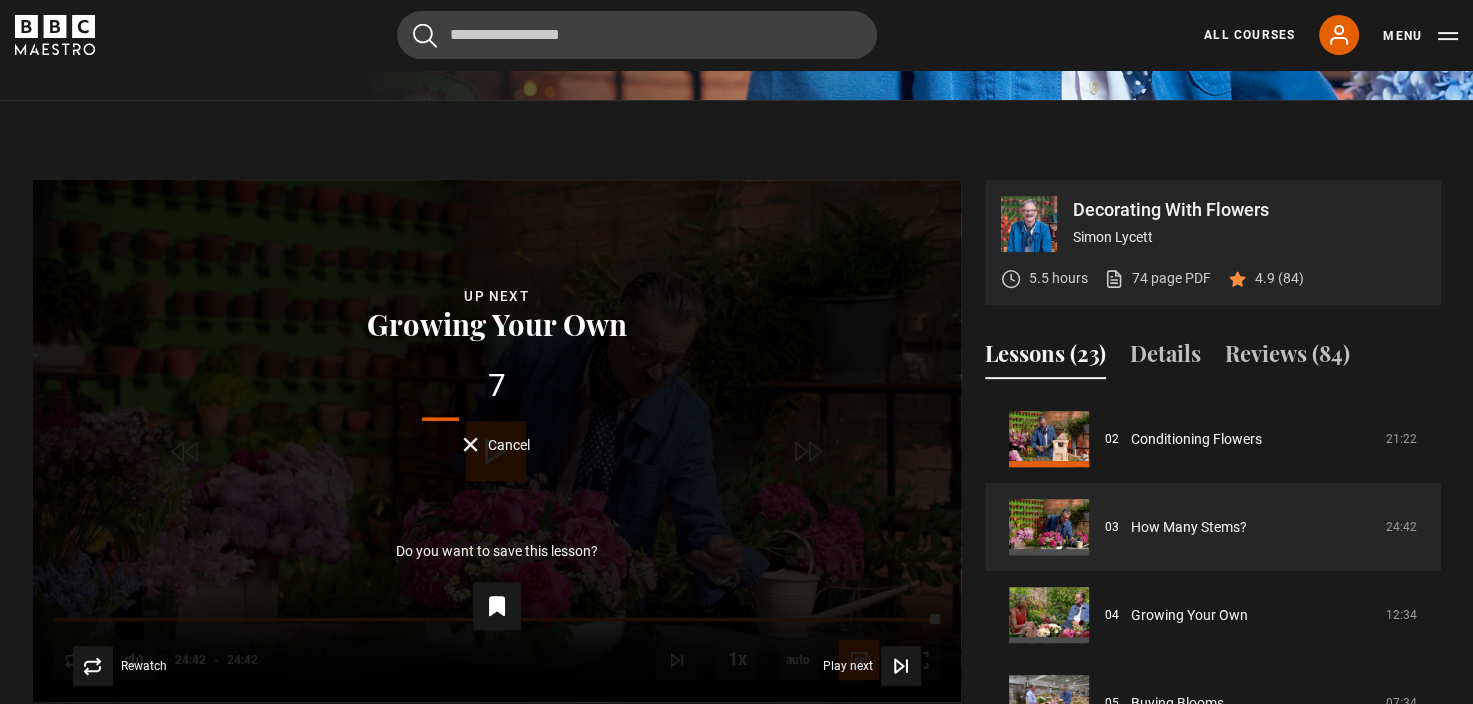 click on "Cancel" at bounding box center (509, 445) 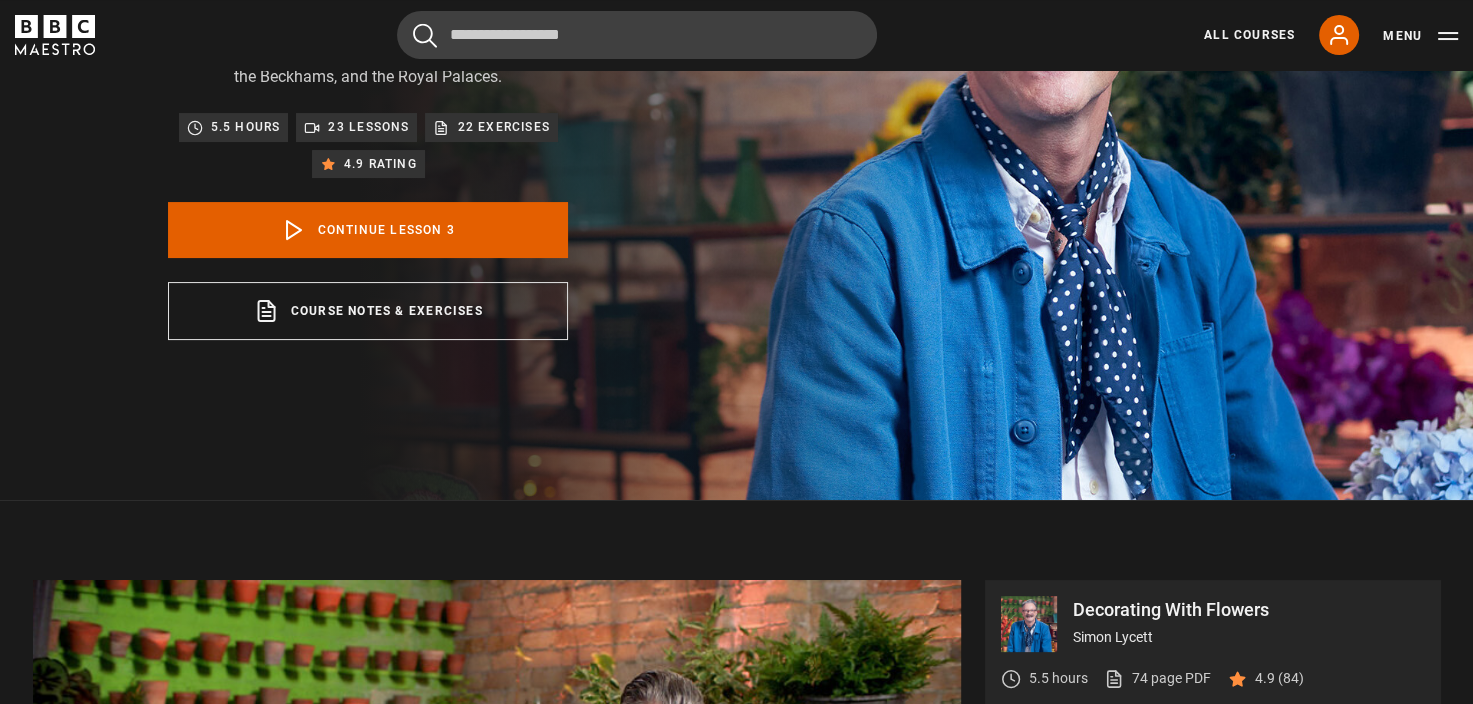 scroll, scrollTop: 304, scrollLeft: 0, axis: vertical 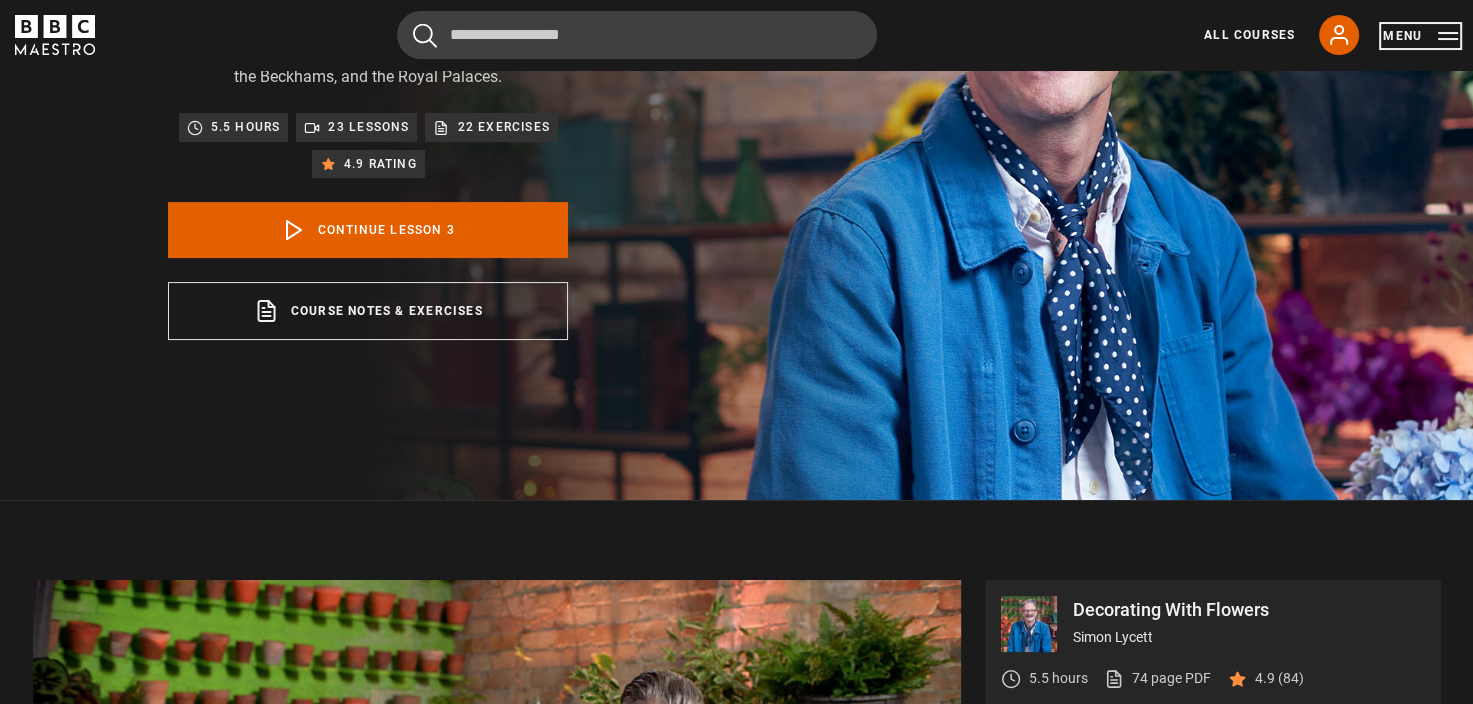 click on "Menu" at bounding box center [1420, 36] 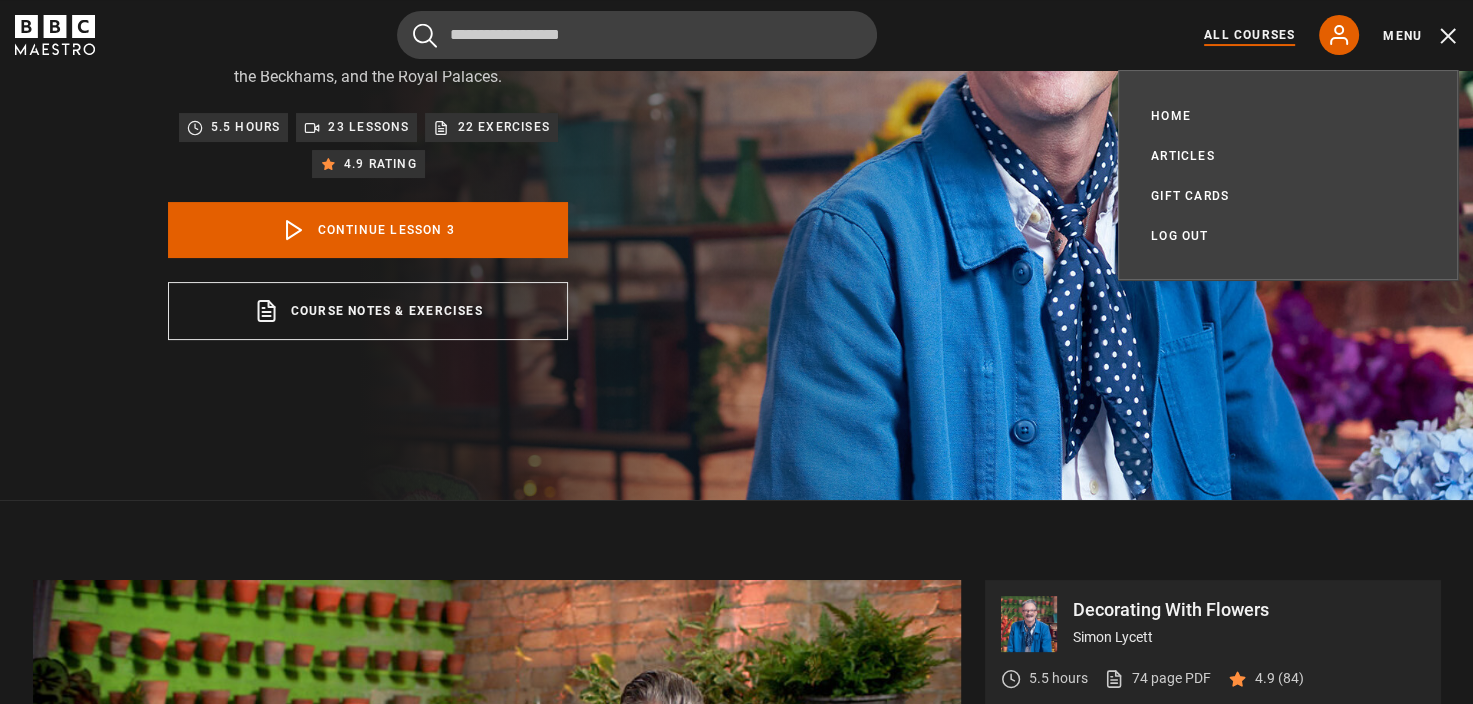 click on "All Courses" at bounding box center [1249, 35] 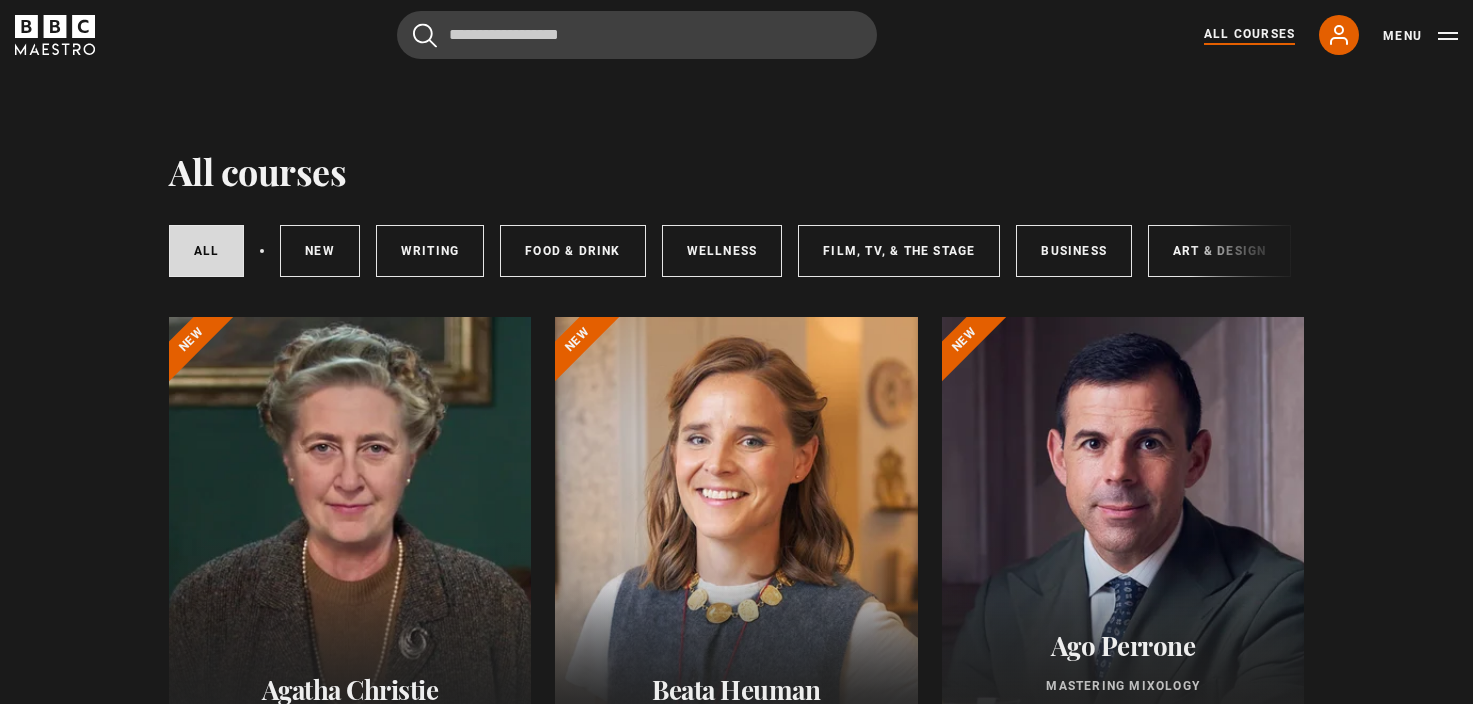 scroll, scrollTop: 0, scrollLeft: 0, axis: both 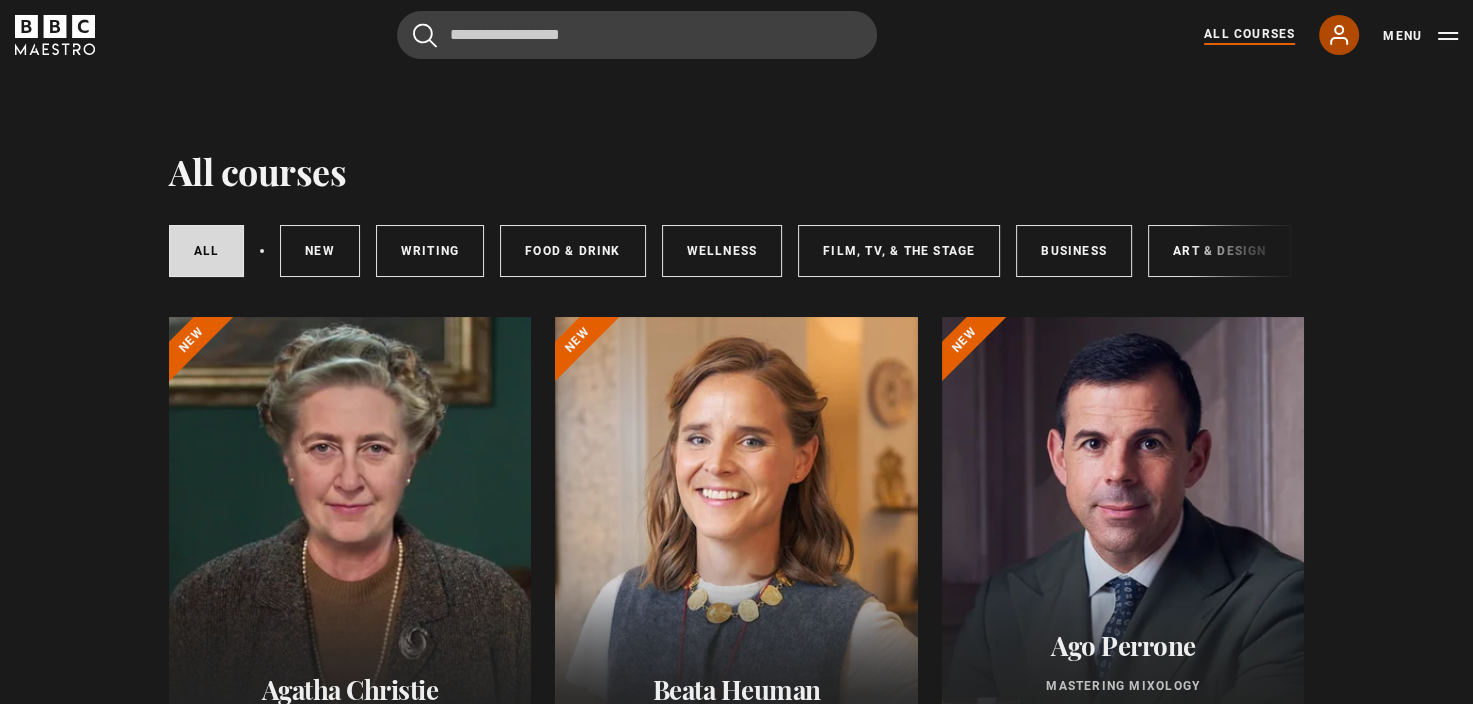 click 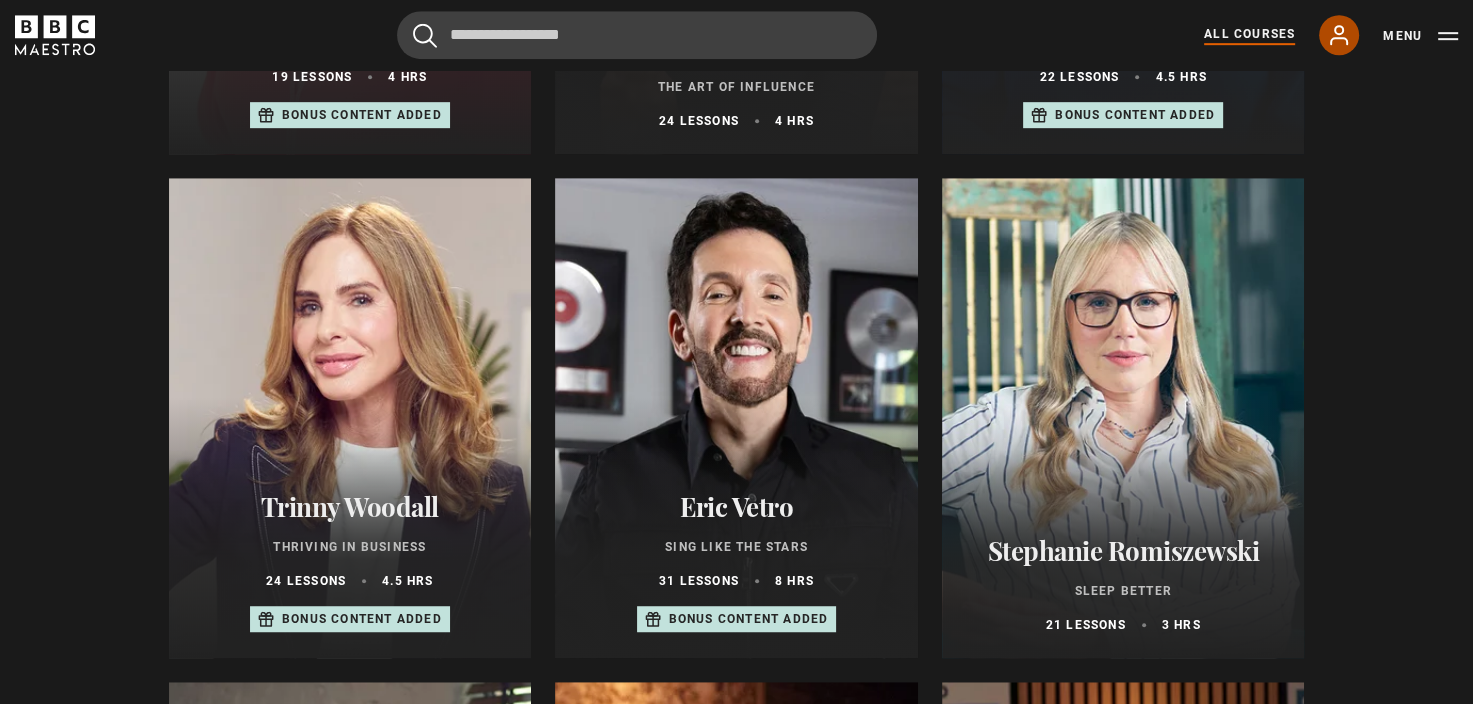 scroll, scrollTop: 1500, scrollLeft: 0, axis: vertical 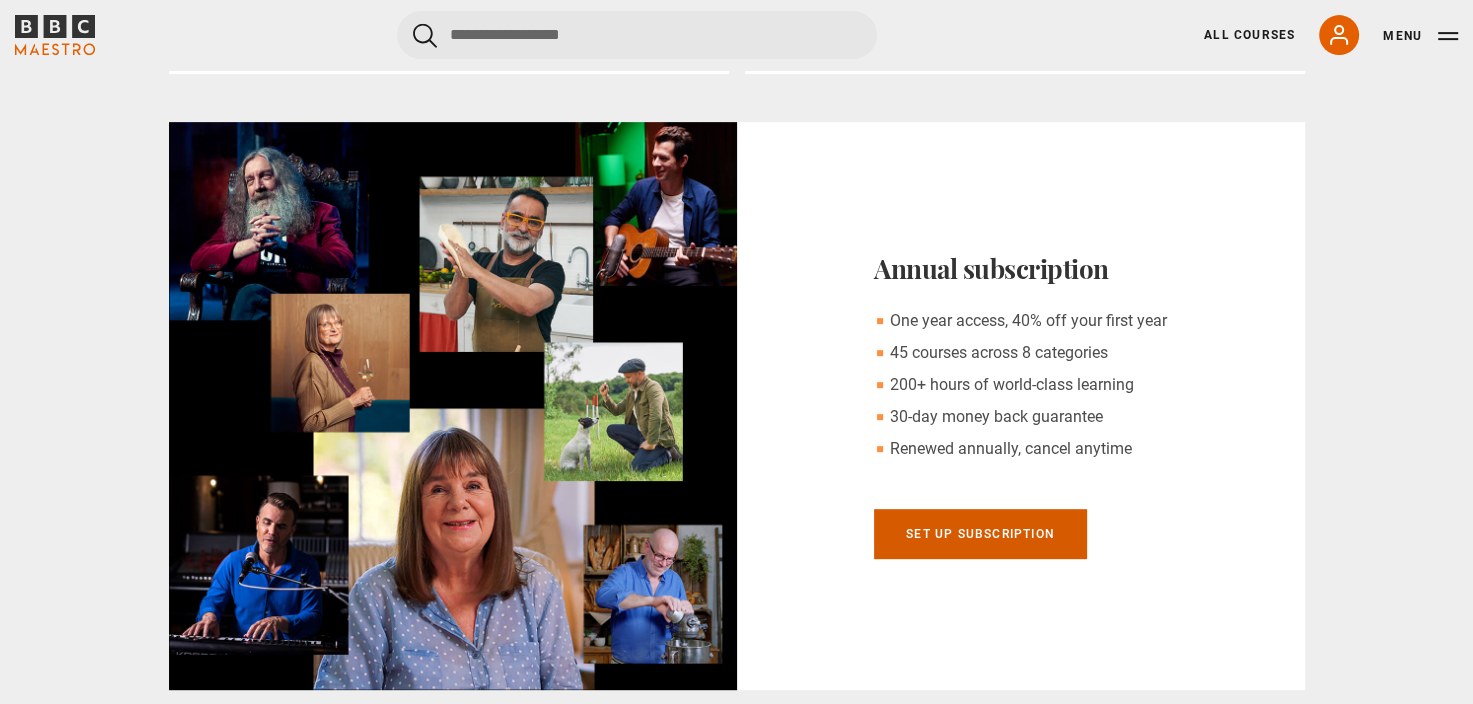 click on "Set up subscription" at bounding box center (980, 534) 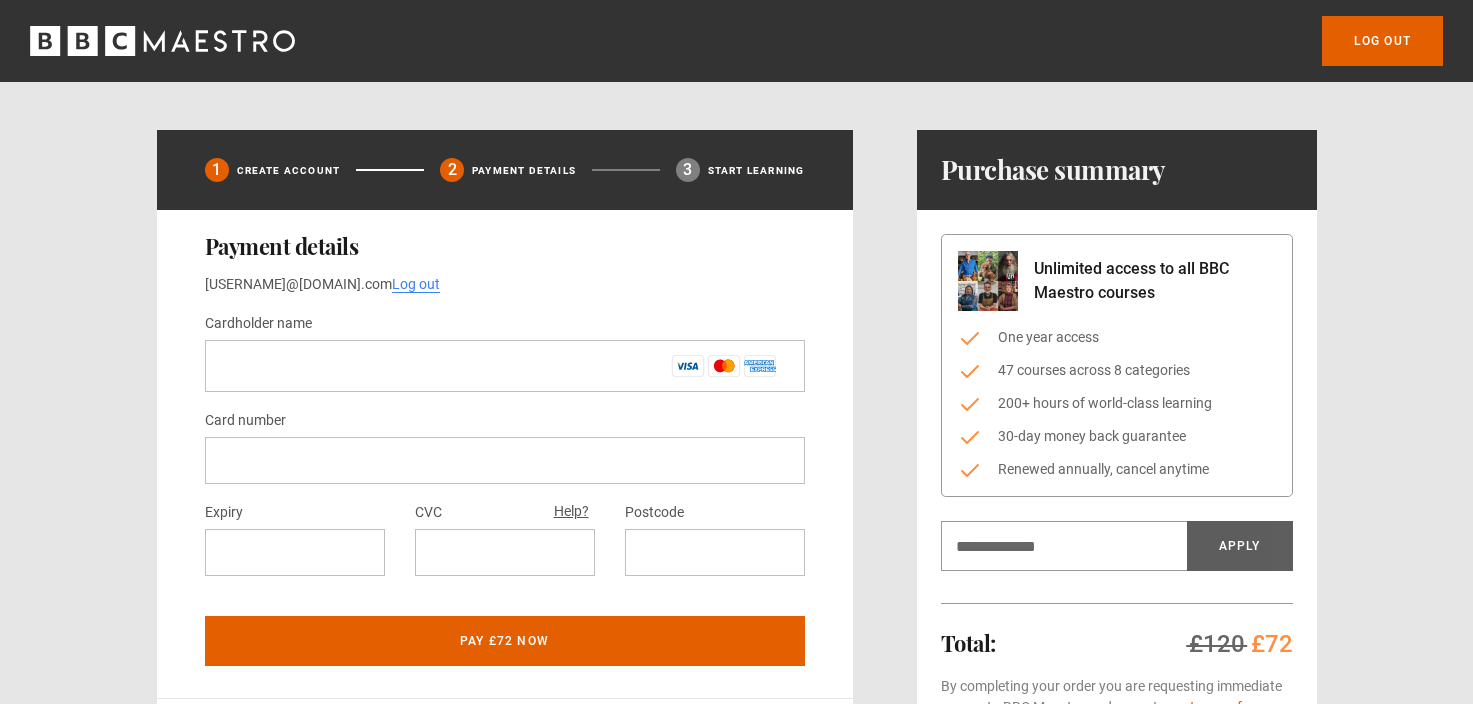 scroll, scrollTop: 0, scrollLeft: 0, axis: both 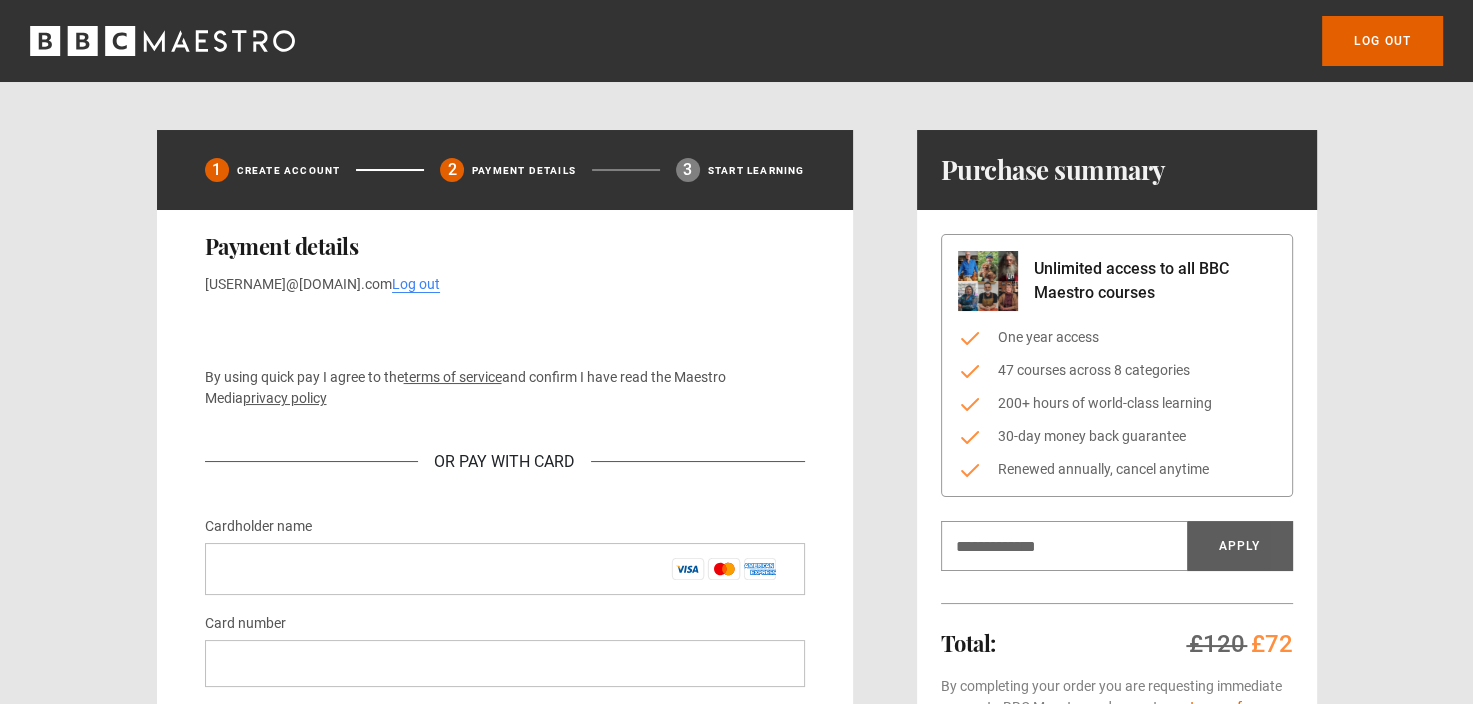 click 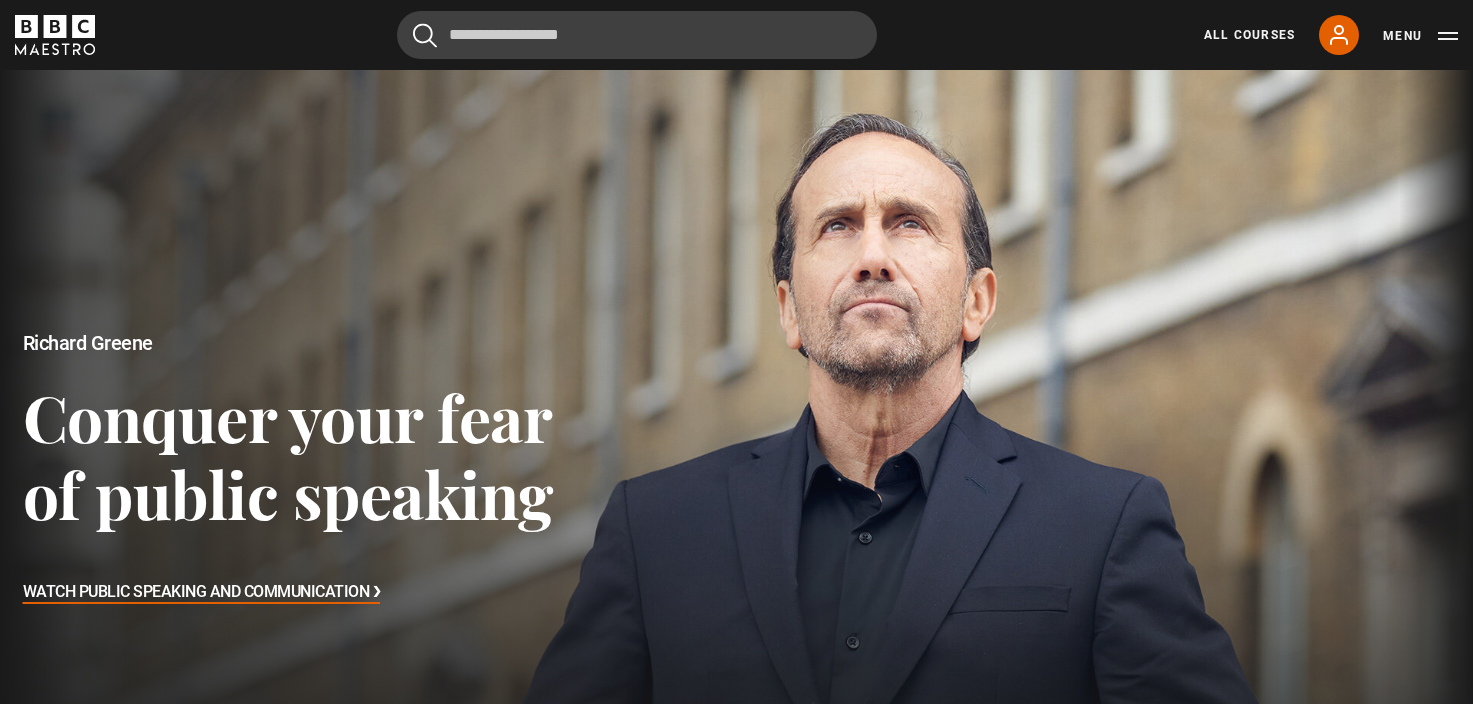 scroll, scrollTop: 0, scrollLeft: 0, axis: both 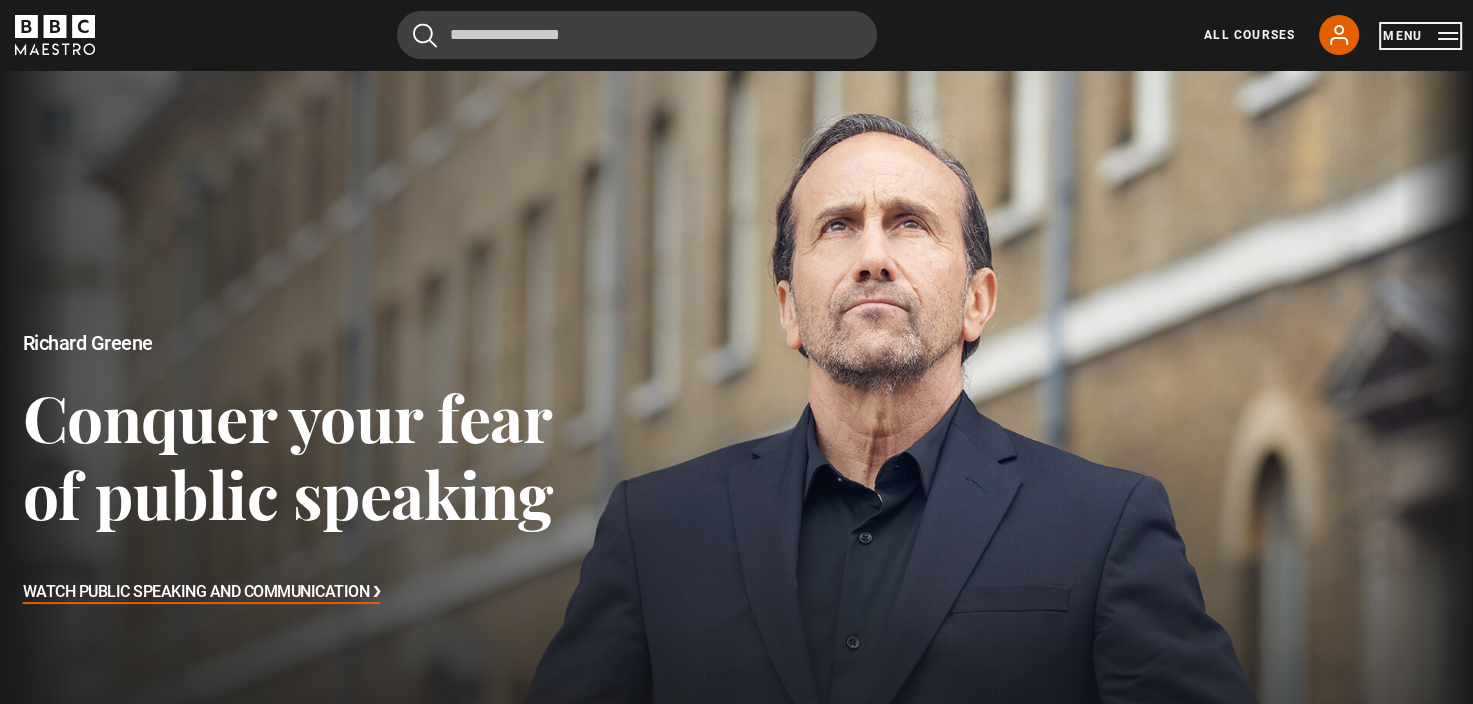 click on "Menu" at bounding box center (1420, 36) 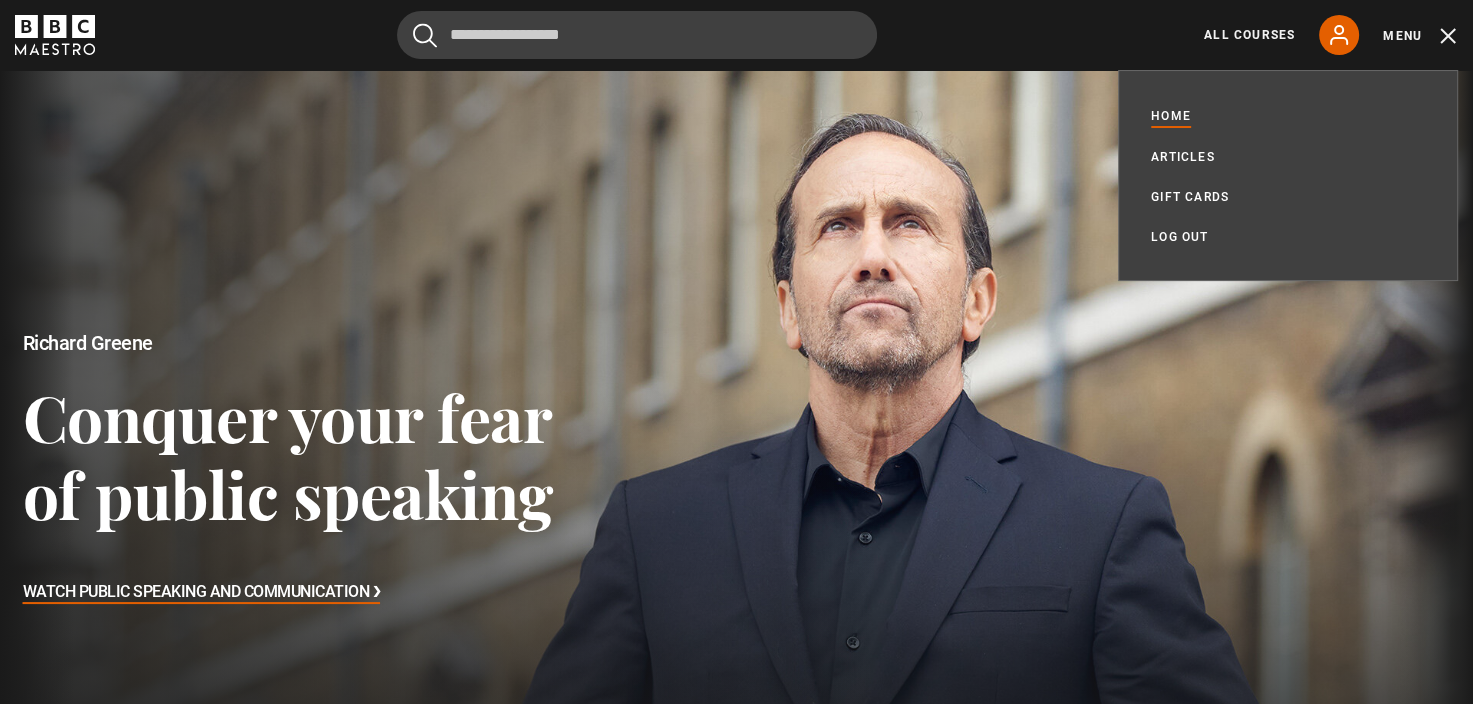 click on "Gift Cards" at bounding box center (1190, 196) 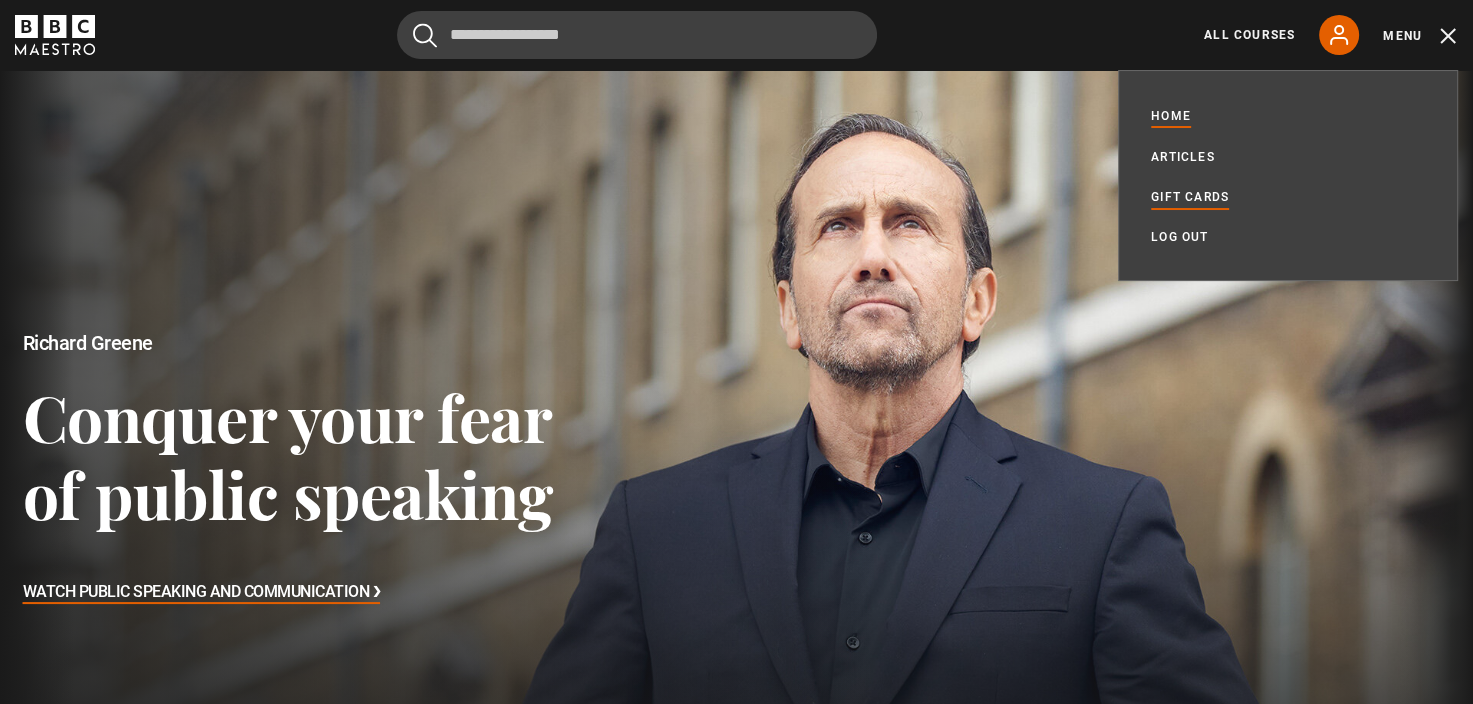 click on "Gift Cards" at bounding box center [1190, 196] 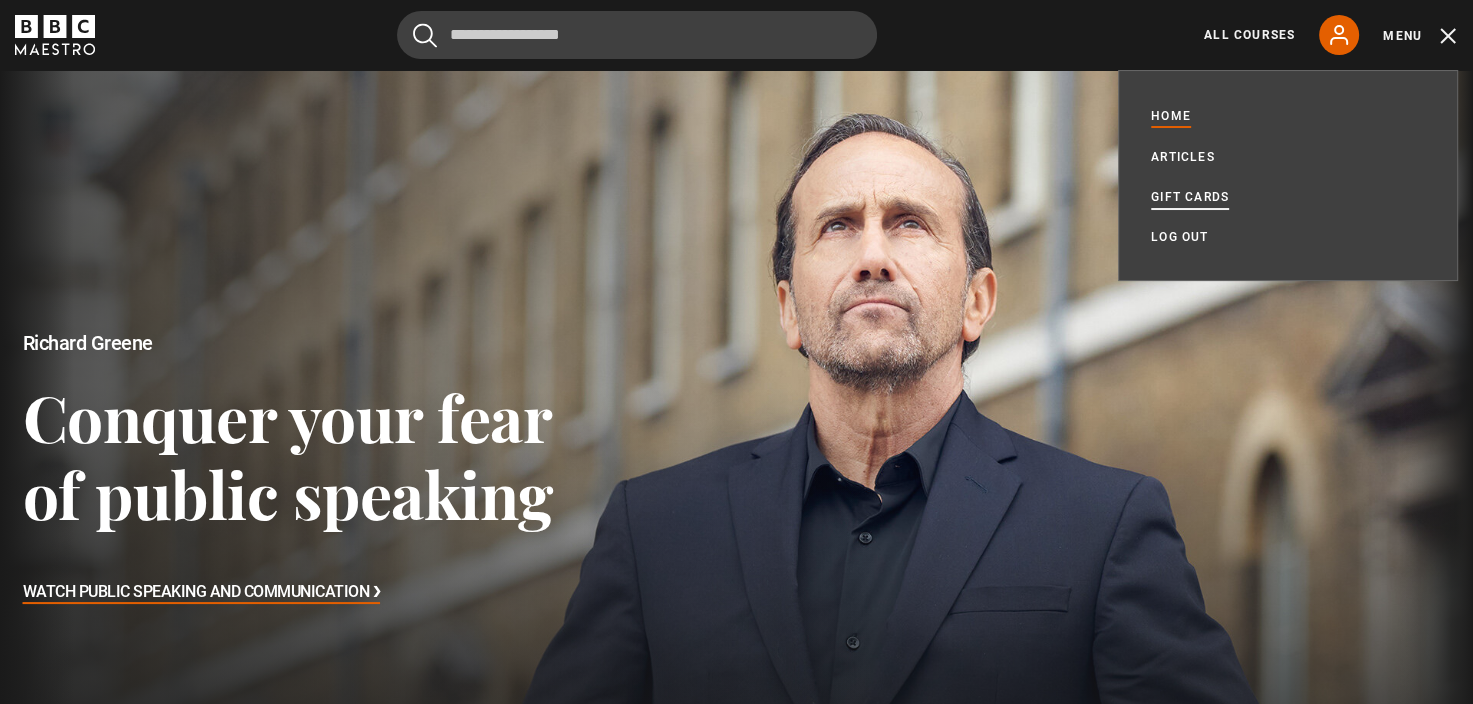 click on "Gift Cards" at bounding box center (1190, 197) 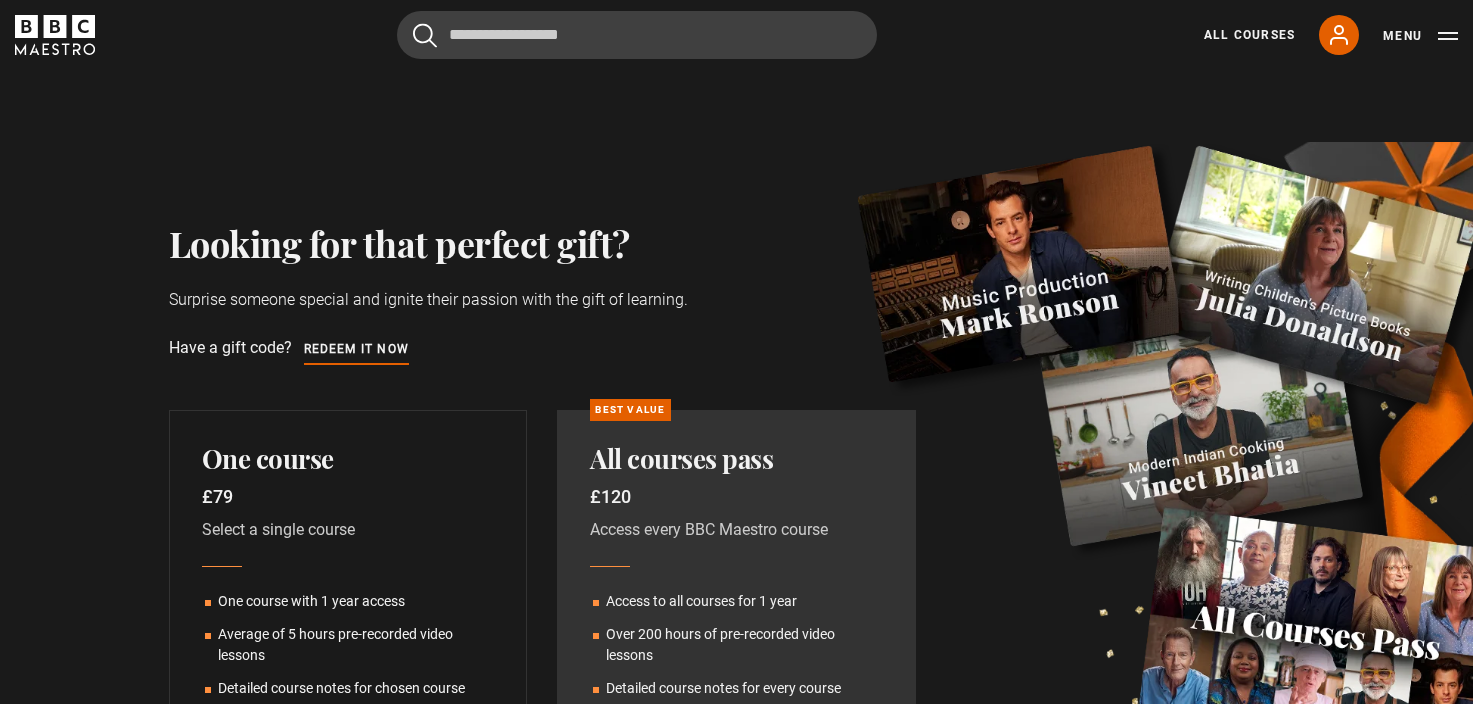 scroll, scrollTop: 0, scrollLeft: 0, axis: both 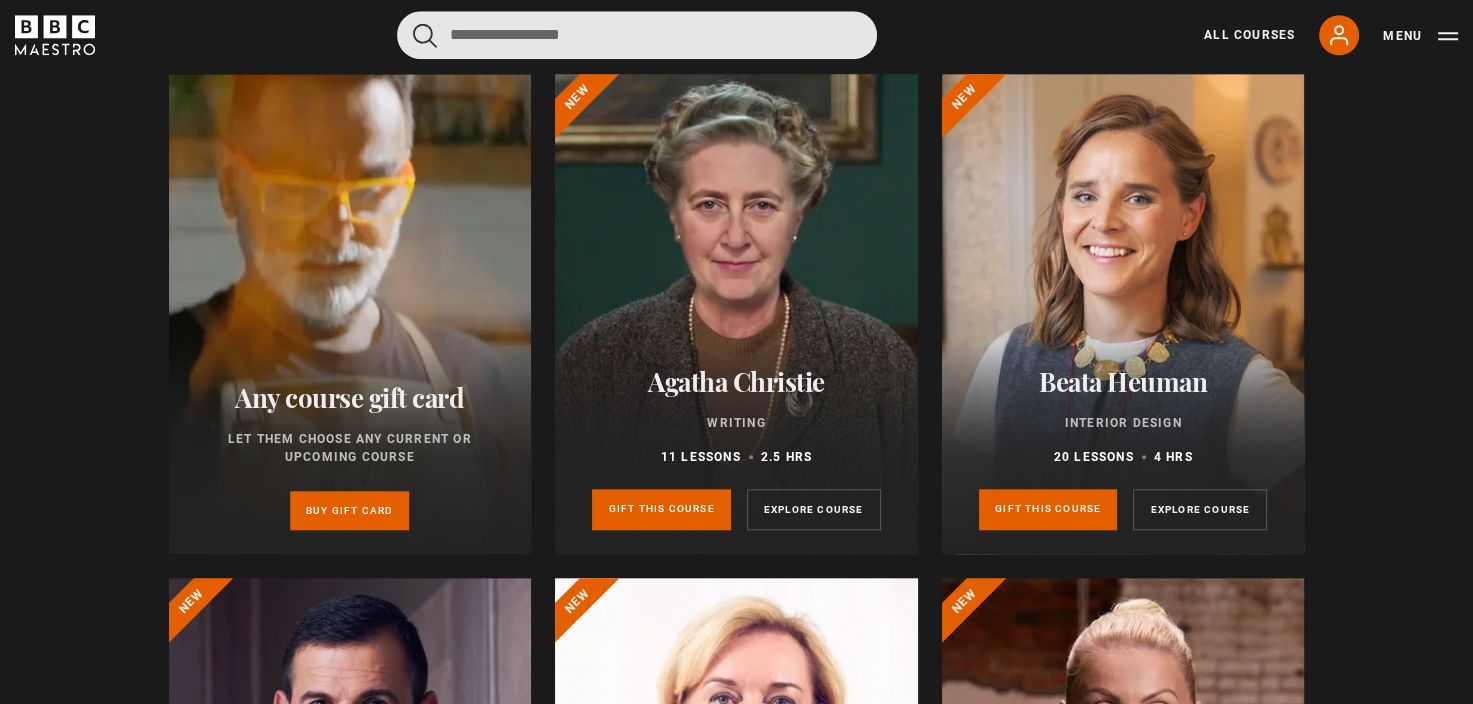 click at bounding box center (637, 35) 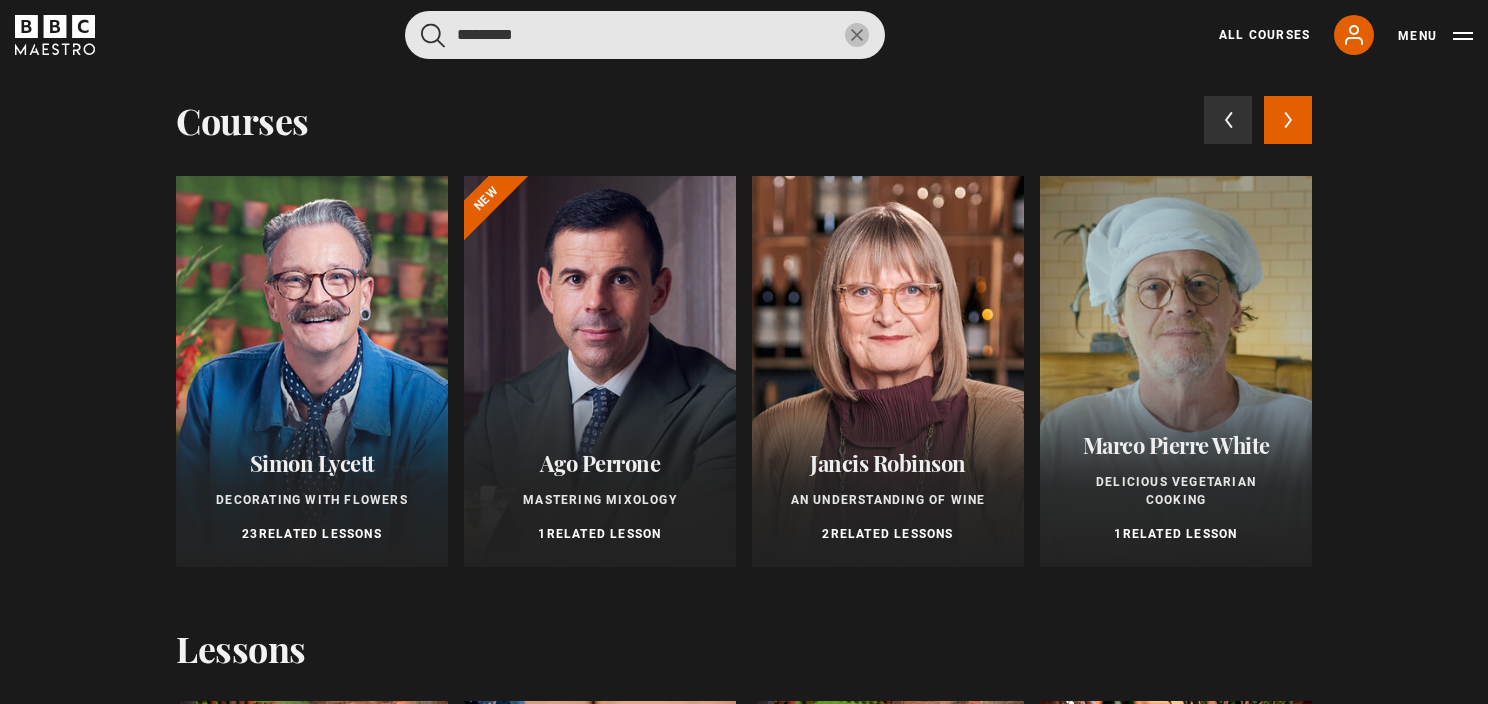 scroll, scrollTop: 0, scrollLeft: 0, axis: both 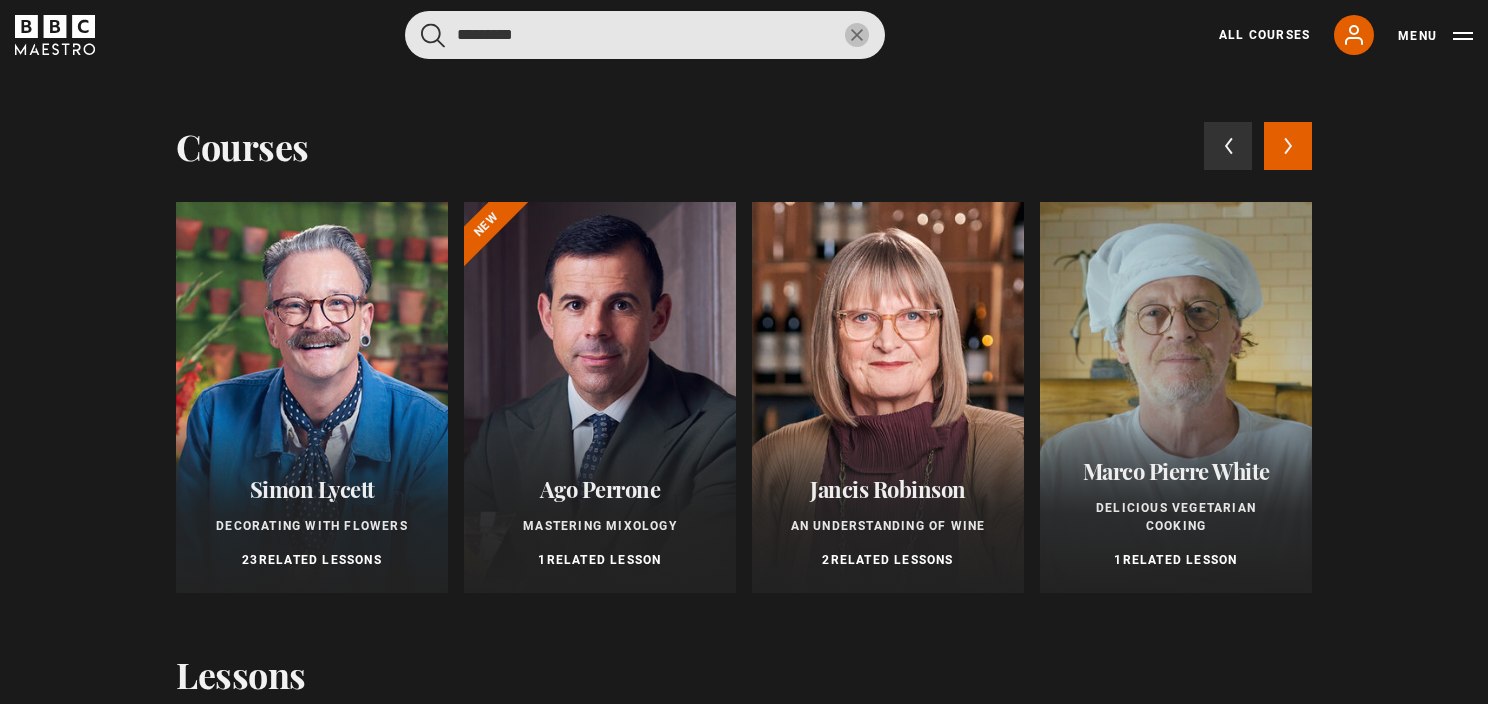 type on "*********" 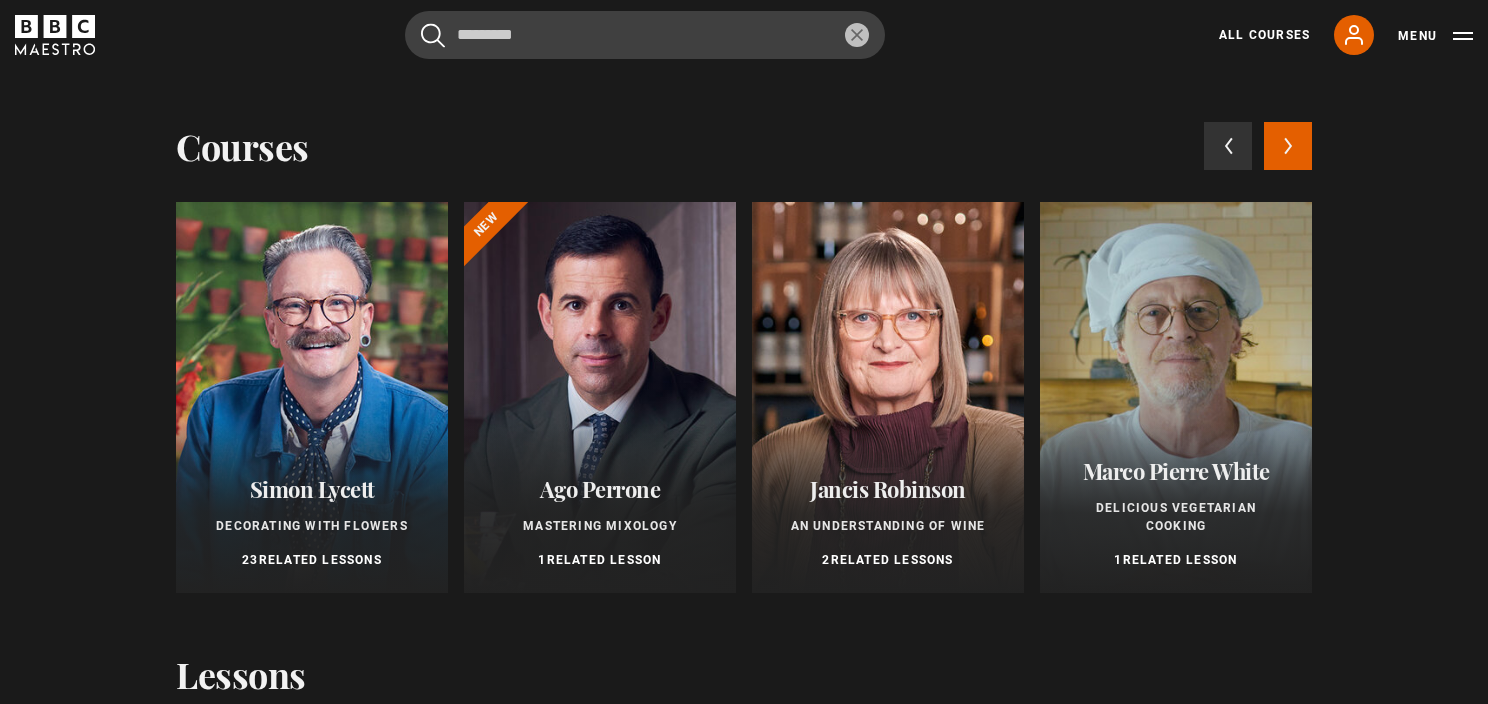 click on "Next courses" at bounding box center [1288, 146] 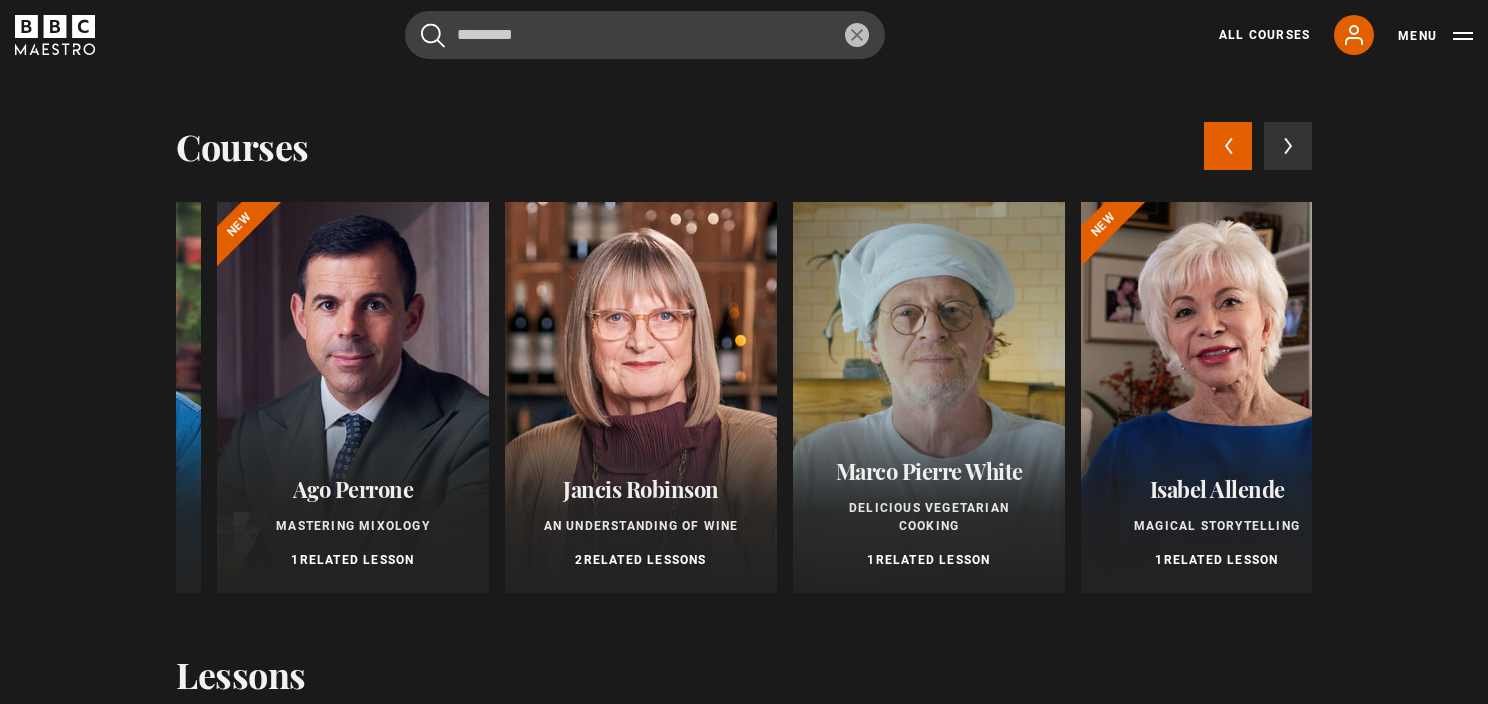scroll, scrollTop: 0, scrollLeft: 288, axis: horizontal 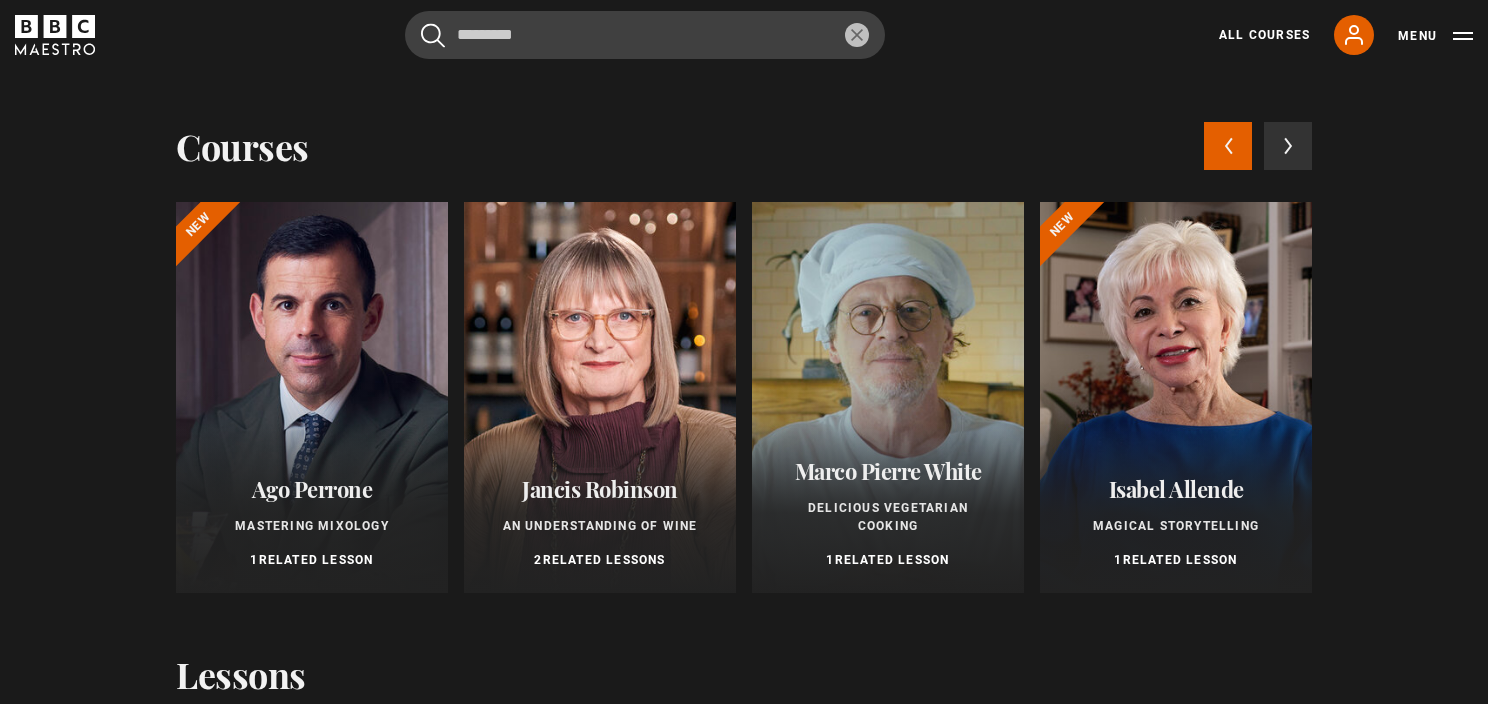 click 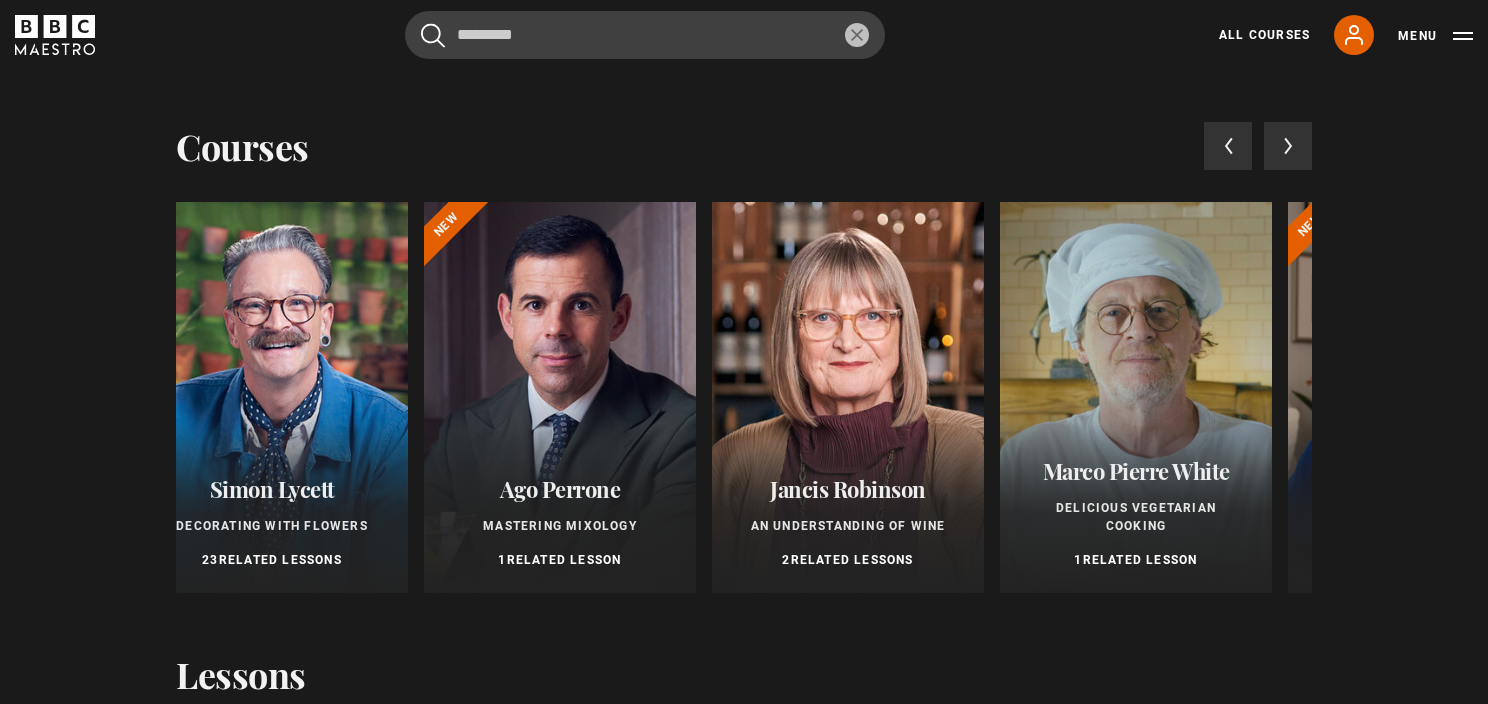 scroll, scrollTop: 0, scrollLeft: 0, axis: both 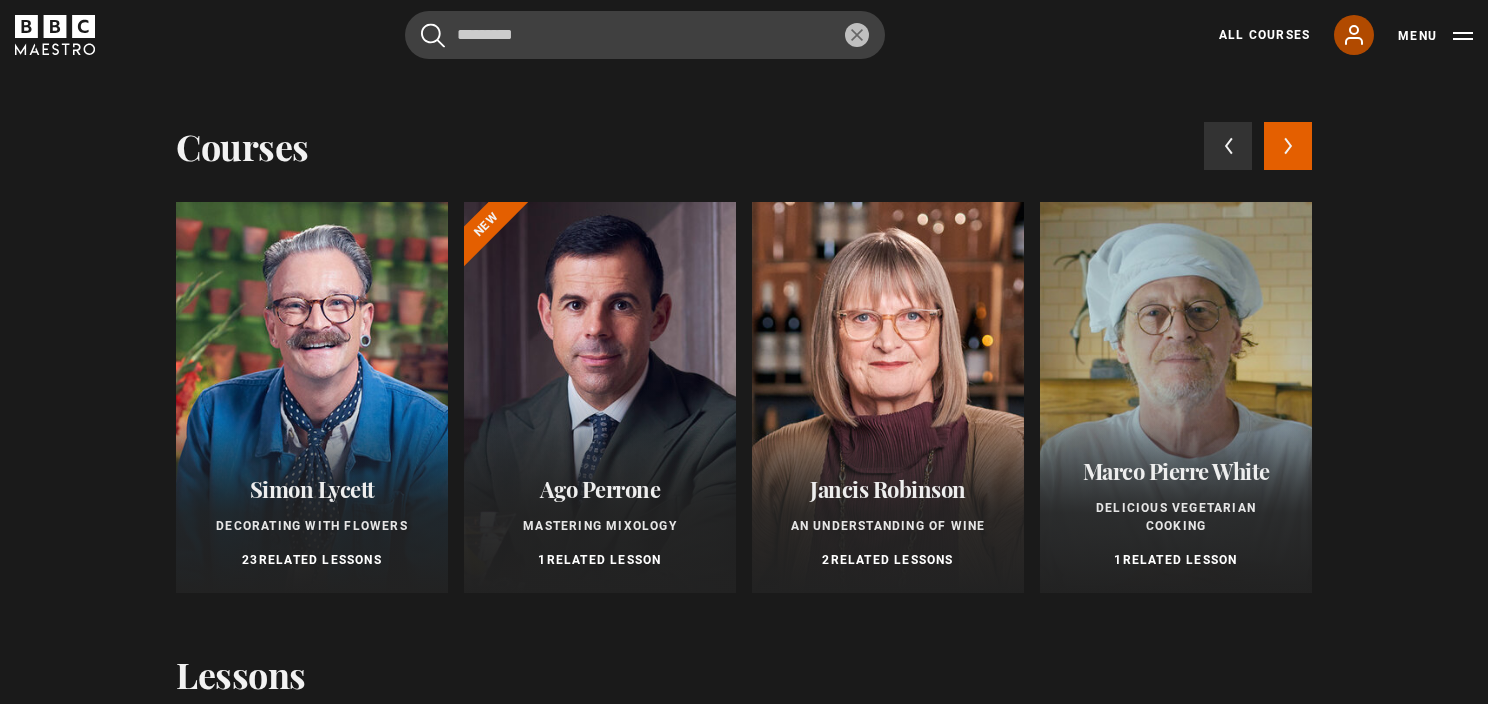 click 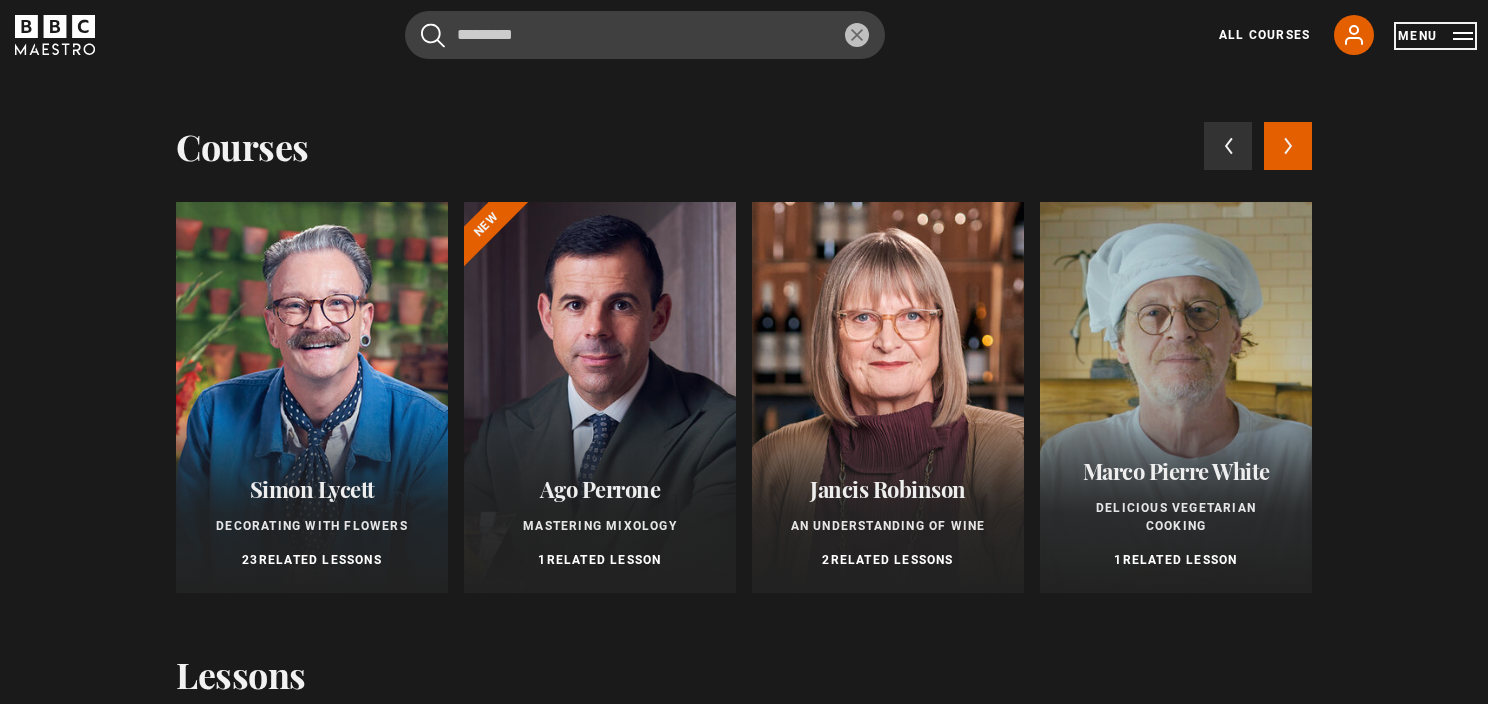 click on "Menu" at bounding box center [1435, 36] 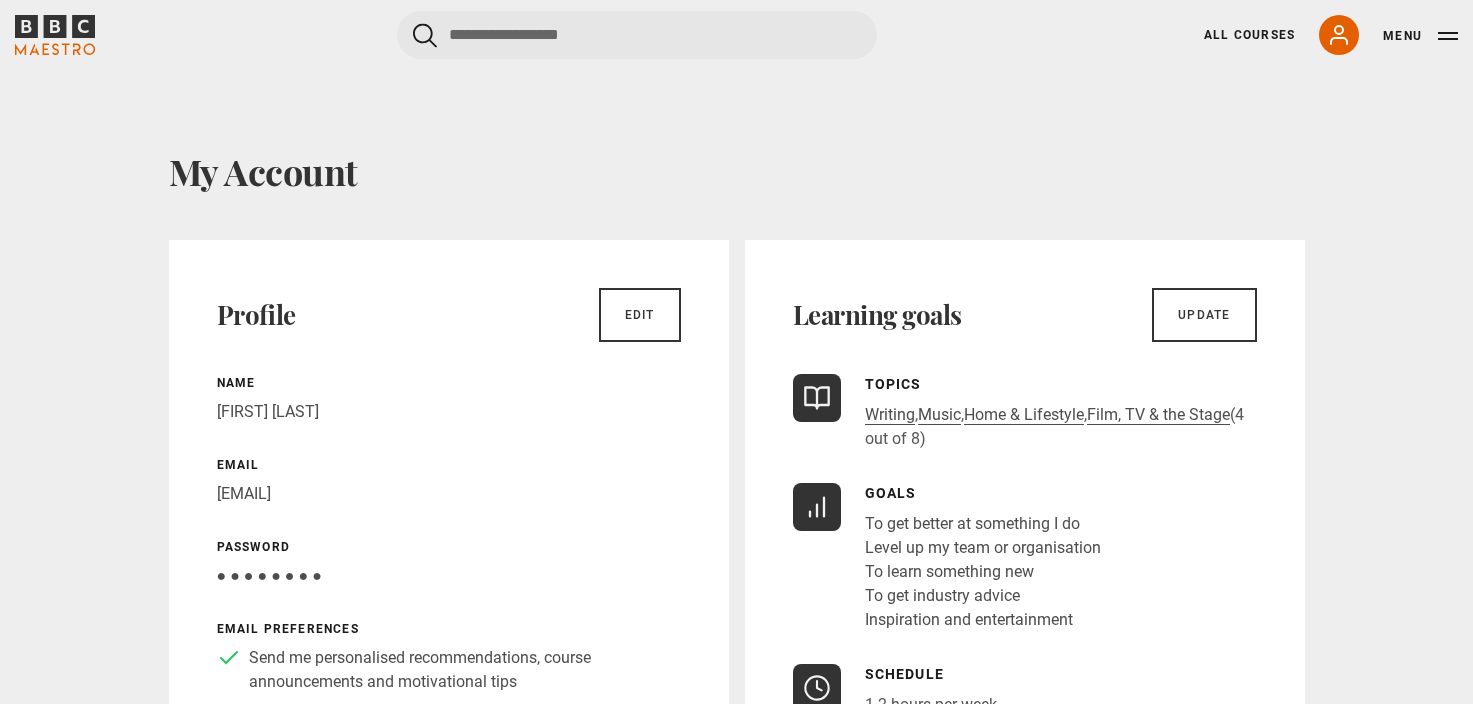 scroll, scrollTop: 0, scrollLeft: 0, axis: both 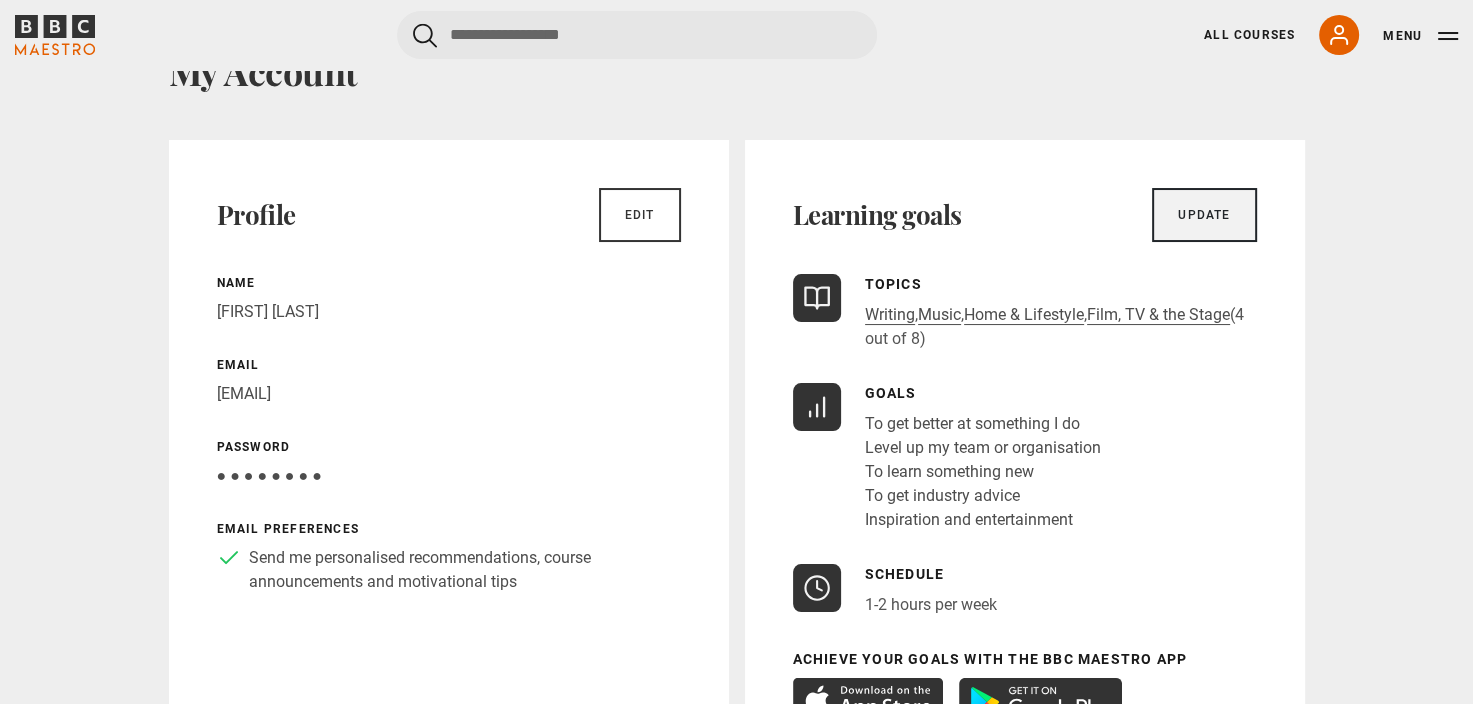 click on "Update" at bounding box center (1204, 215) 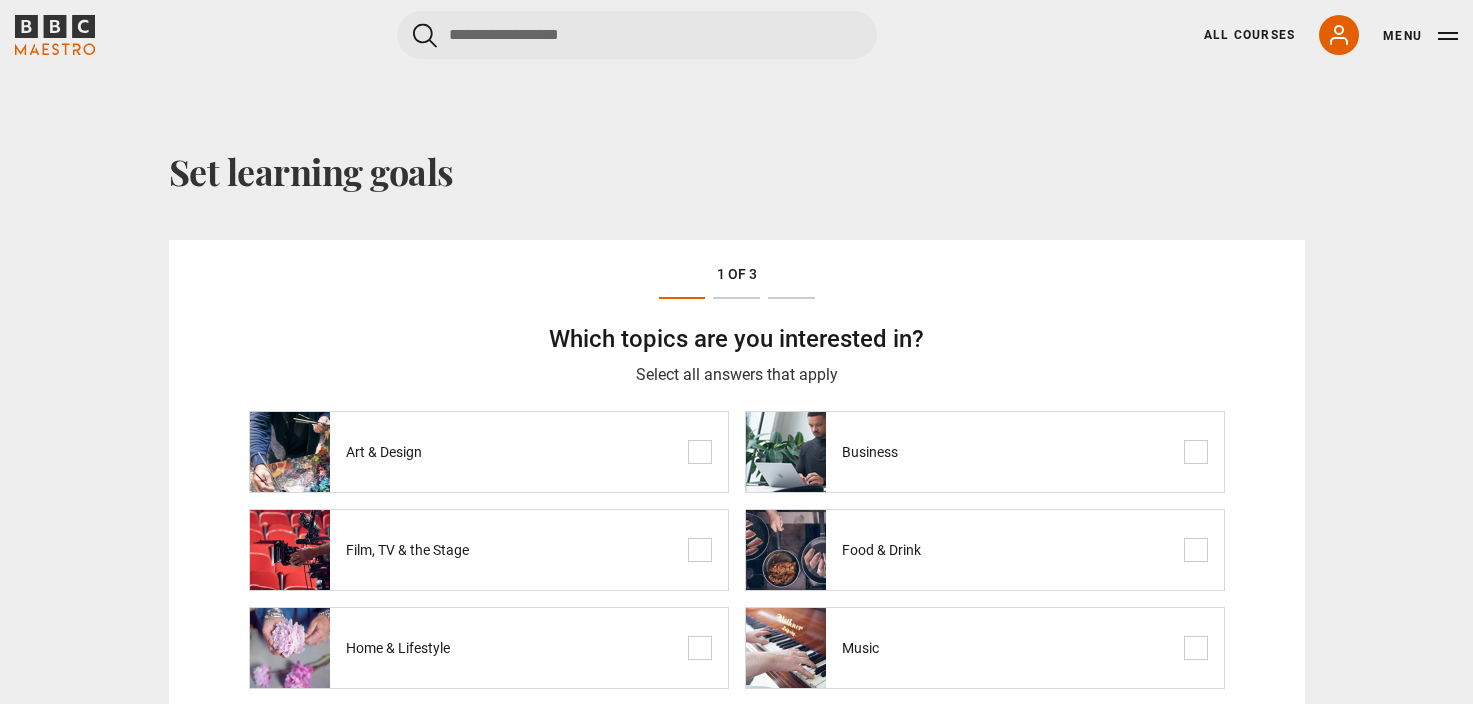scroll, scrollTop: 0, scrollLeft: 0, axis: both 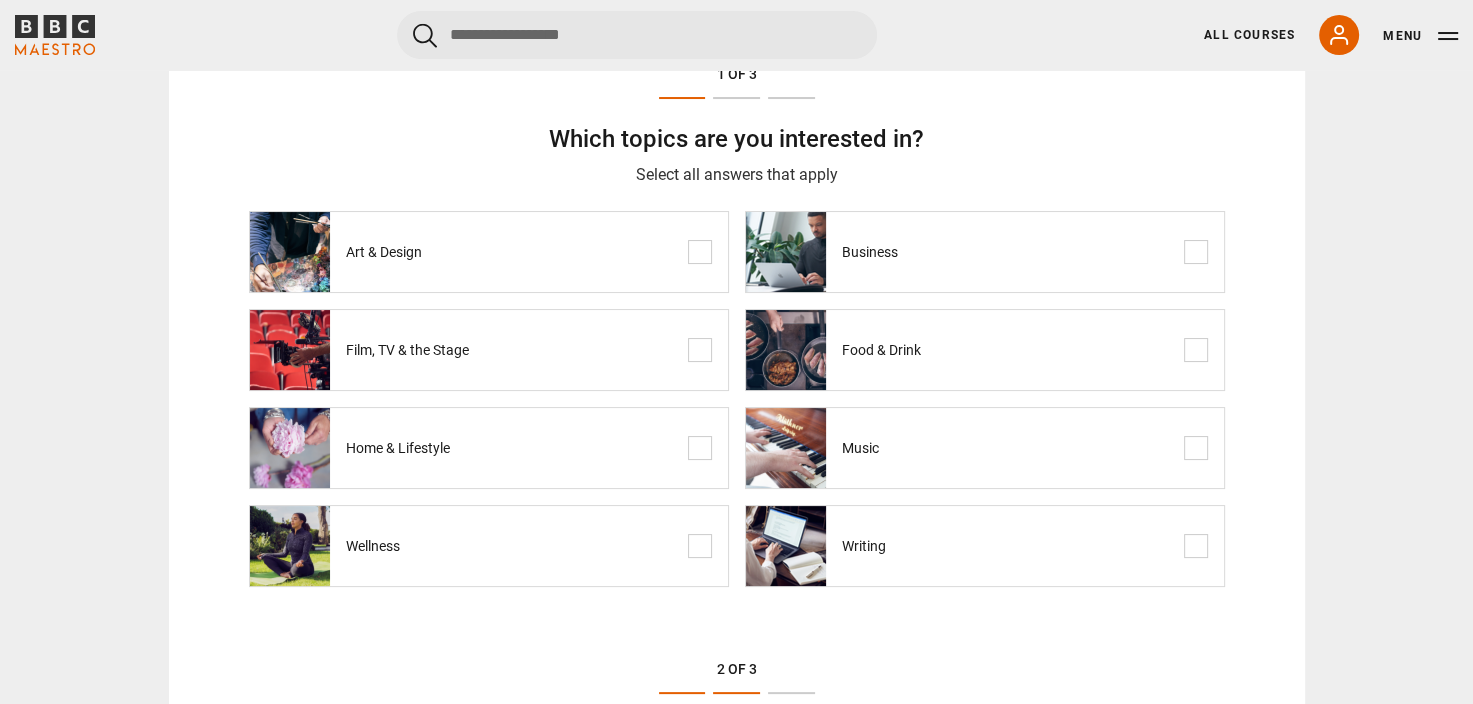 click at bounding box center [700, 252] 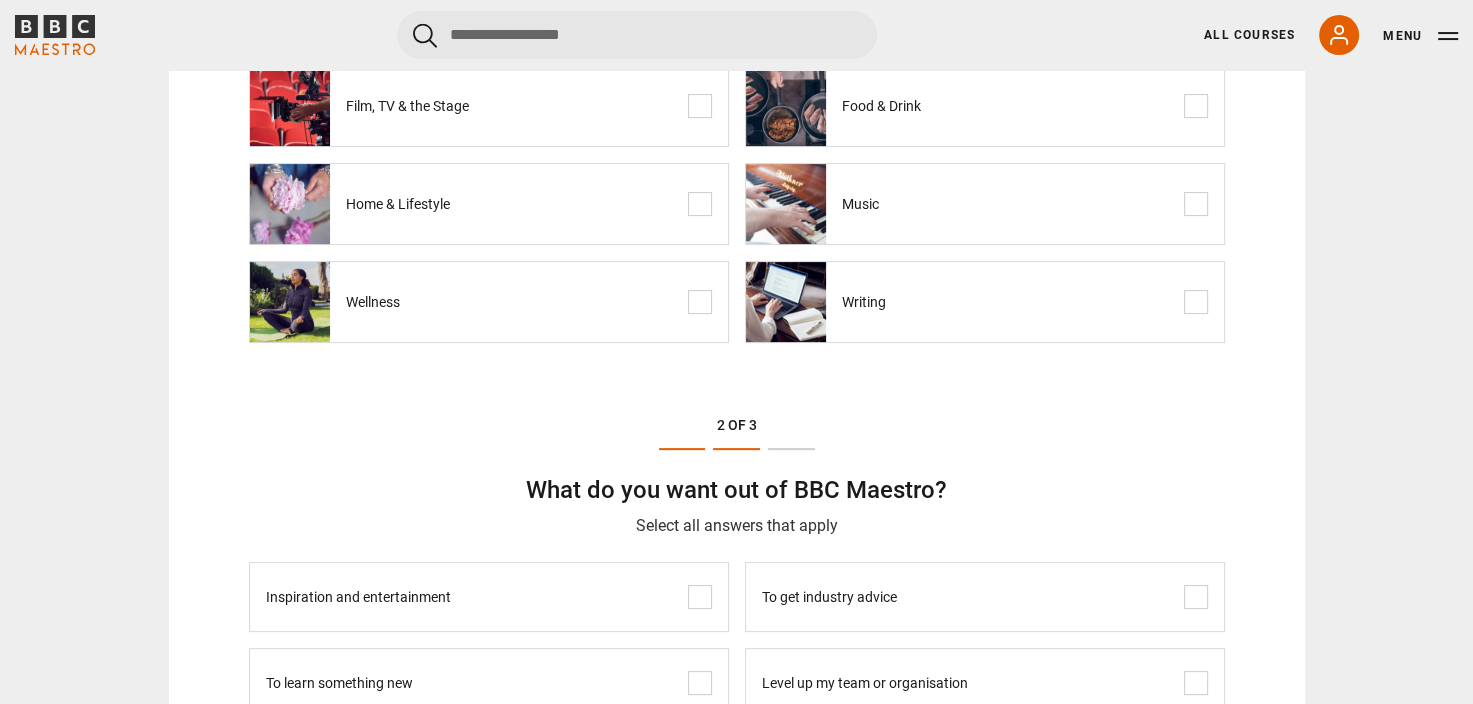 scroll, scrollTop: 500, scrollLeft: 0, axis: vertical 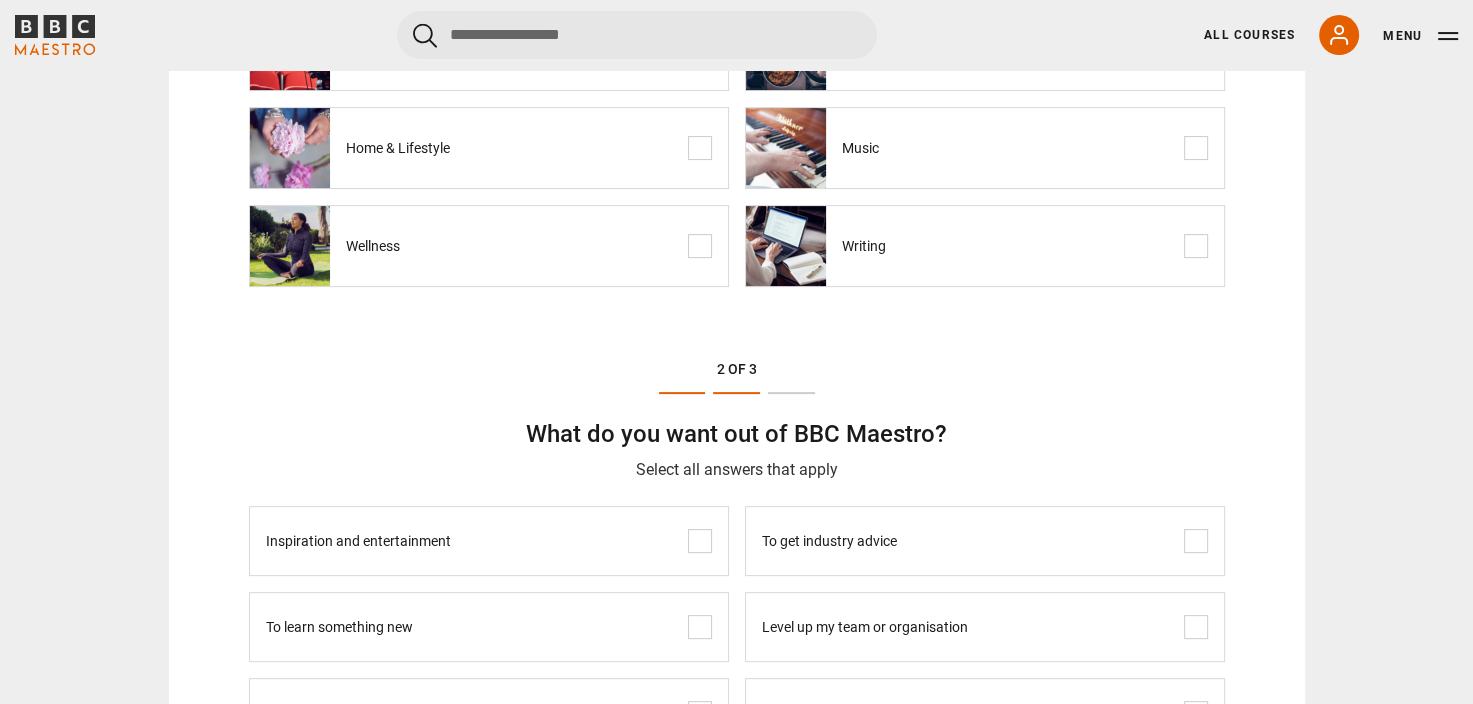 click on "Step  2 of 3" at bounding box center [737, 376] 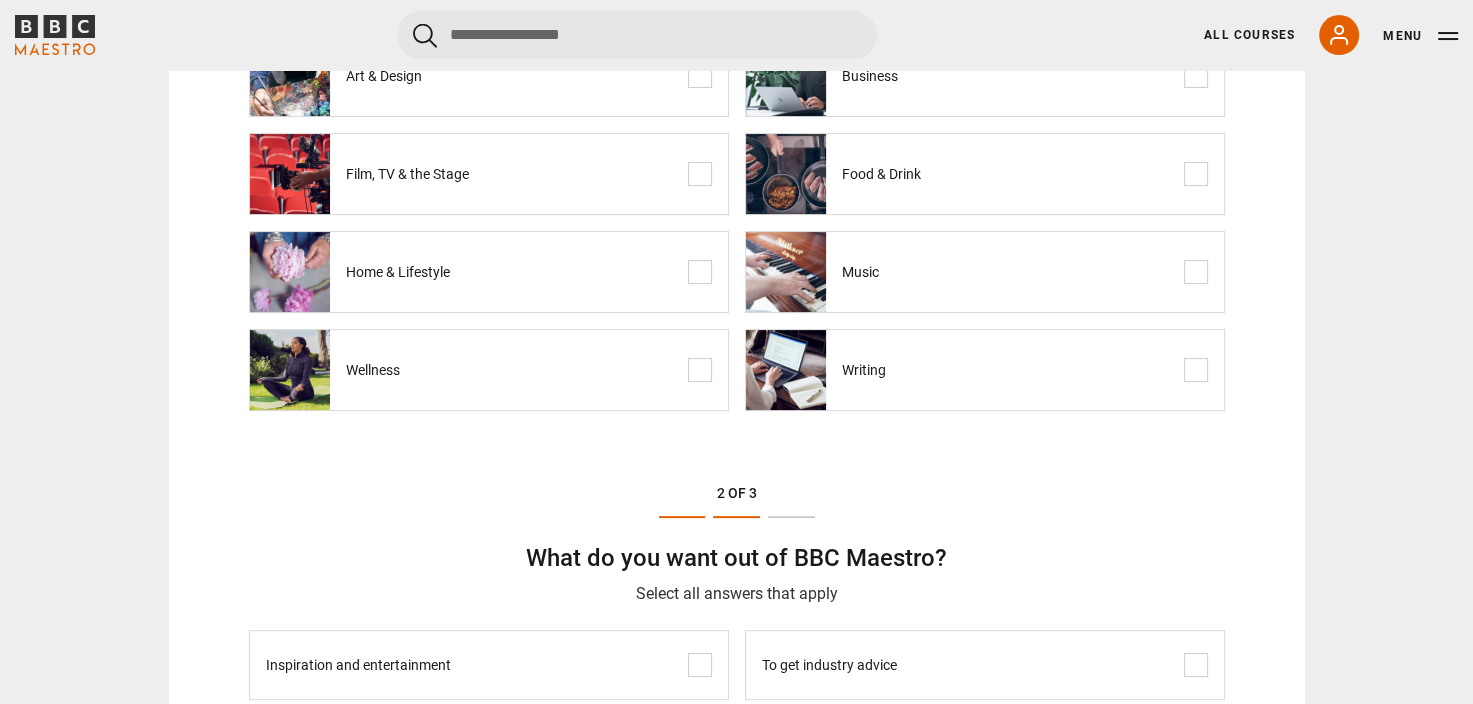 scroll, scrollTop: 100, scrollLeft: 0, axis: vertical 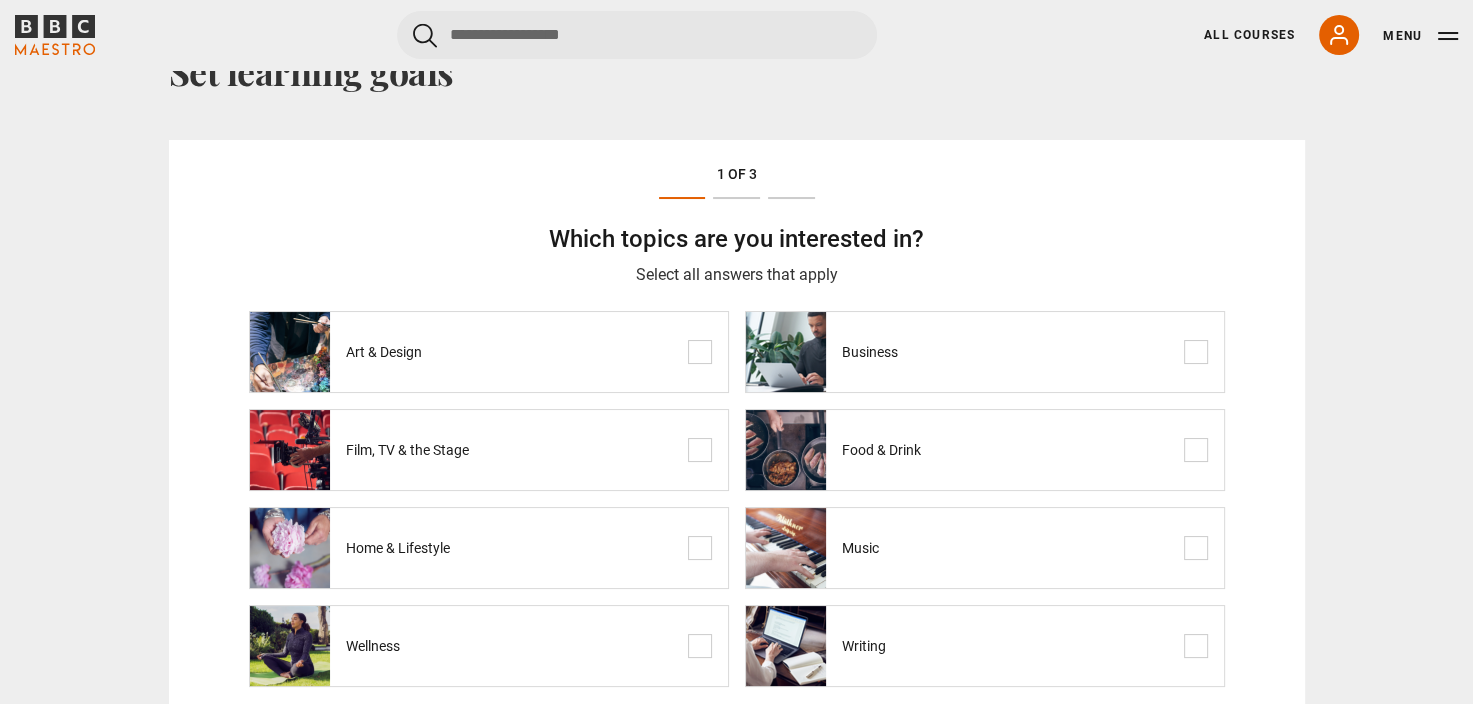 click at bounding box center (736, 198) 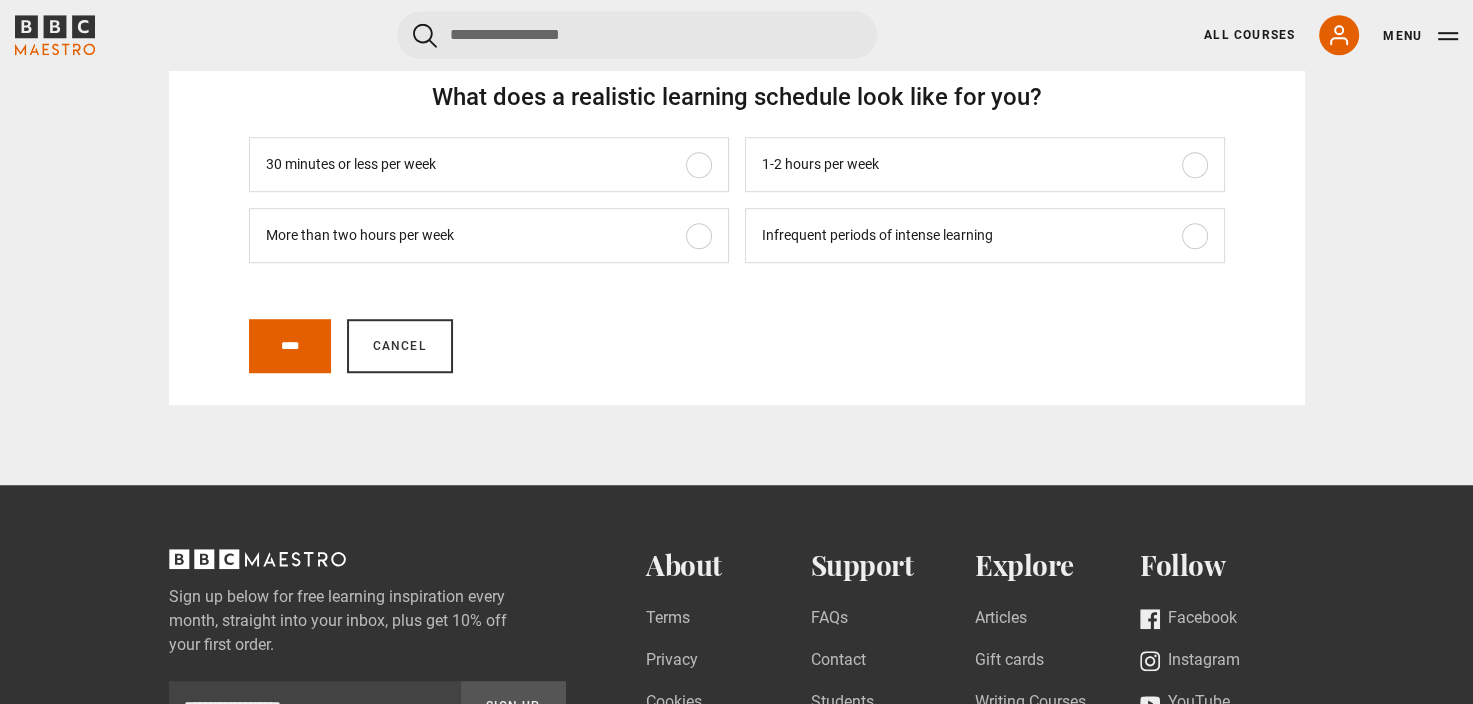 scroll, scrollTop: 1300, scrollLeft: 0, axis: vertical 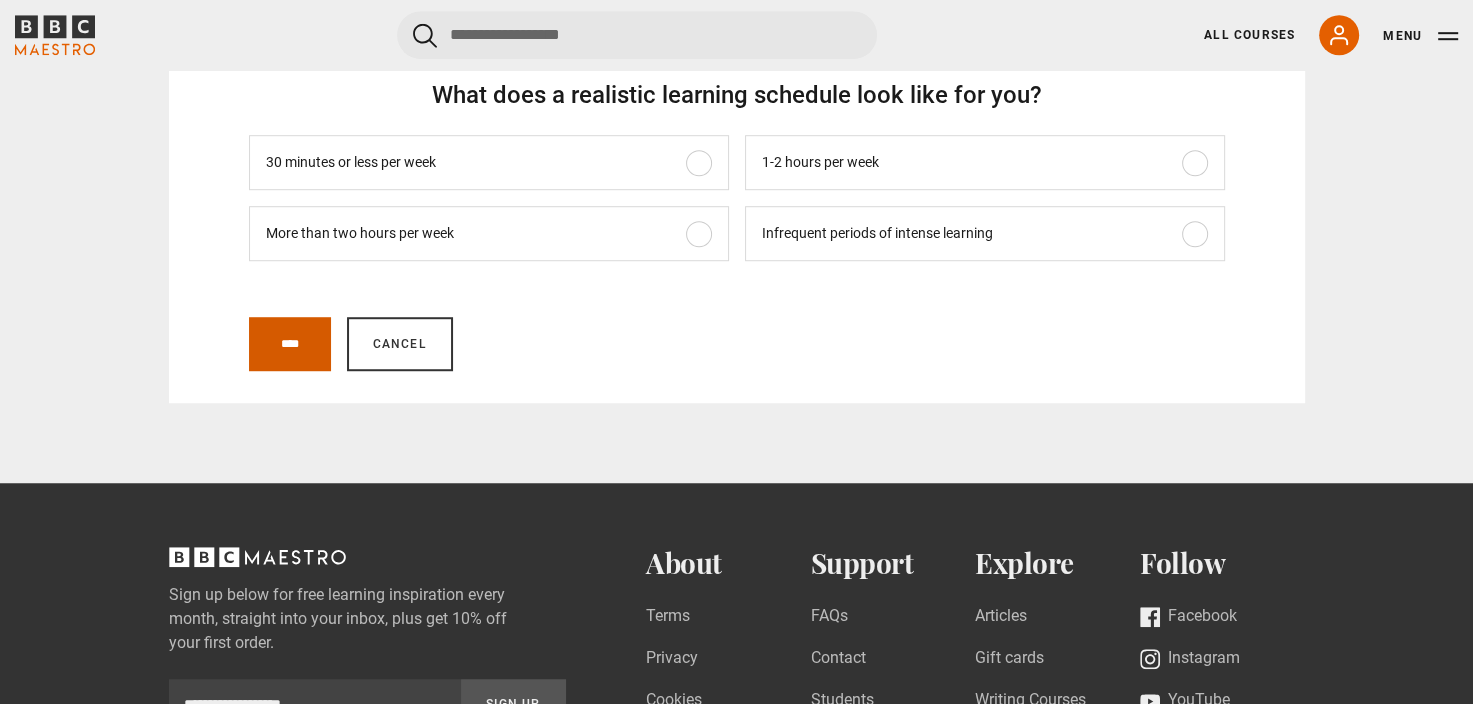 click on "****" at bounding box center (290, 344) 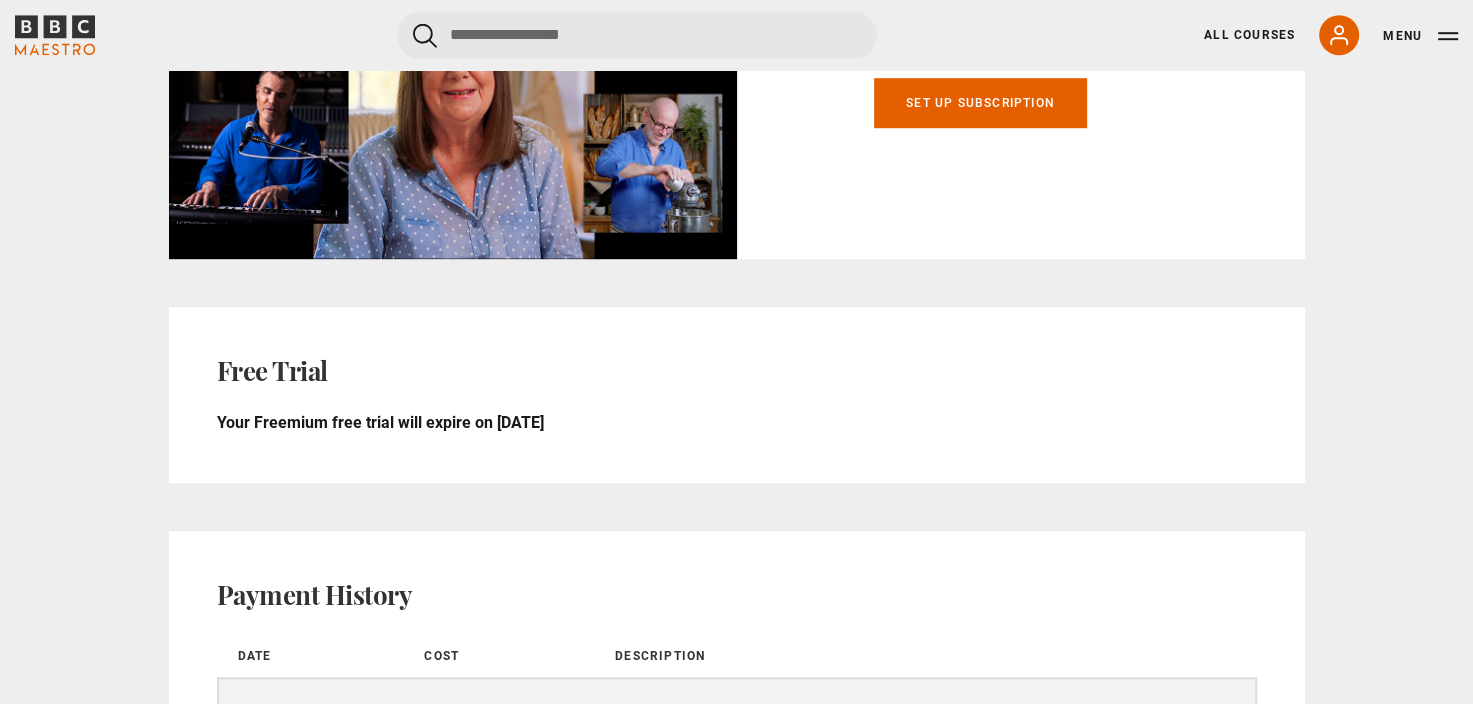 scroll, scrollTop: 0, scrollLeft: 0, axis: both 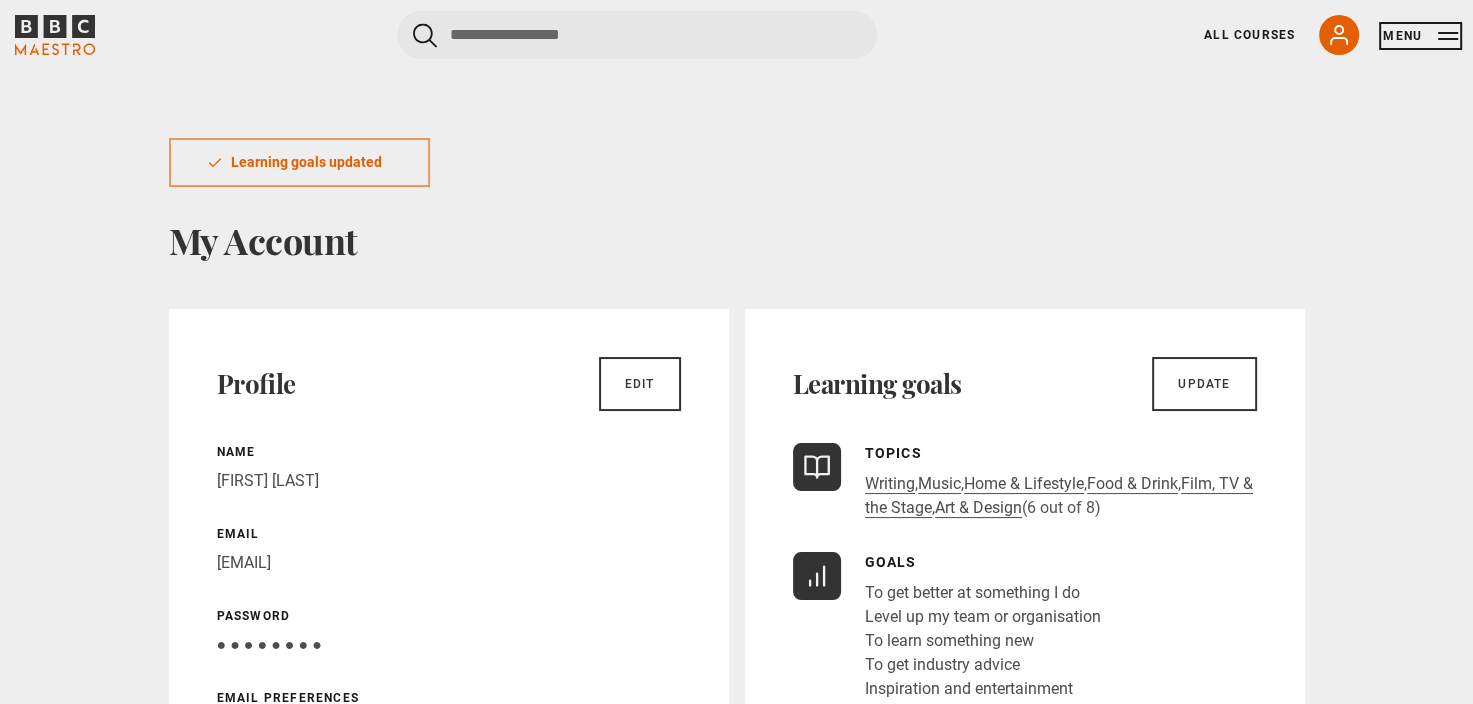 click on "Menu" at bounding box center (1420, 36) 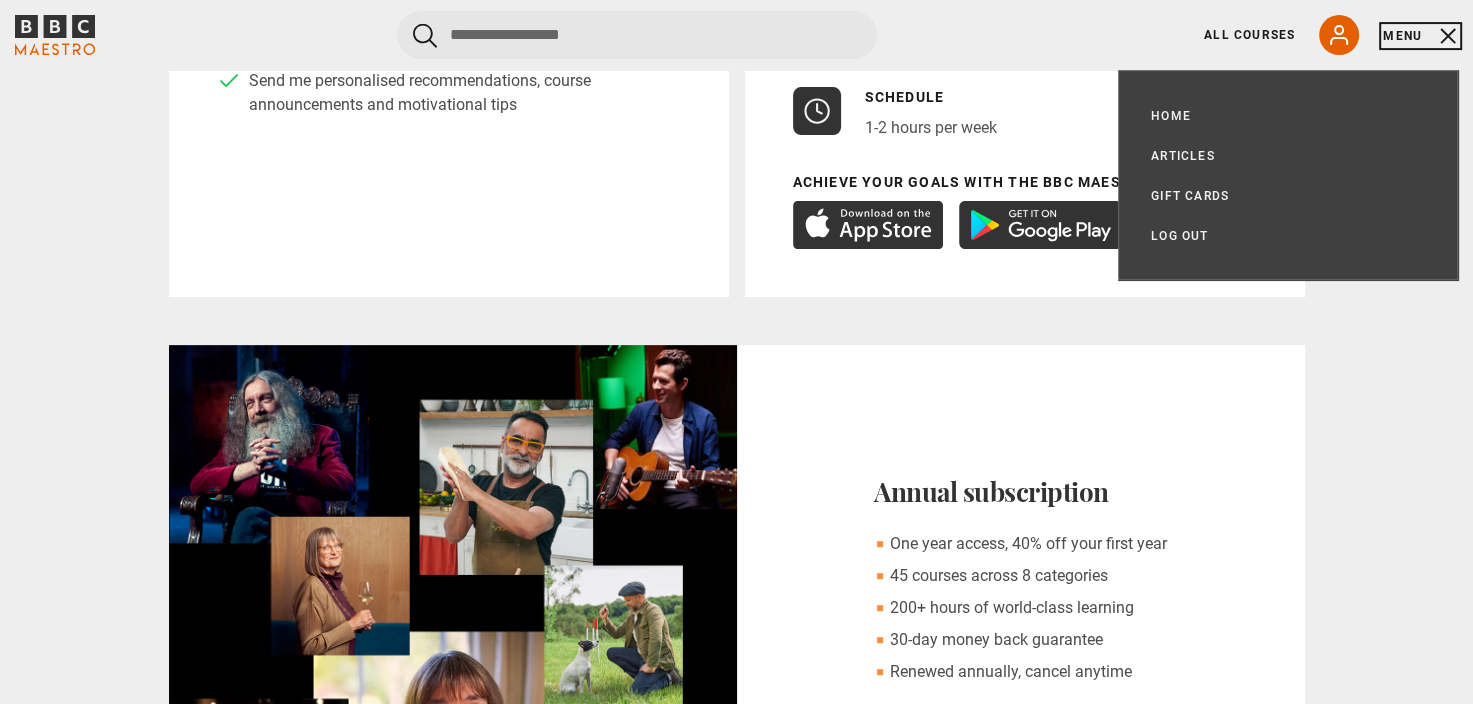 scroll, scrollTop: 900, scrollLeft: 0, axis: vertical 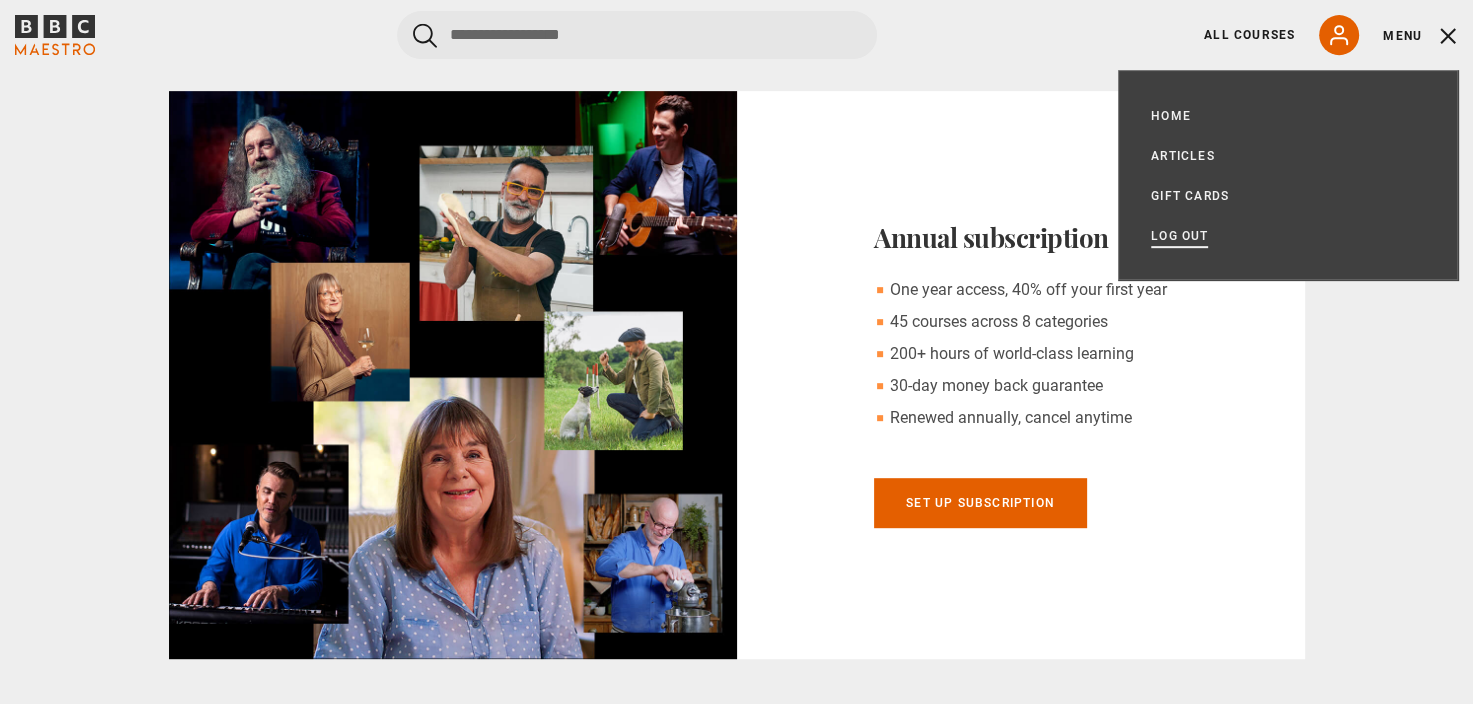 click on "Log out" at bounding box center (1179, 236) 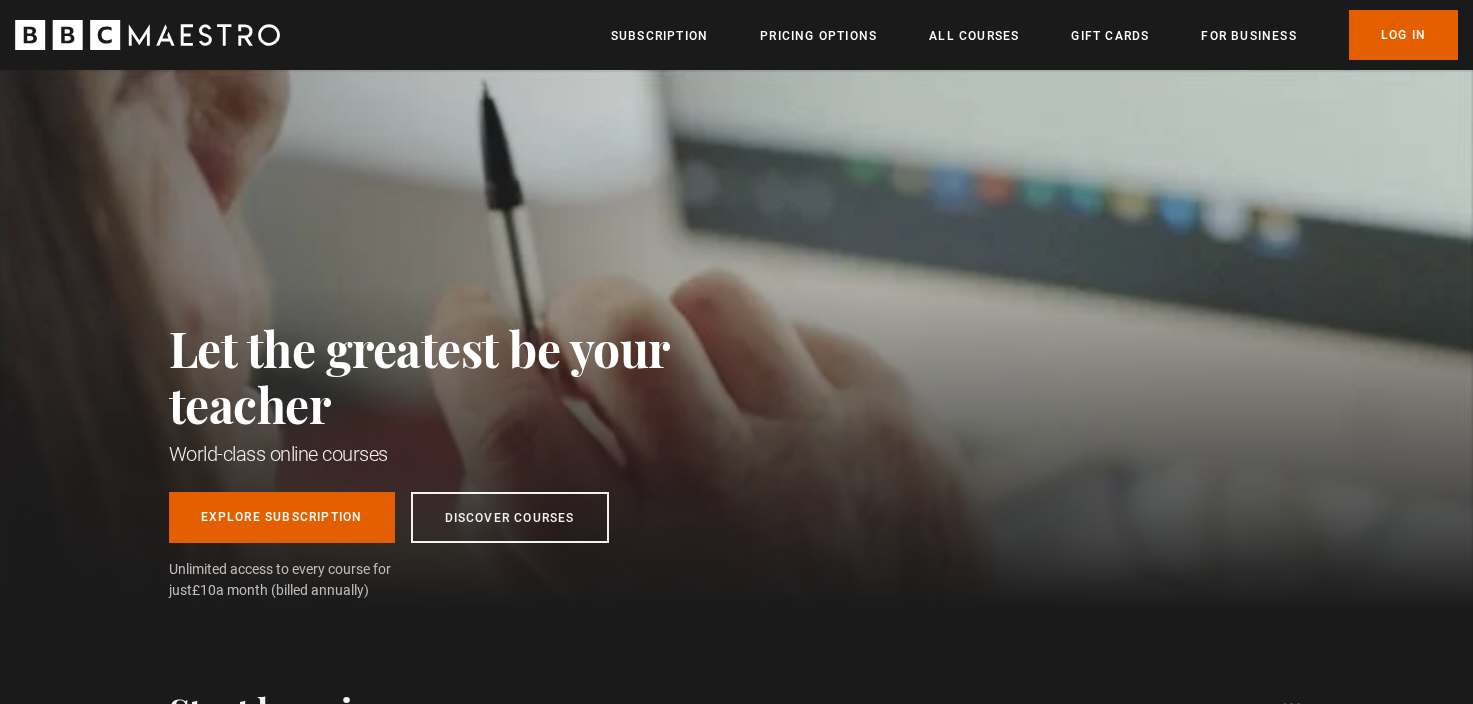 scroll, scrollTop: 0, scrollLeft: 0, axis: both 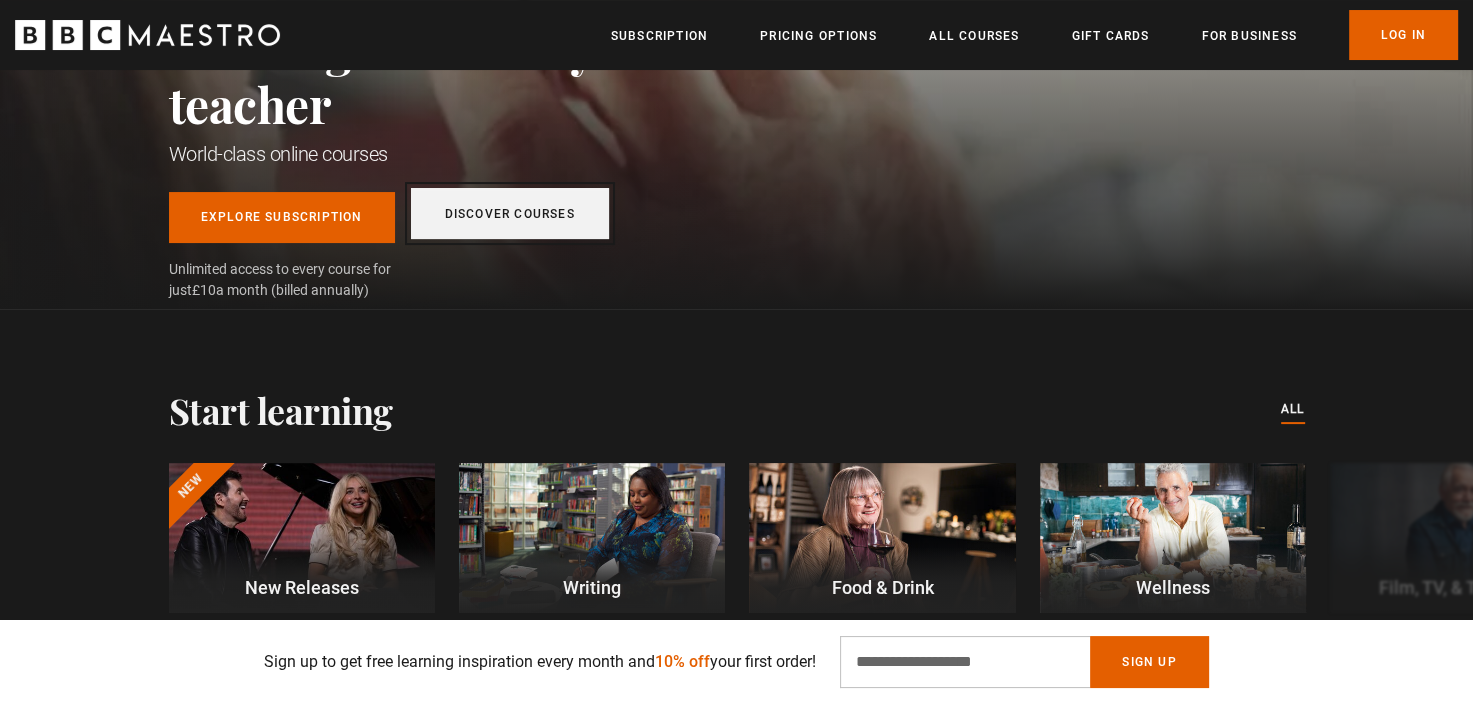 click on "Discover Courses" at bounding box center (510, 213) 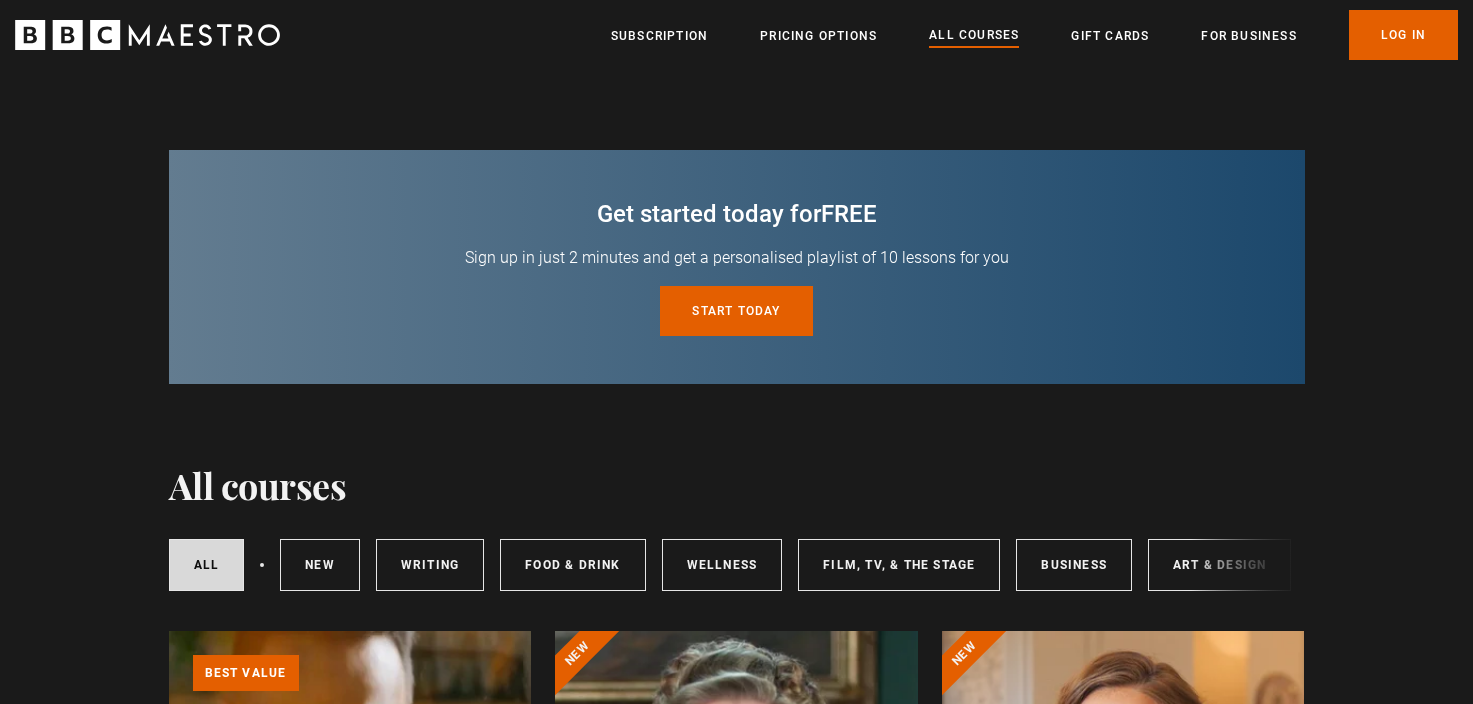 scroll, scrollTop: 0, scrollLeft: 0, axis: both 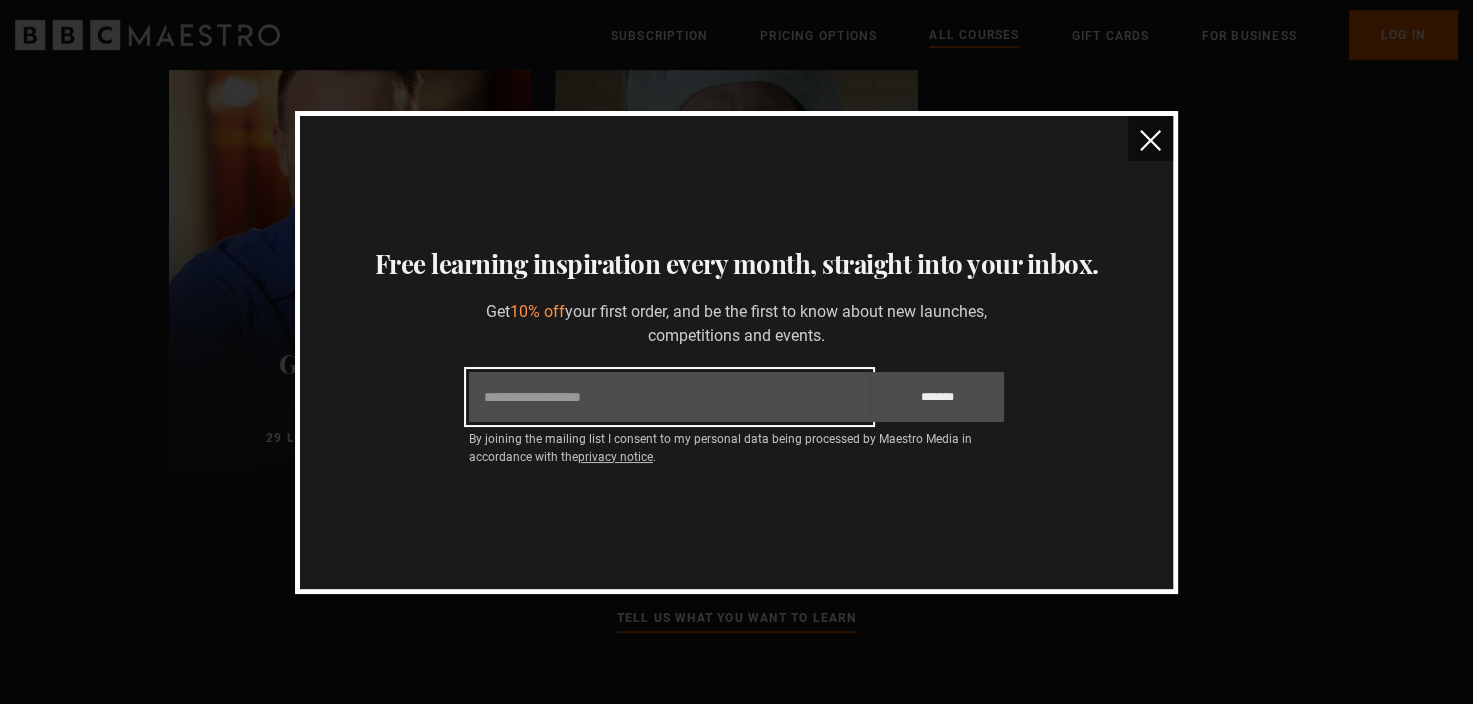 click on "Email" at bounding box center (669, 397) 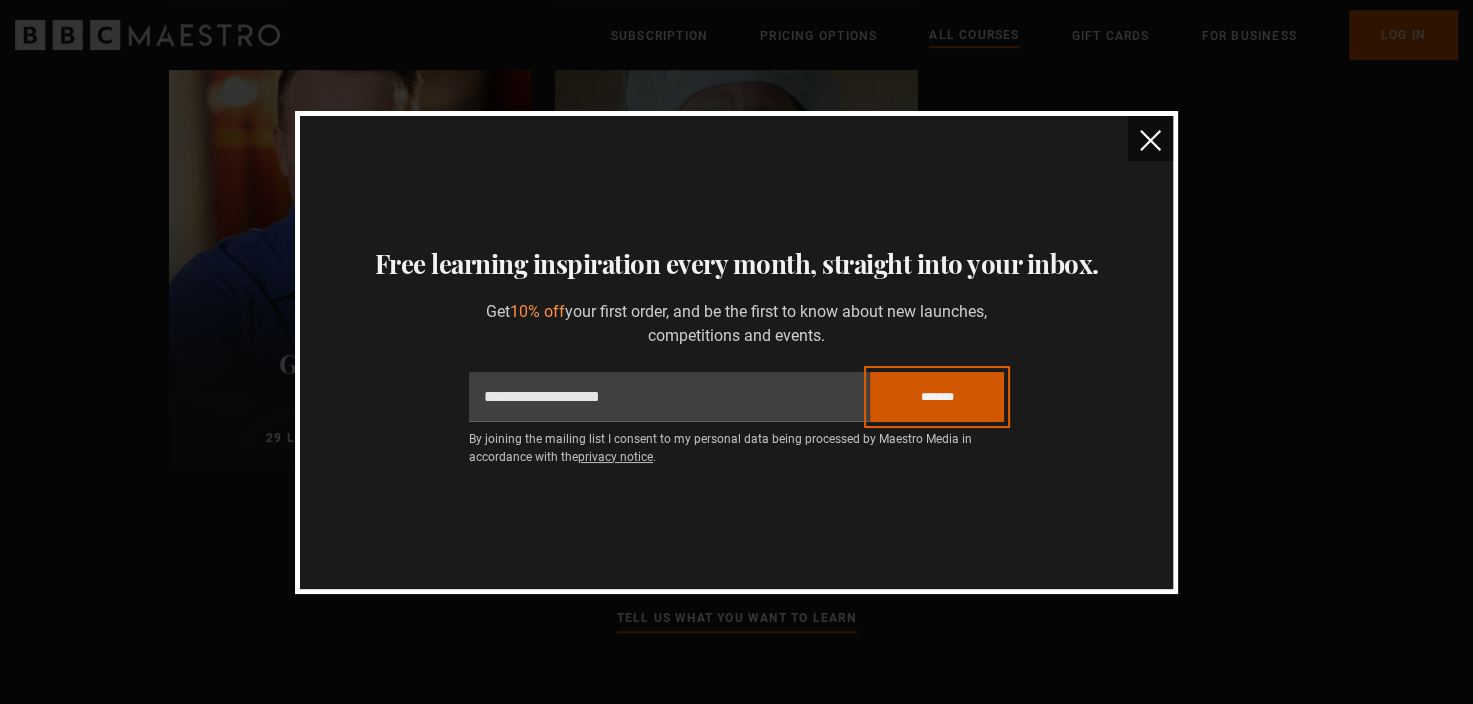 click on "*******" at bounding box center [937, 397] 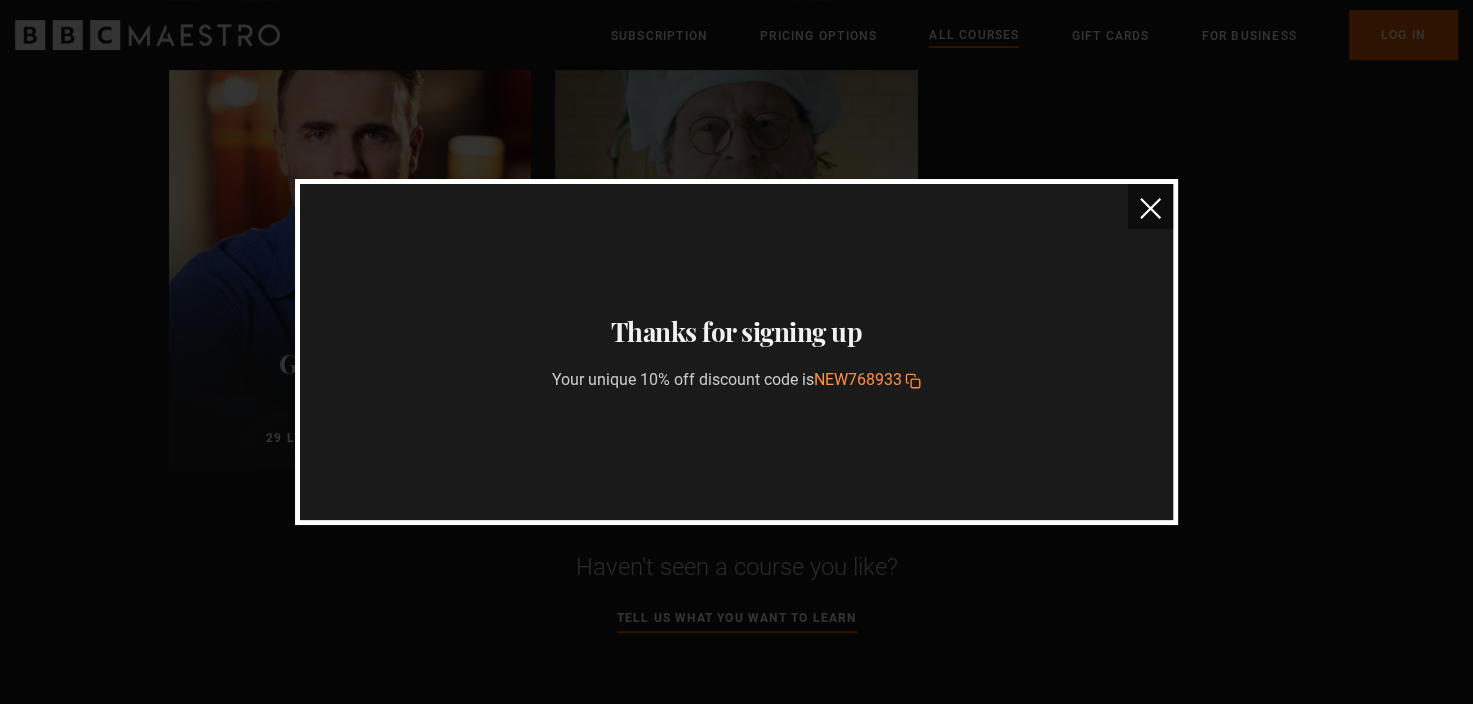 click on "NEW768933" at bounding box center [857, 379] 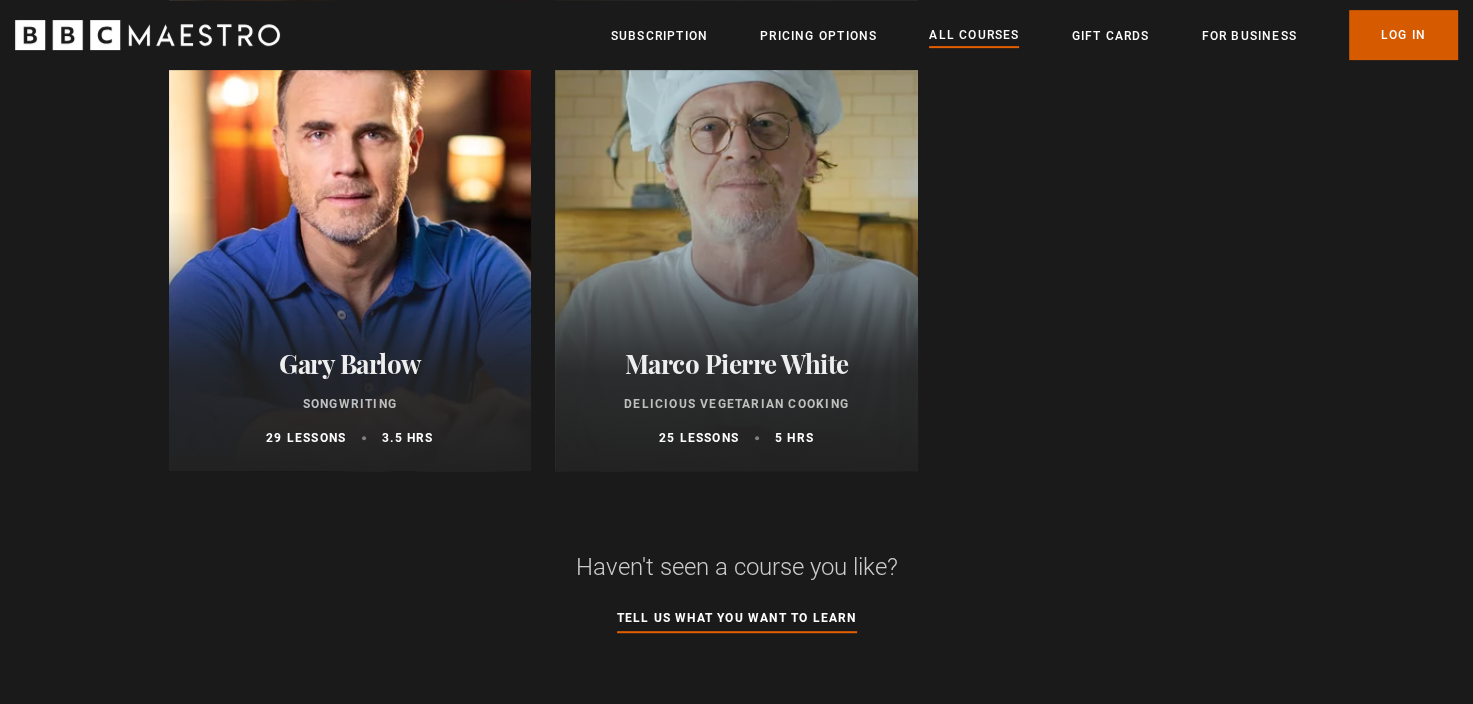 click on "Log In" at bounding box center (1403, 35) 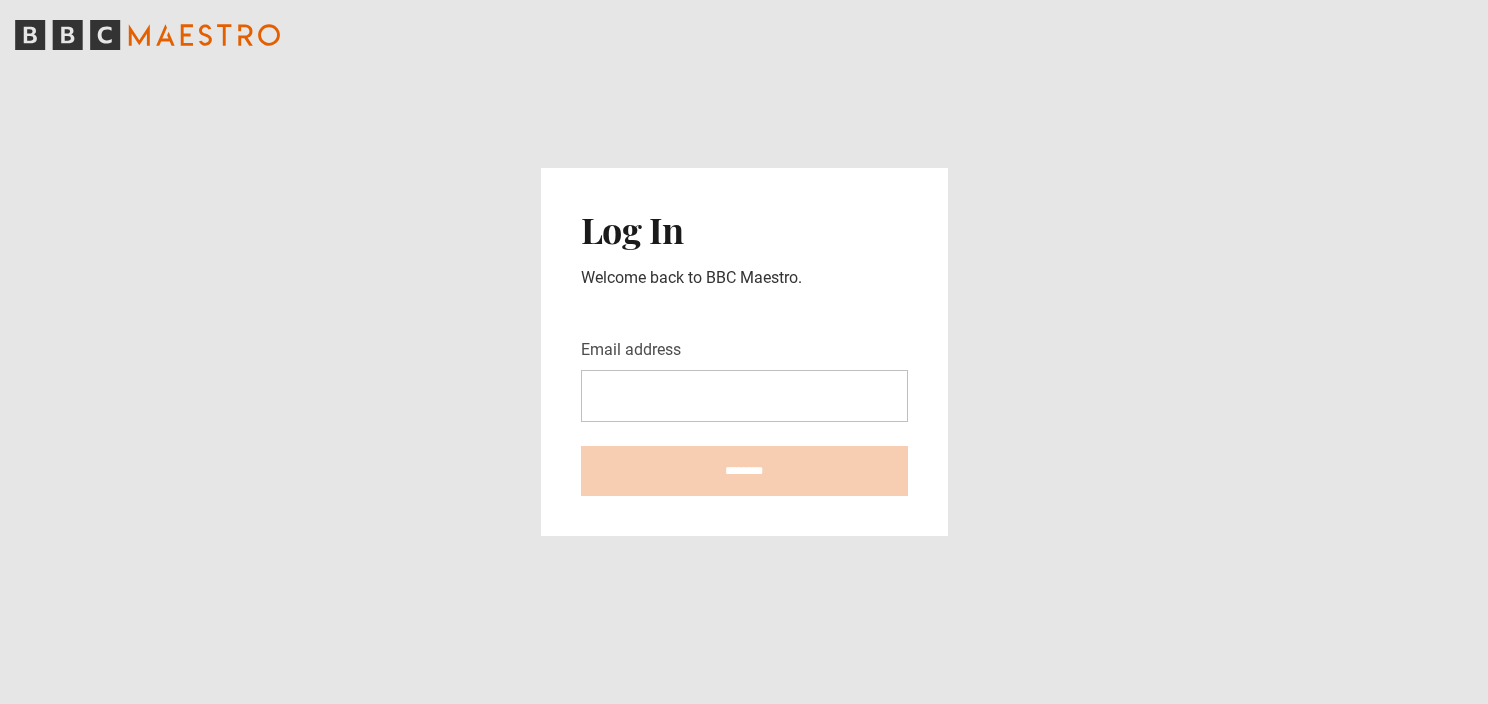 scroll, scrollTop: 0, scrollLeft: 0, axis: both 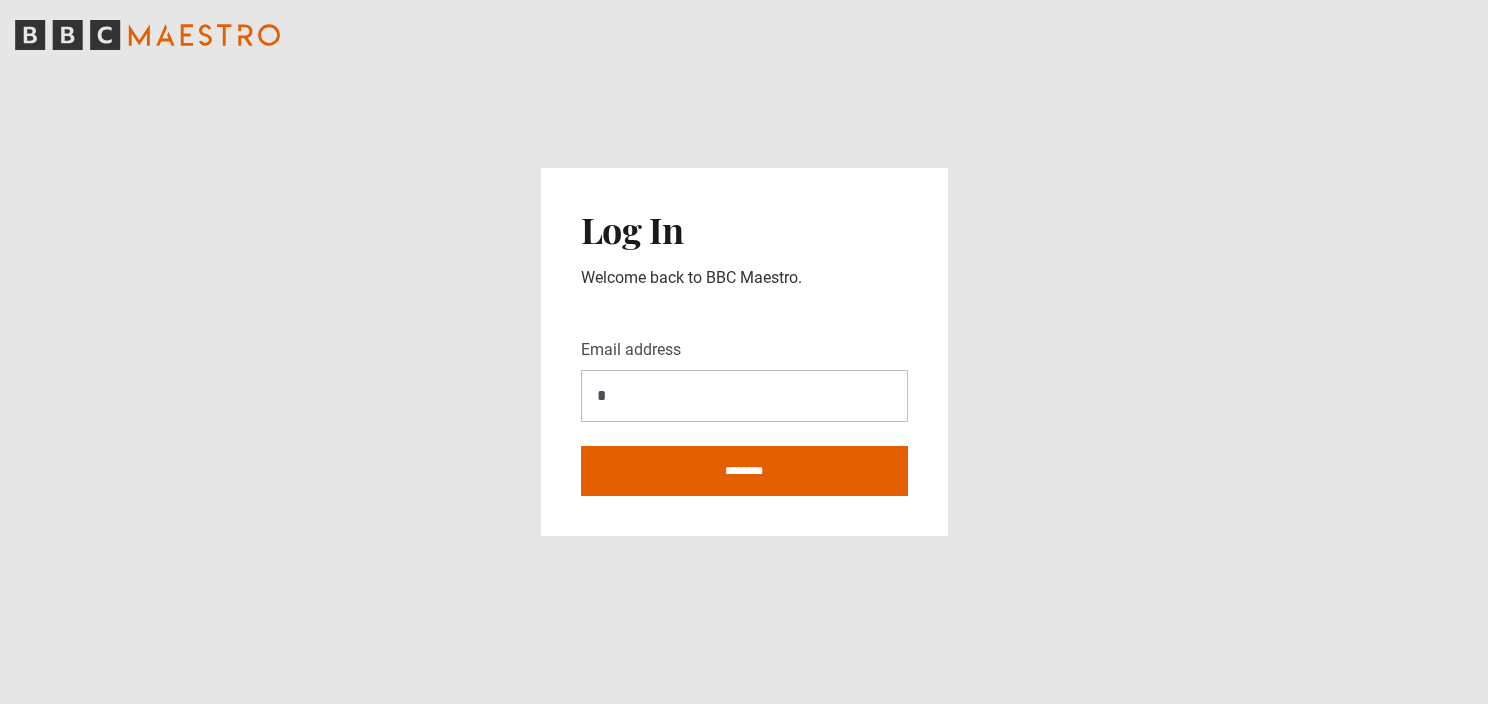 type on "**********" 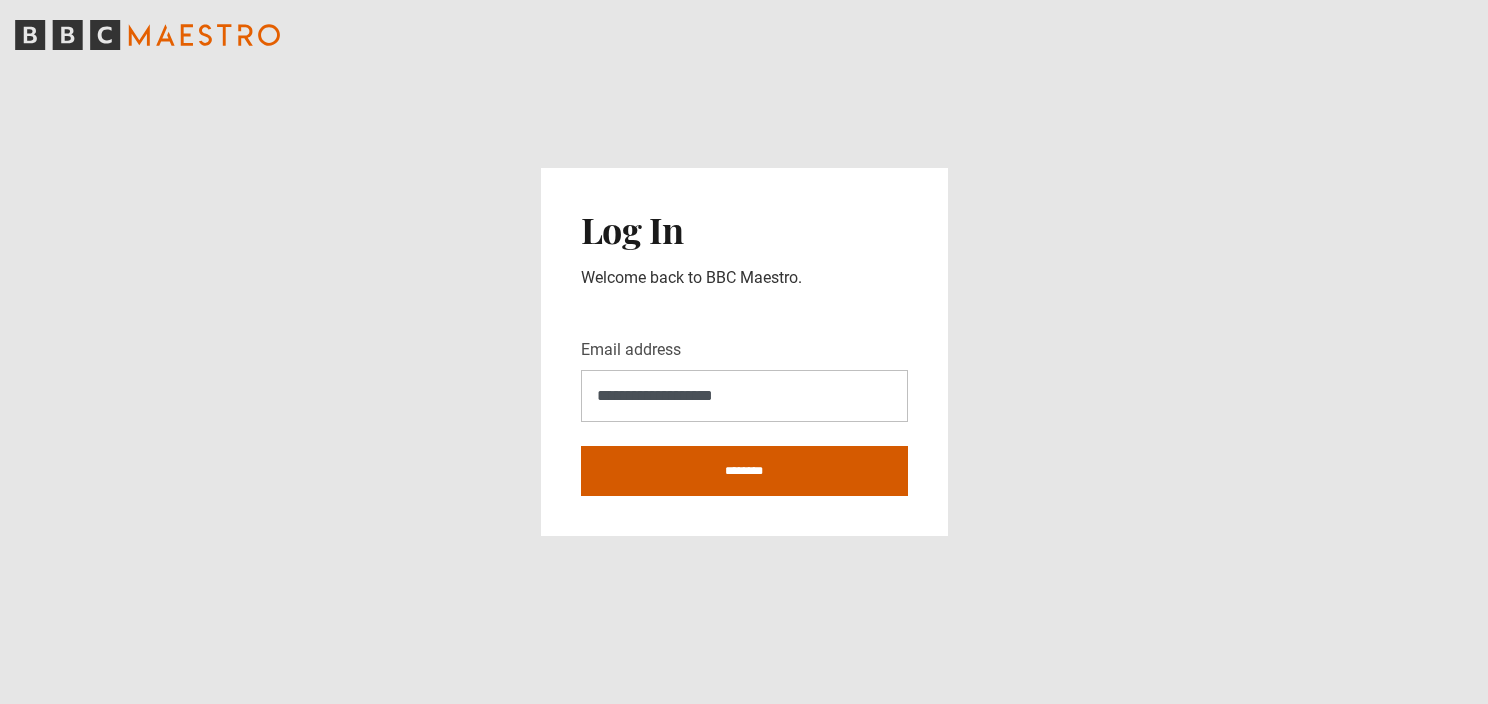 click on "********" at bounding box center (744, 471) 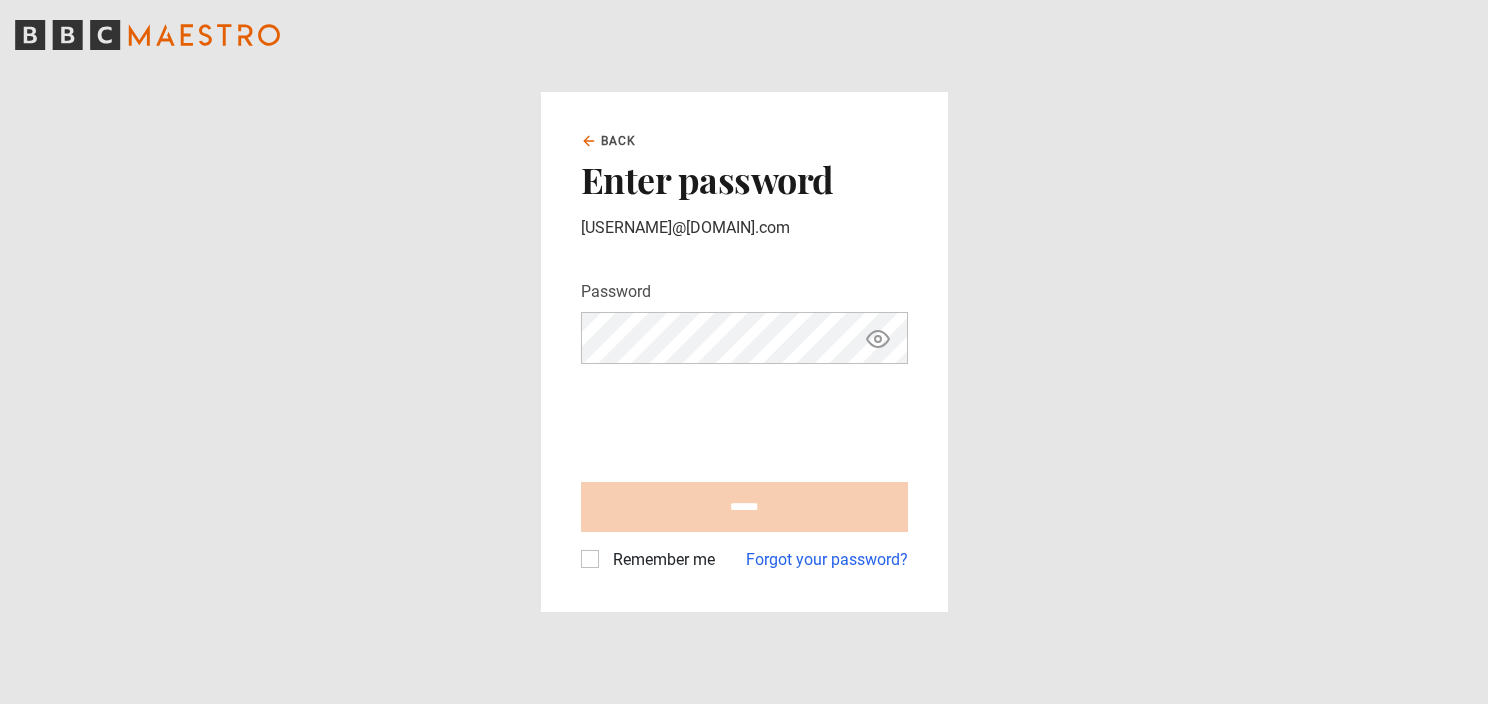 scroll, scrollTop: 0, scrollLeft: 0, axis: both 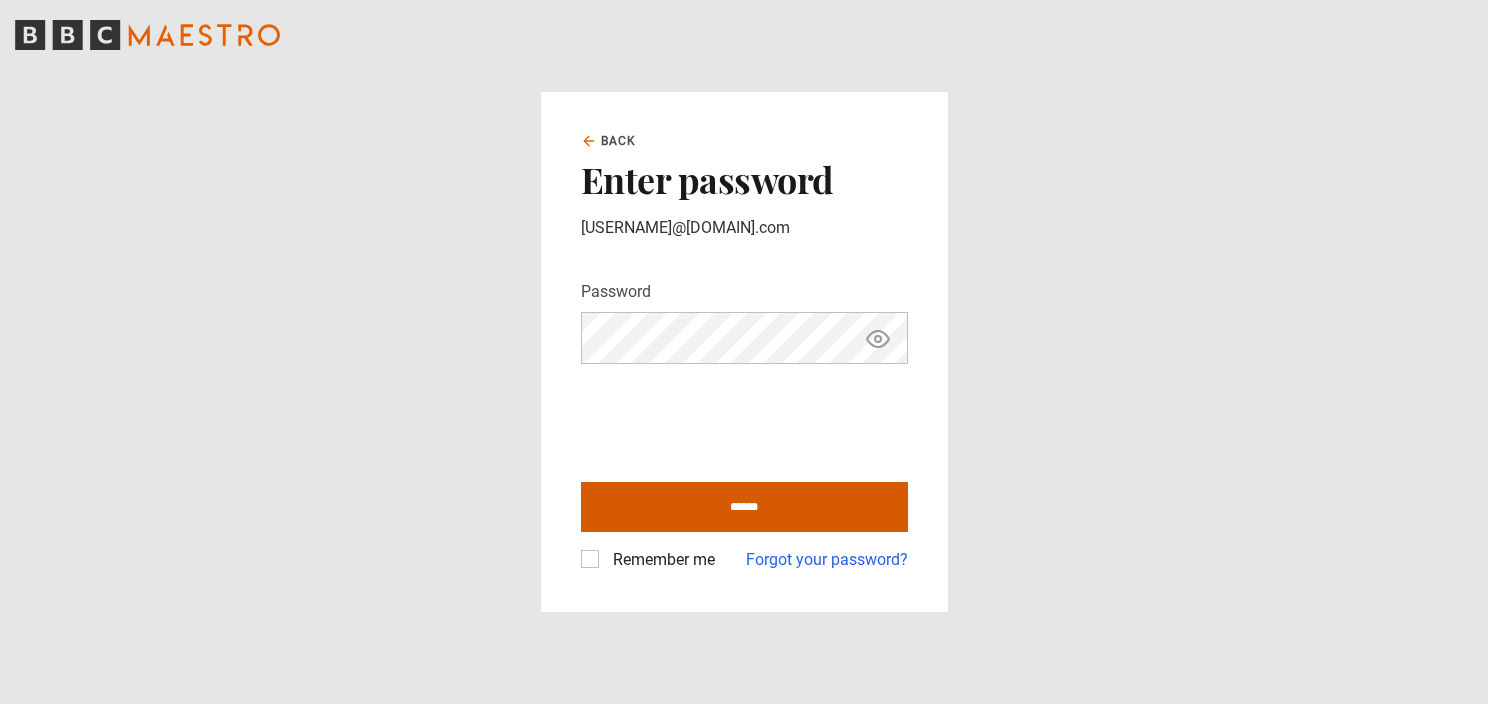 click on "******" at bounding box center [744, 507] 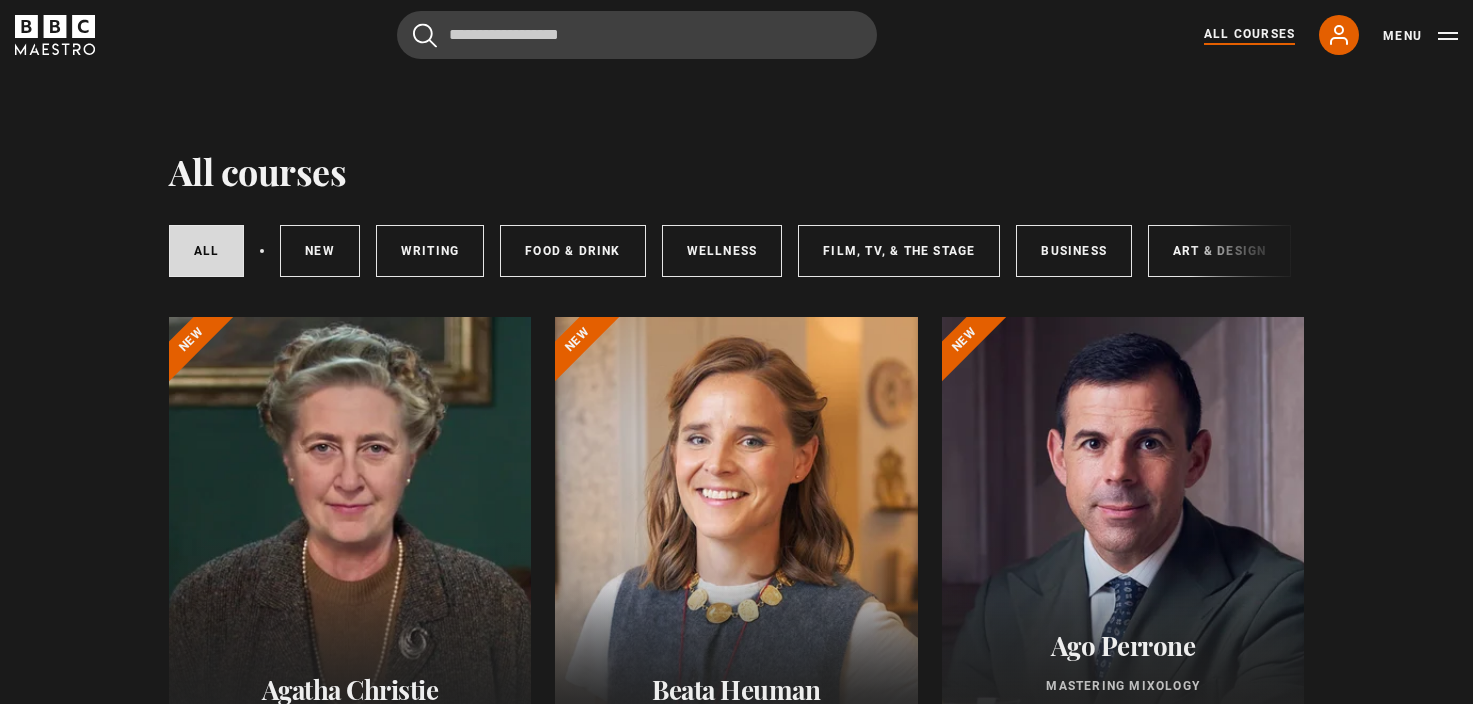scroll, scrollTop: 0, scrollLeft: 0, axis: both 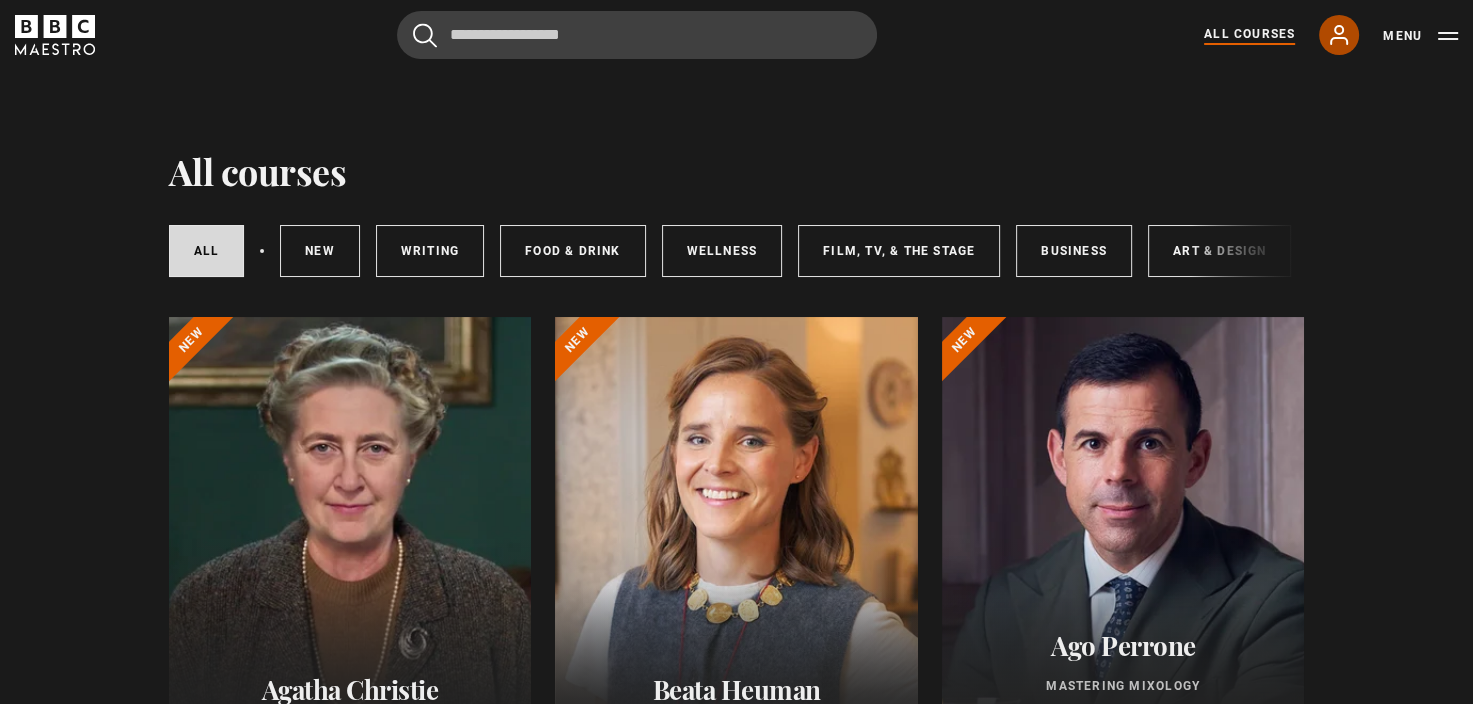 click 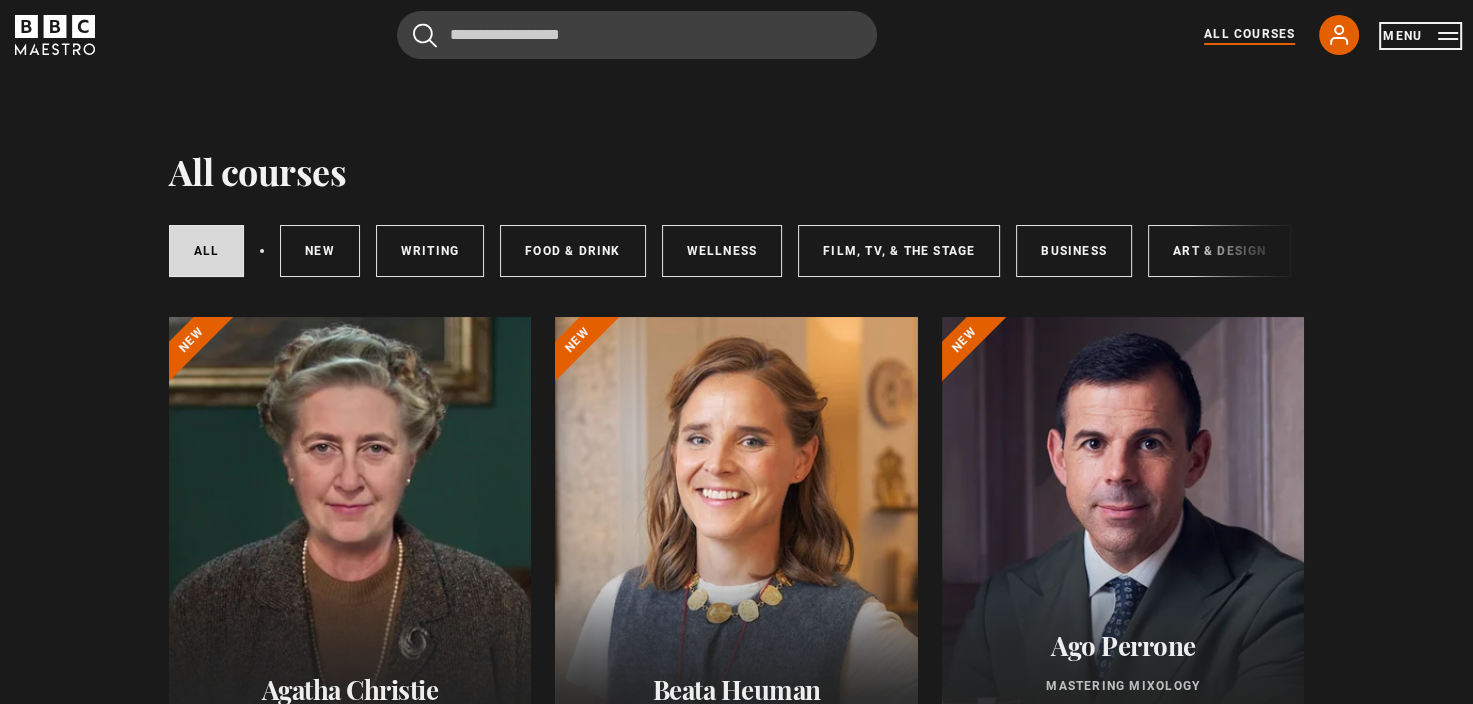 click on "Menu" at bounding box center (1420, 36) 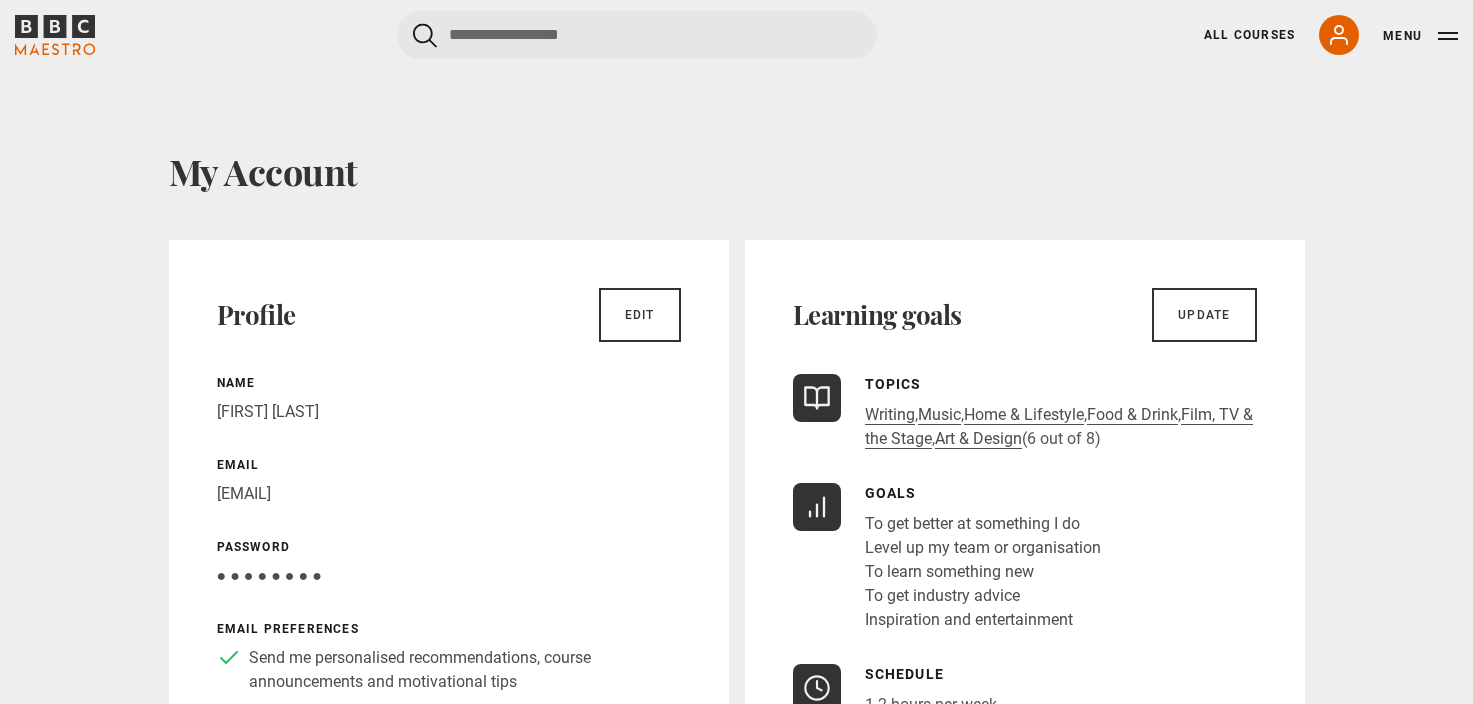 scroll, scrollTop: 0, scrollLeft: 0, axis: both 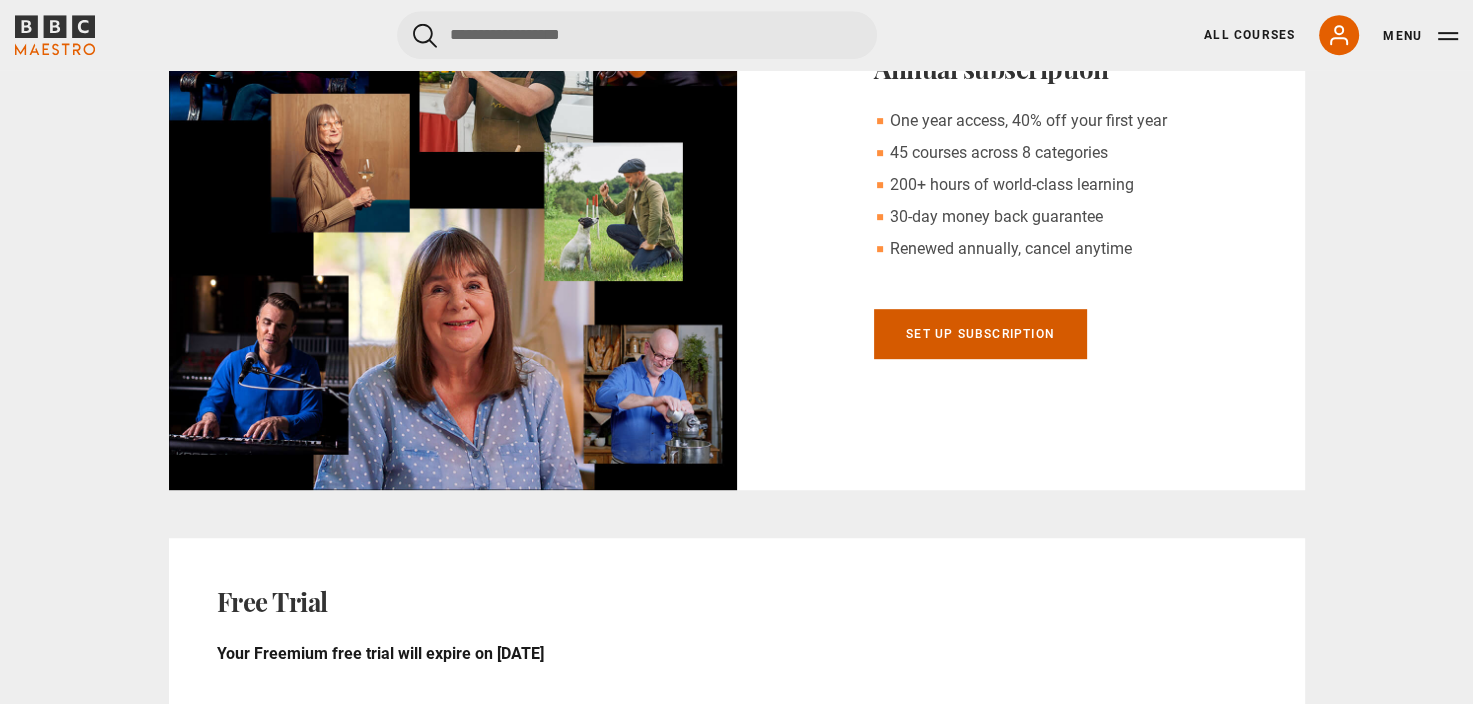 click on "Set up subscription" at bounding box center (980, 334) 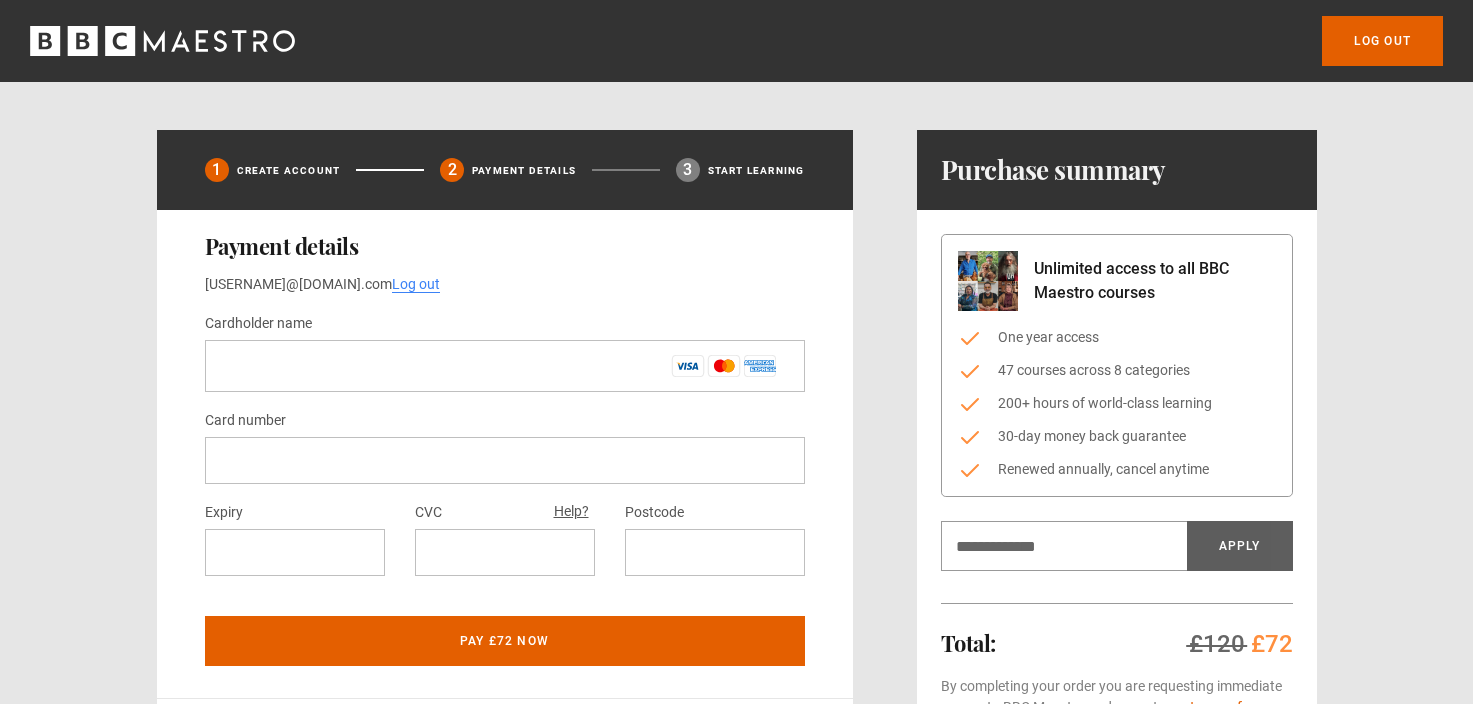scroll, scrollTop: 0, scrollLeft: 0, axis: both 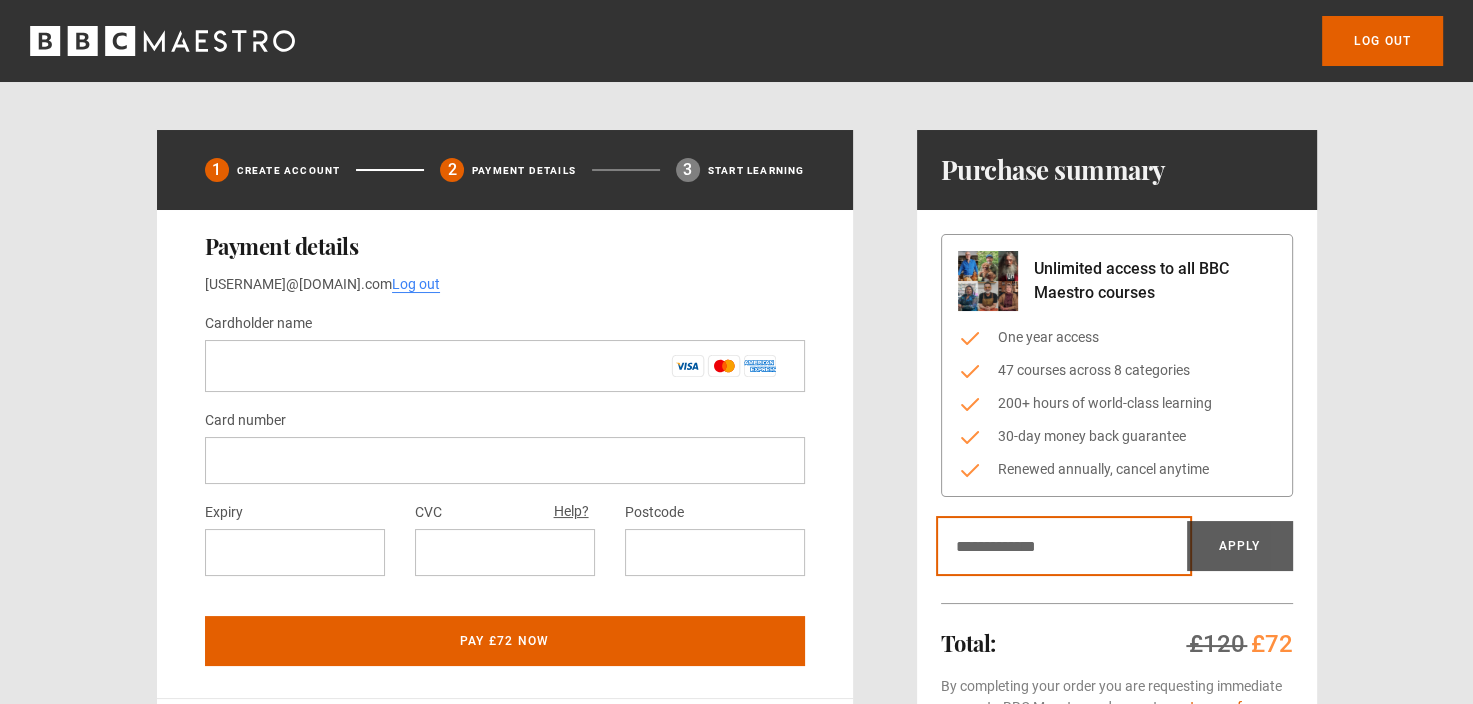 click on "Discount code" at bounding box center [1064, 546] 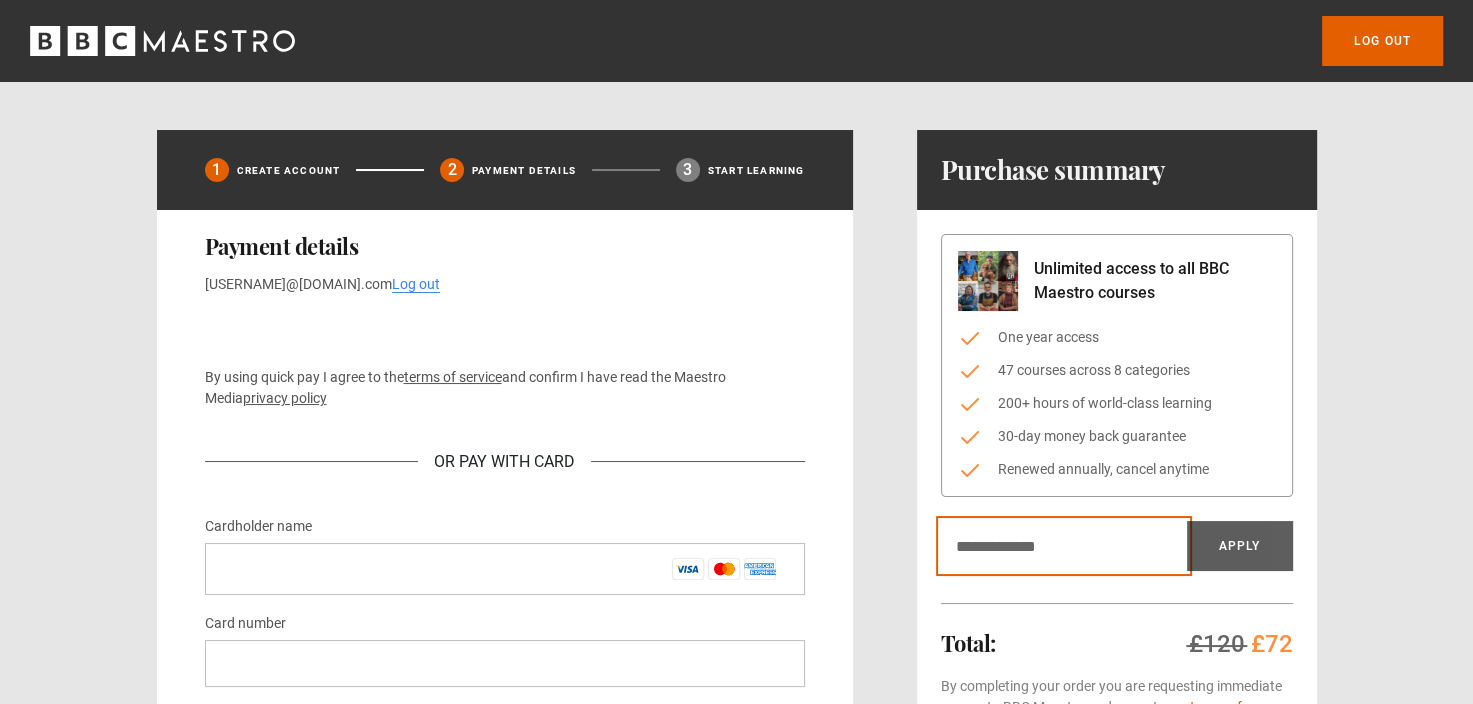 paste on "*********" 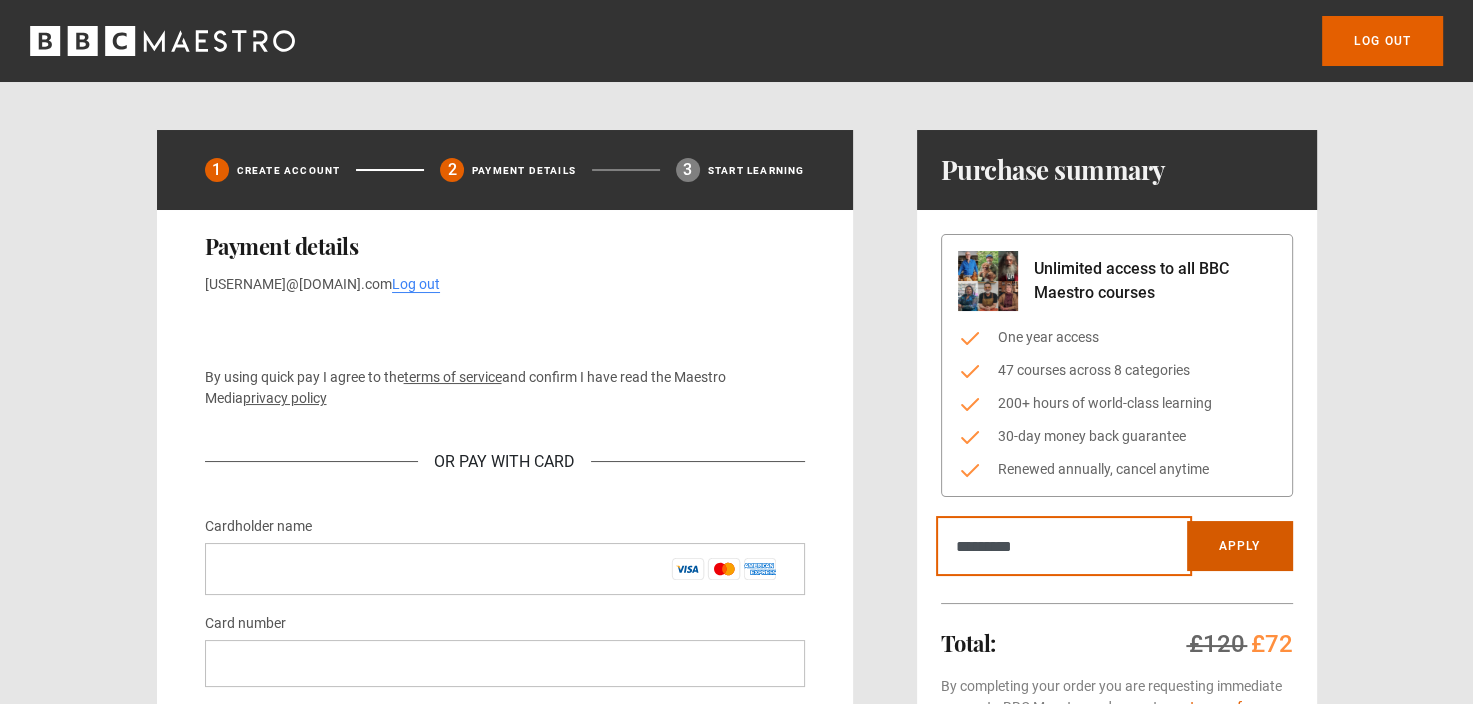 type on "*********" 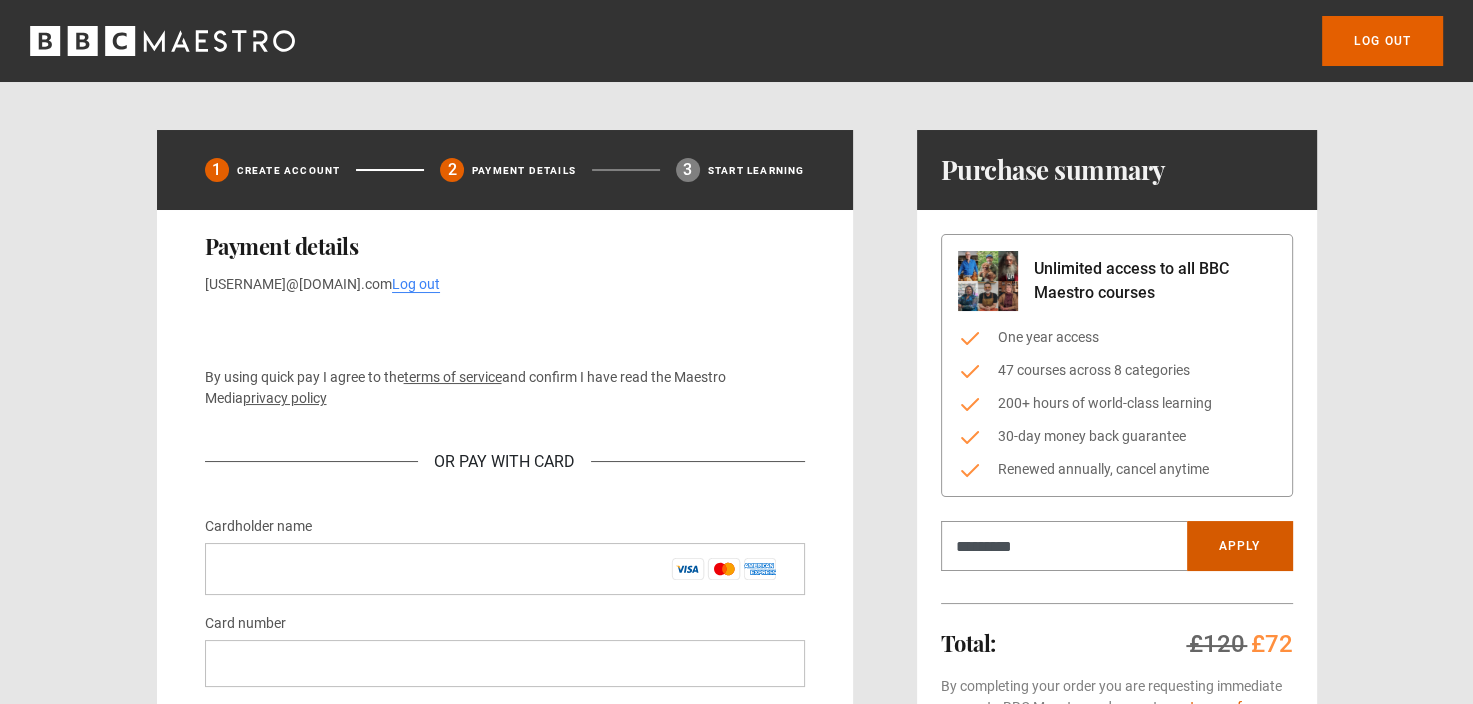 click on "Apply" at bounding box center (1240, 546) 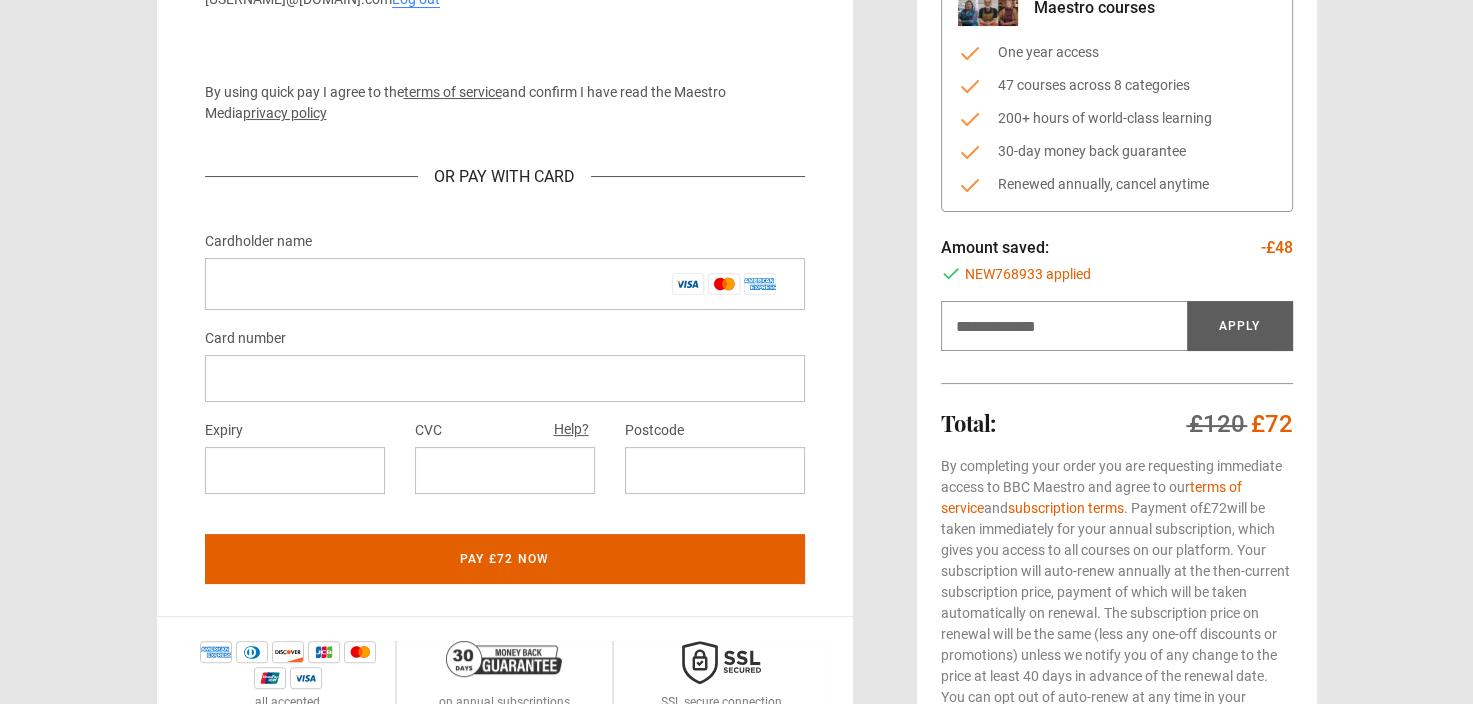 scroll, scrollTop: 0, scrollLeft: 0, axis: both 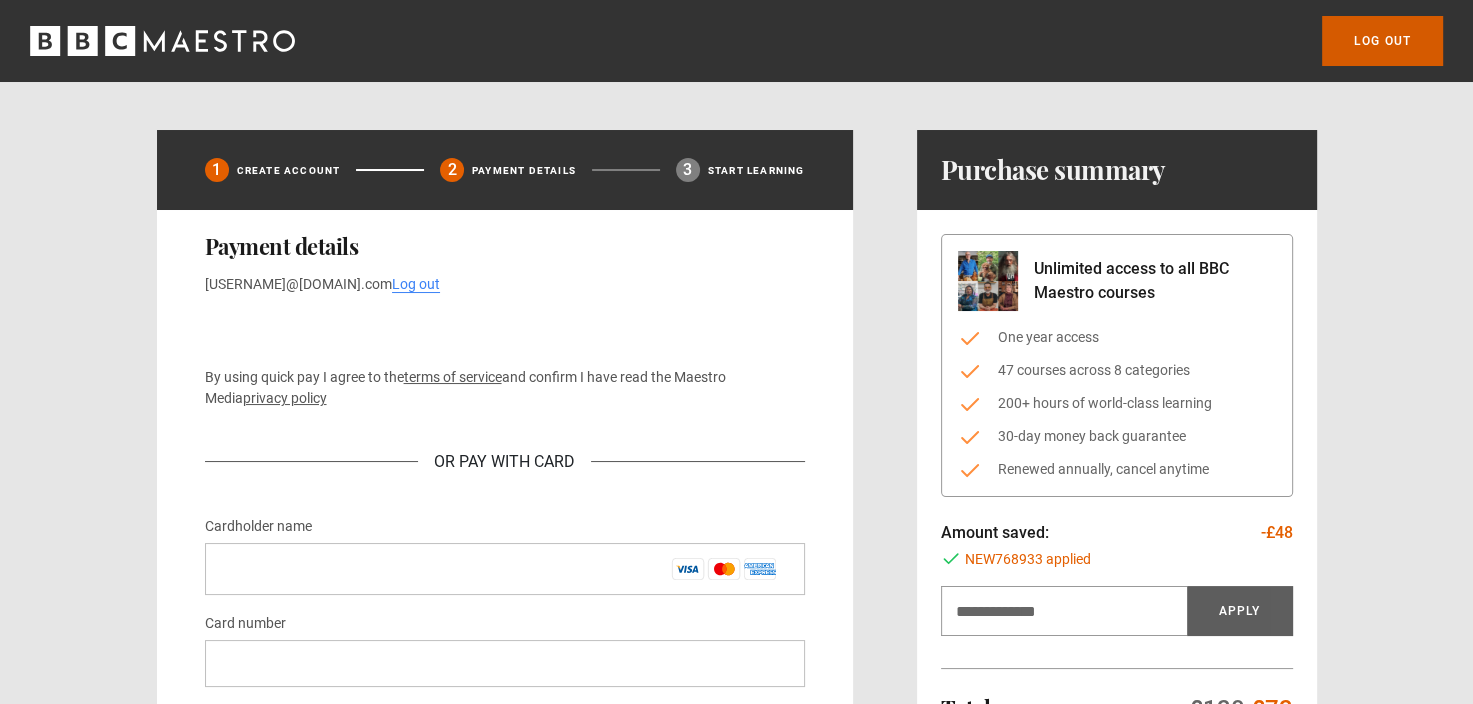 click on "Log out" at bounding box center [1382, 41] 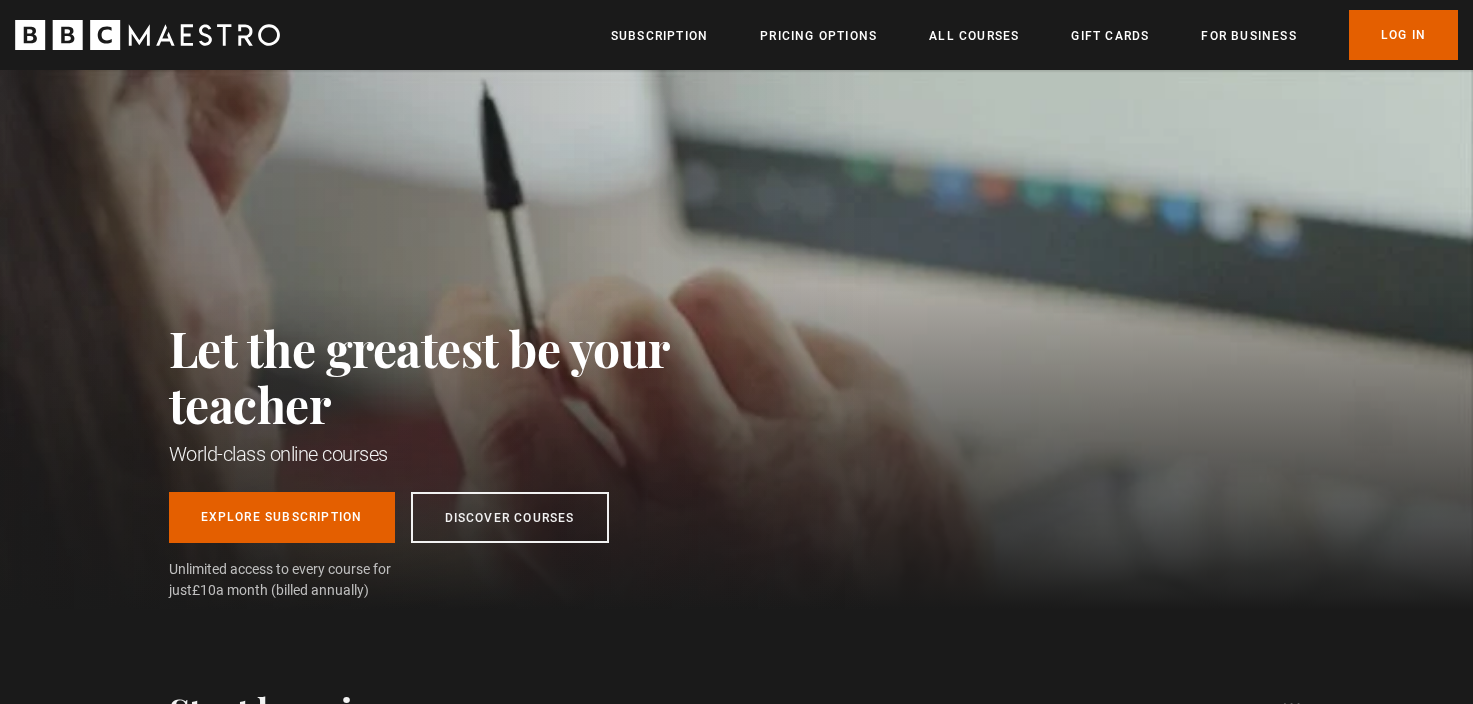 scroll, scrollTop: 0, scrollLeft: 0, axis: both 